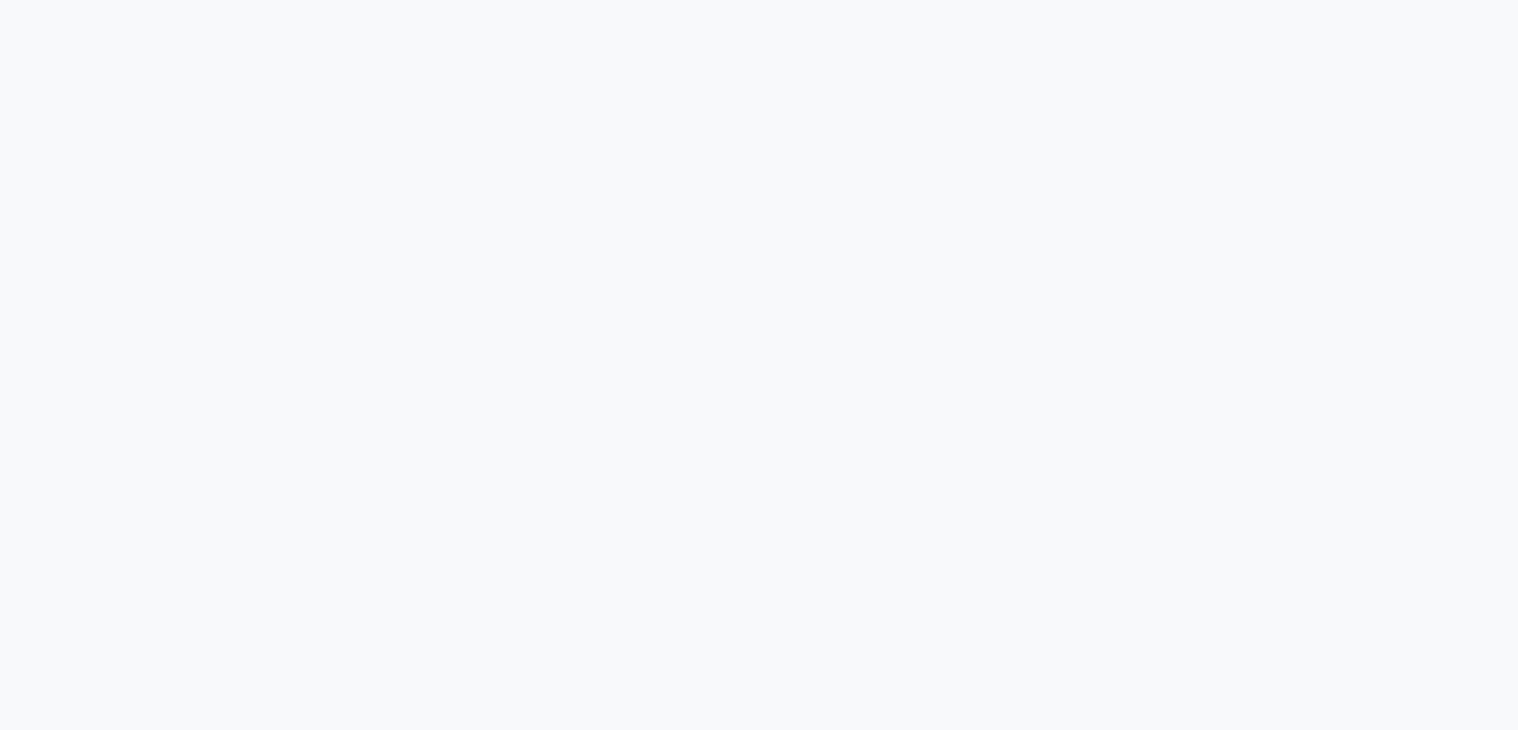 scroll, scrollTop: 0, scrollLeft: 0, axis: both 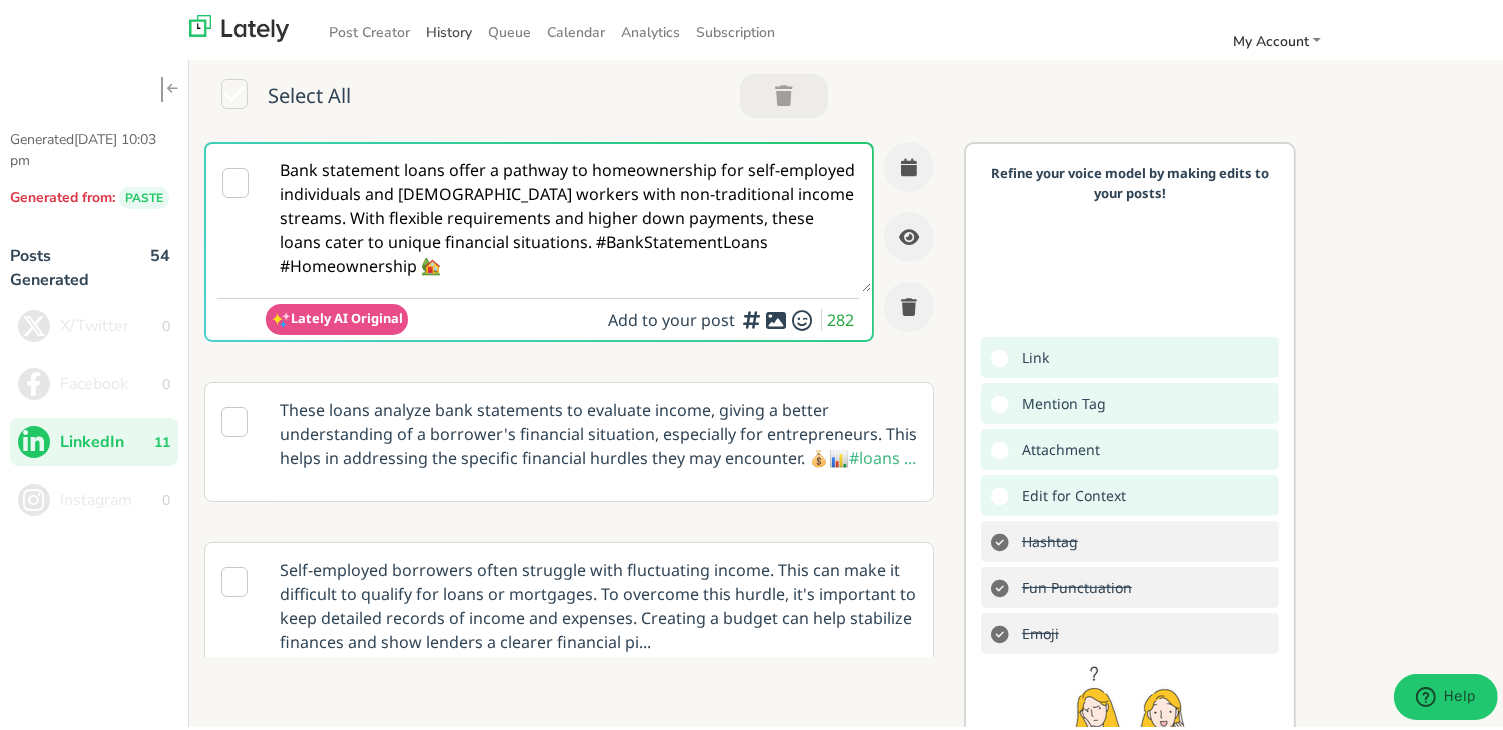 click on "History" at bounding box center (449, 28) 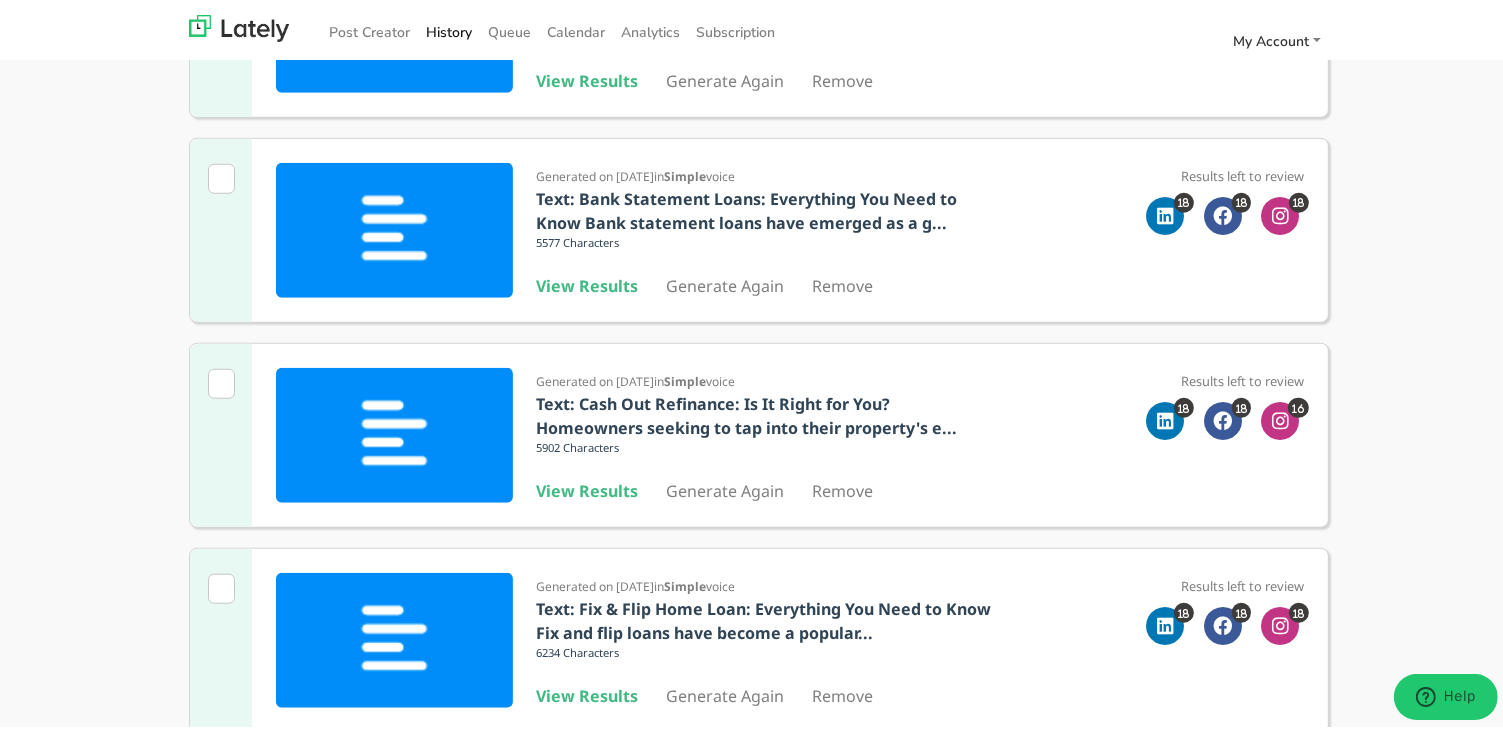 scroll, scrollTop: 1652, scrollLeft: 0, axis: vertical 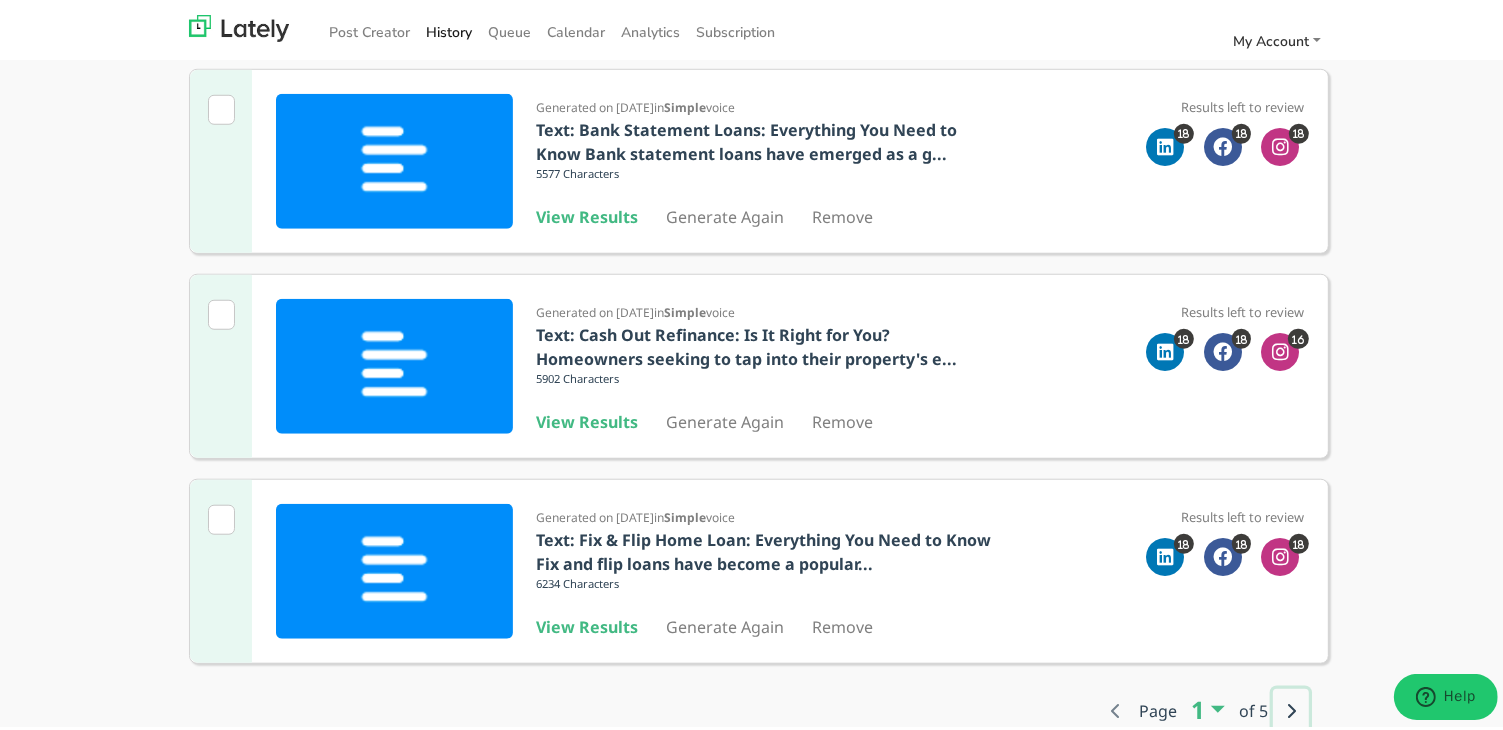 click at bounding box center (1291, 707) 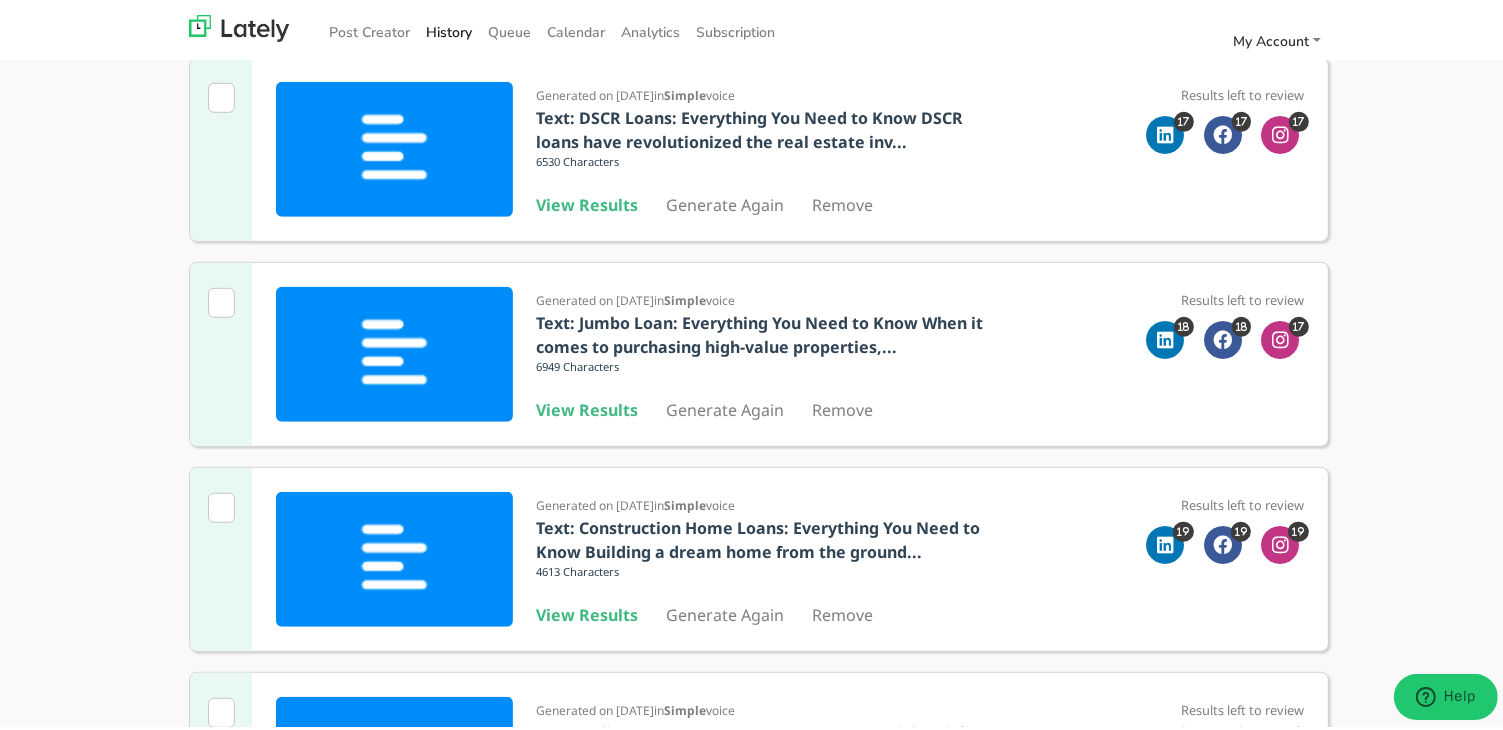 scroll, scrollTop: 1252, scrollLeft: 0, axis: vertical 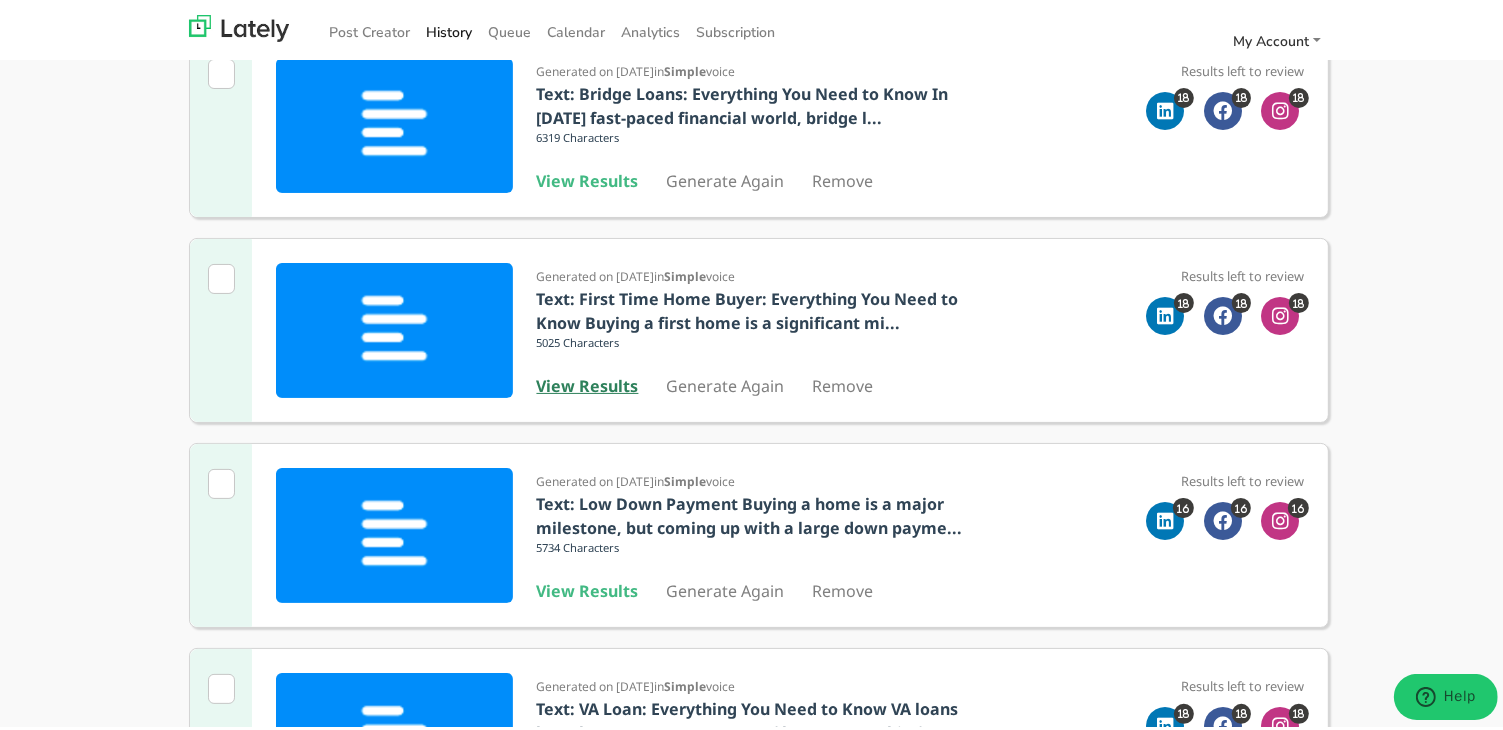 click on "View Results" at bounding box center (588, 382) 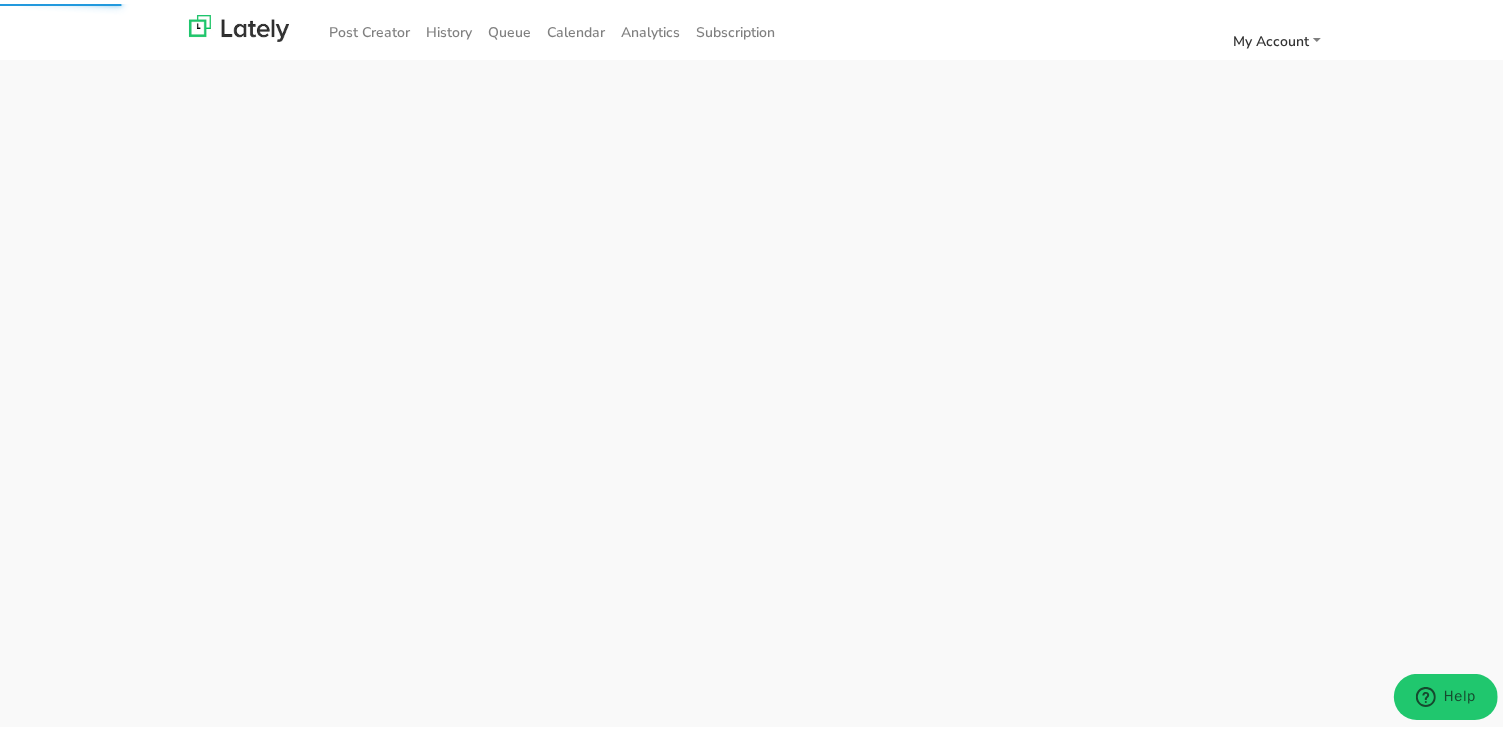 scroll, scrollTop: 0, scrollLeft: 0, axis: both 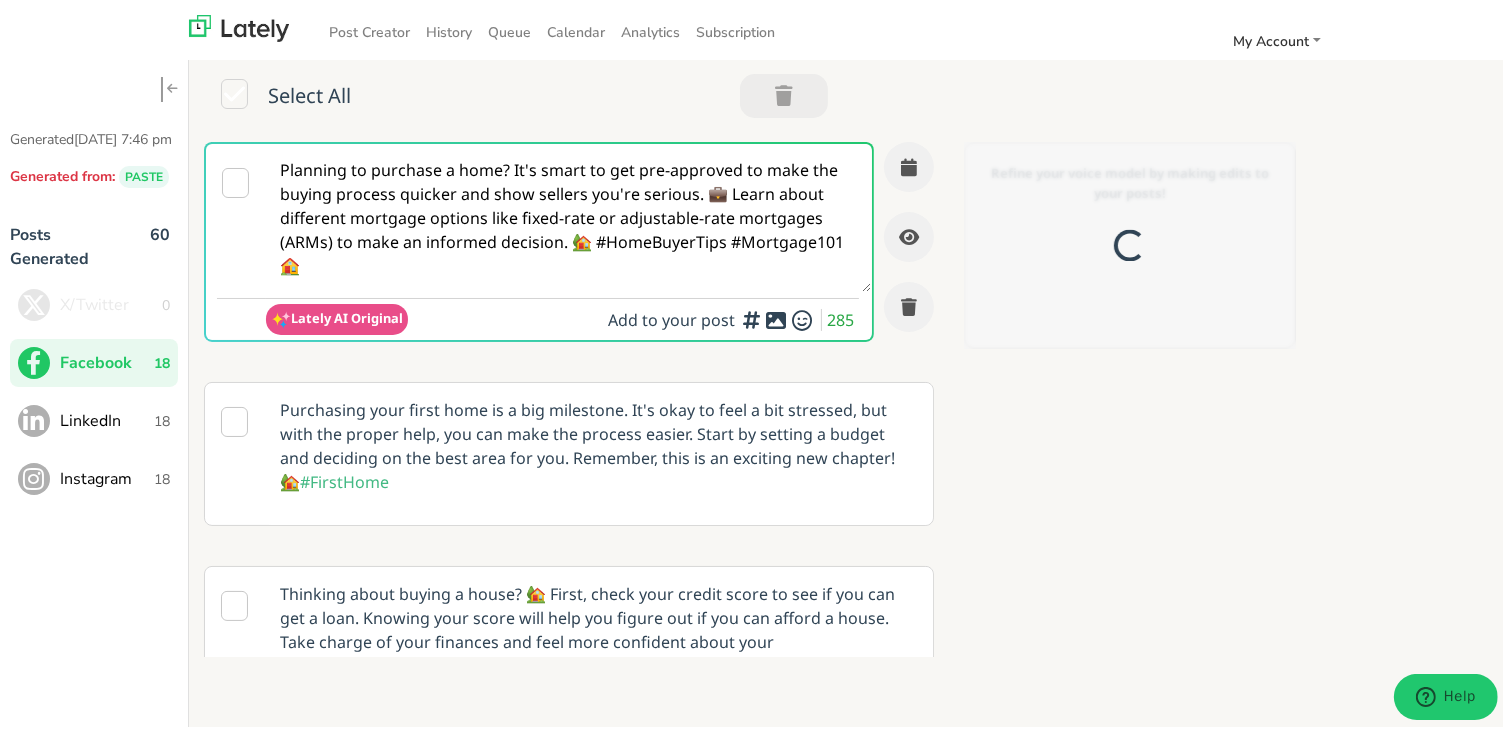 click on "Planning to purchase a home? It's smart to get pre-approved to make the buying process quicker and show sellers you're serious. 💼 Learn about different mortgage options like fixed-rate or adjustable-rate mortgages (ARMs) to make an informed decision. 🏡 #HomeBuyerTips #Mortgage101 🏠" at bounding box center [568, 214] 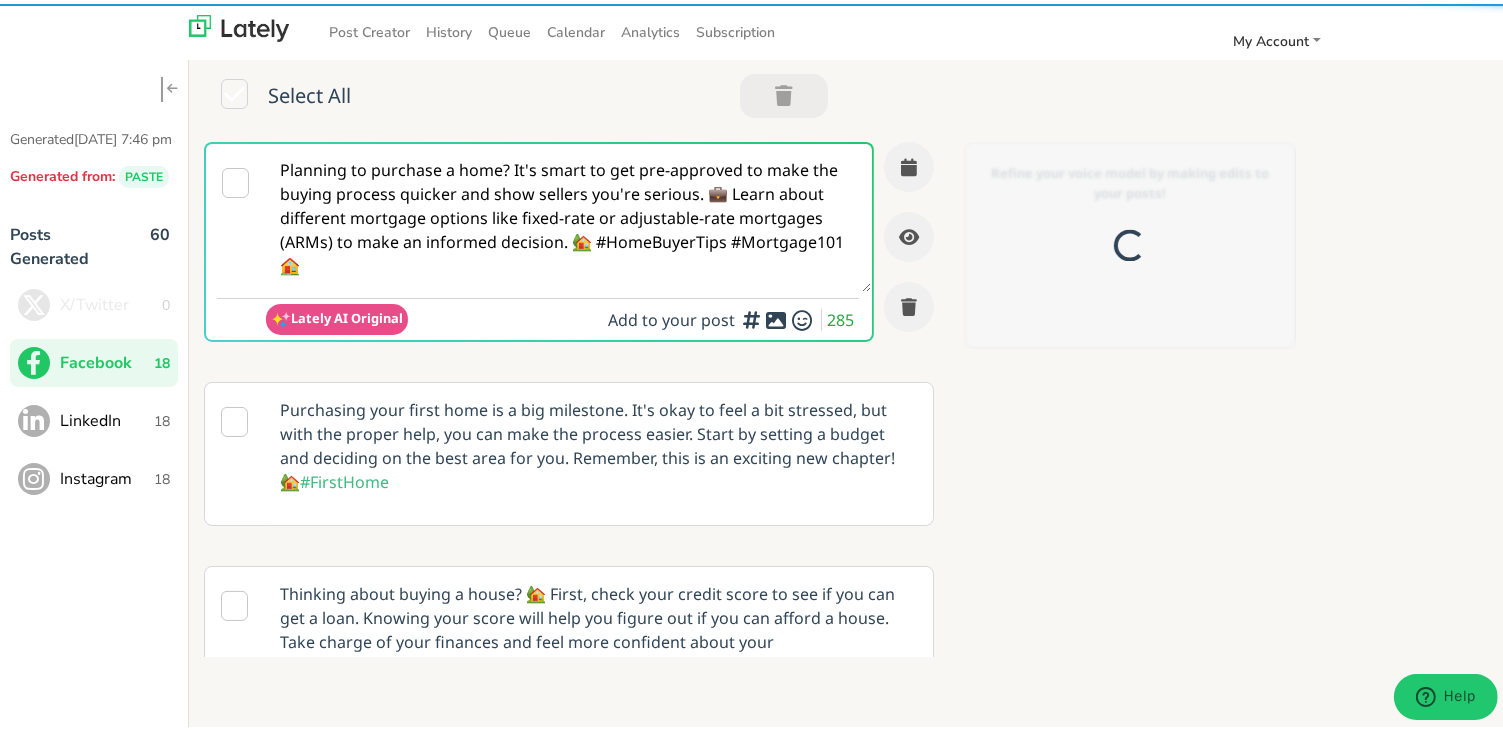 click on "Planning to purchase a home? It's smart to get pre-approved to make the buying process quicker and show sellers you're serious. 💼 Learn about different mortgage options like fixed-rate or adjustable-rate mortgages (ARMs) to make an informed decision. 🏡 #HomeBuyerTips #Mortgage101 🏠" at bounding box center [568, 214] 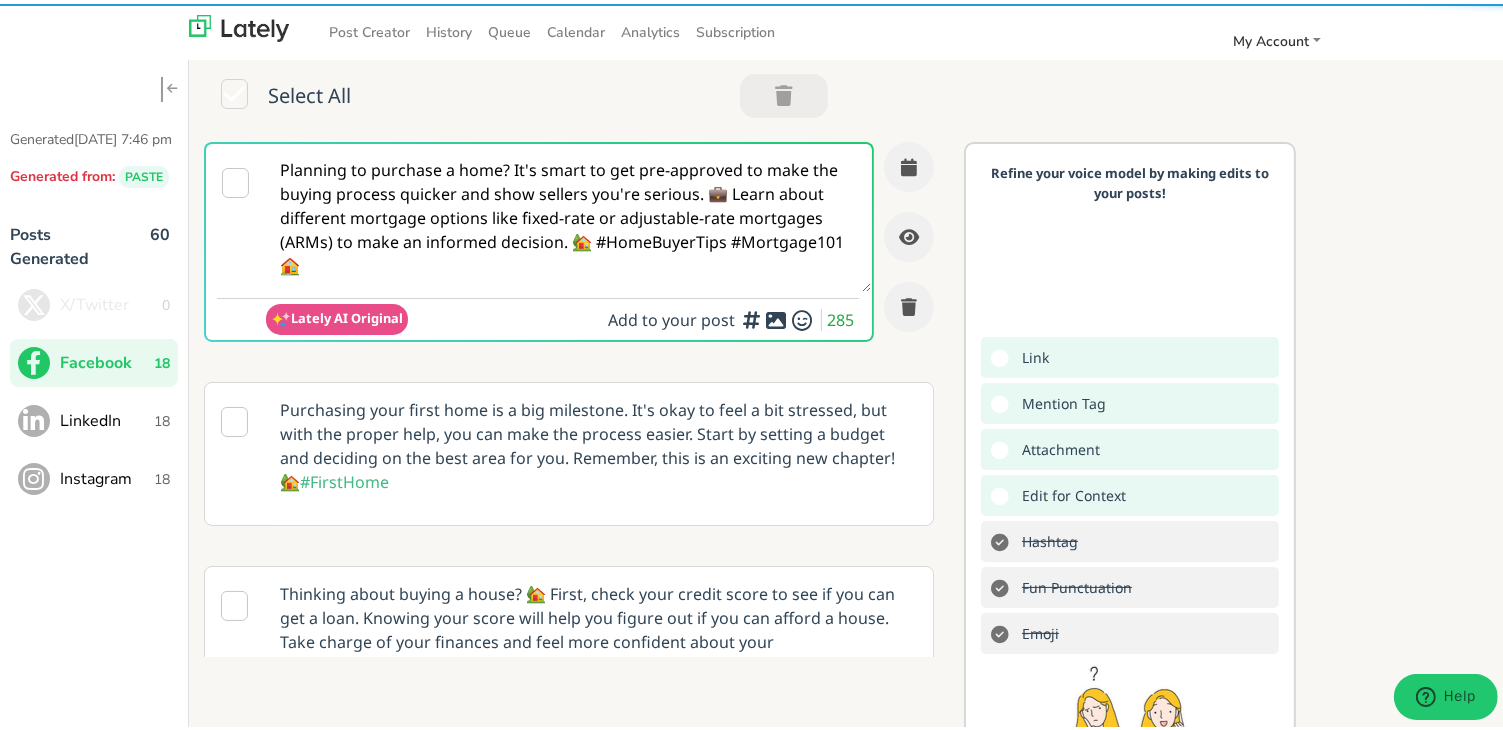 click on "Planning to purchase a home? It's smart to get pre-approved to make the buying process quicker and show sellers you're serious. 💼 Learn about different mortgage options like fixed-rate or adjustable-rate mortgages (ARMs) to make an informed decision. 🏡 #HomeBuyerTips #Mortgage101 🏠" at bounding box center (568, 214) 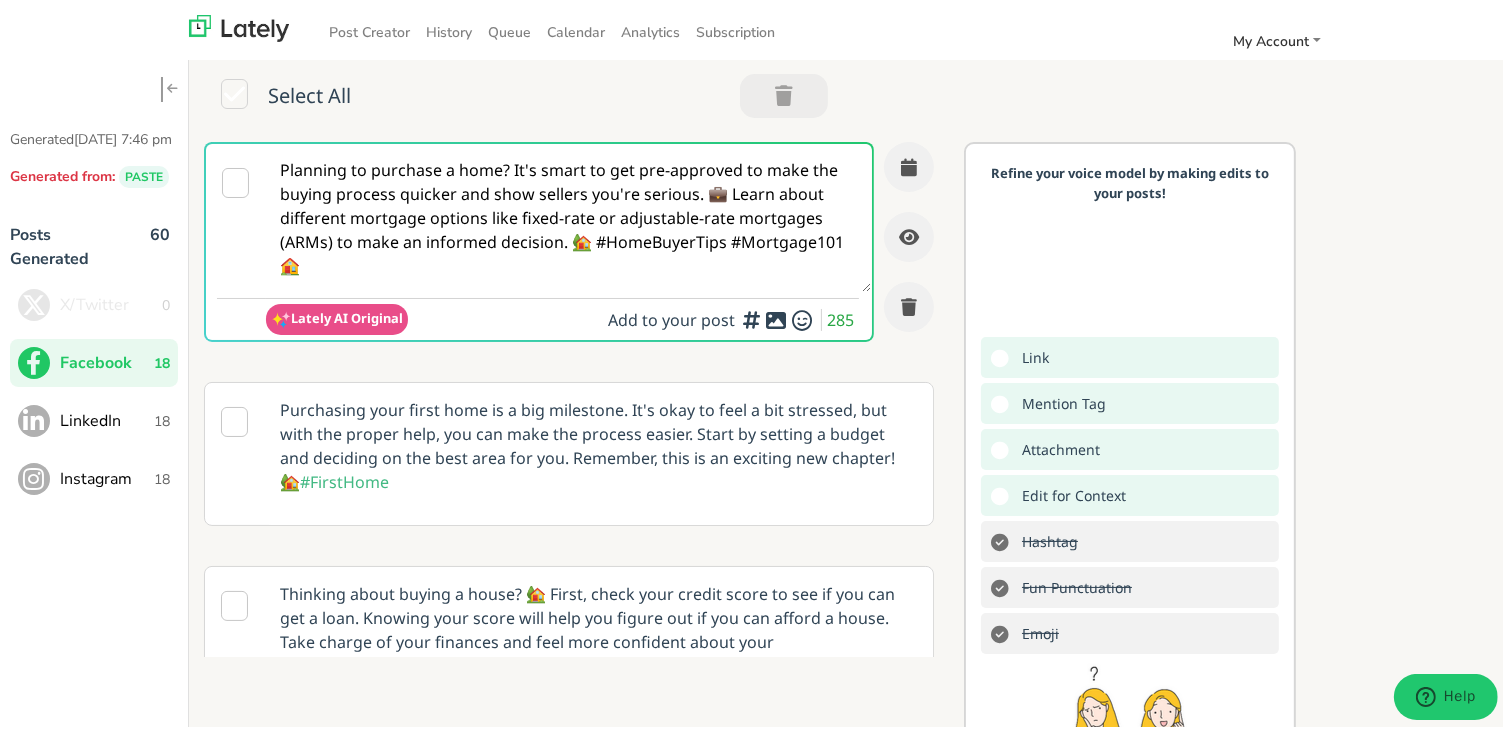 click on "LinkedIn" at bounding box center (107, 417) 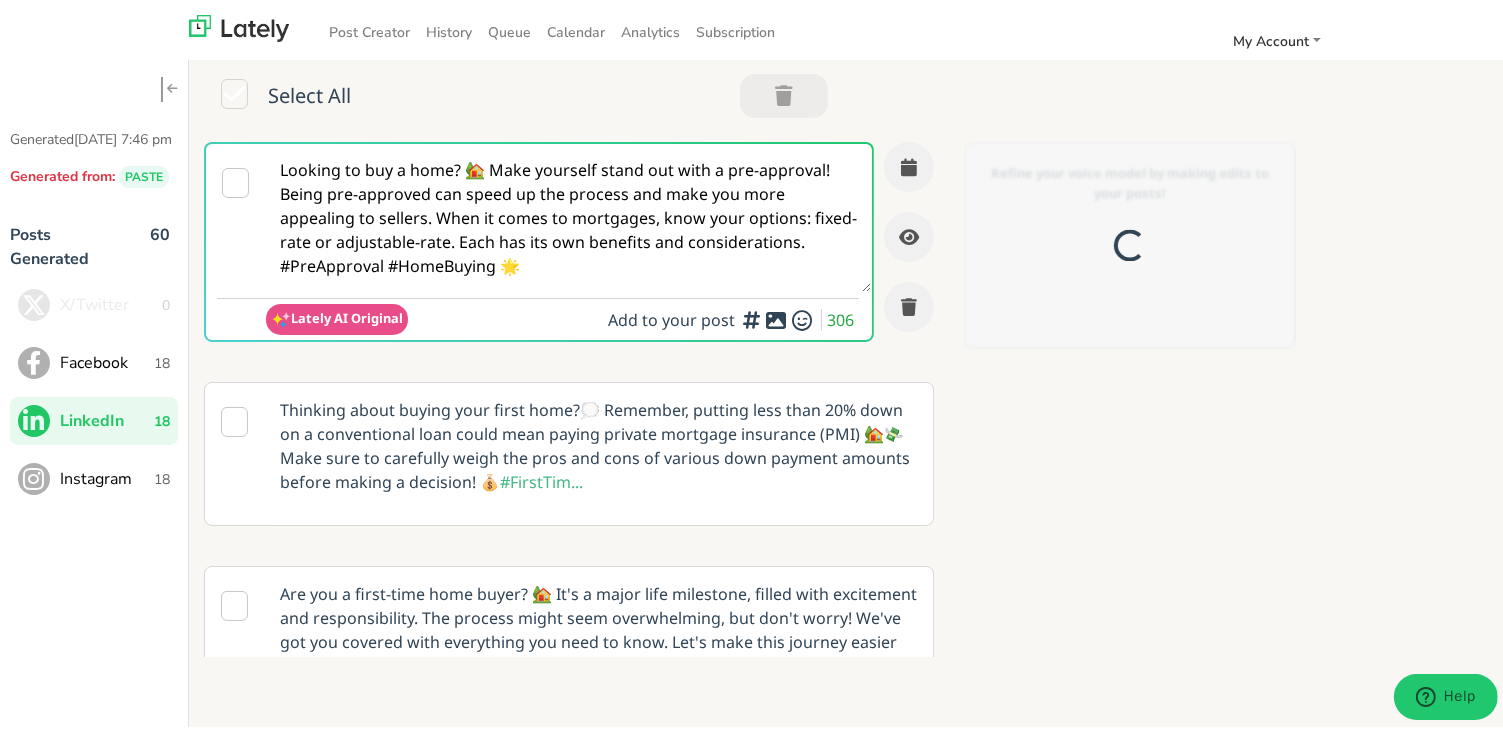 scroll, scrollTop: 0, scrollLeft: 0, axis: both 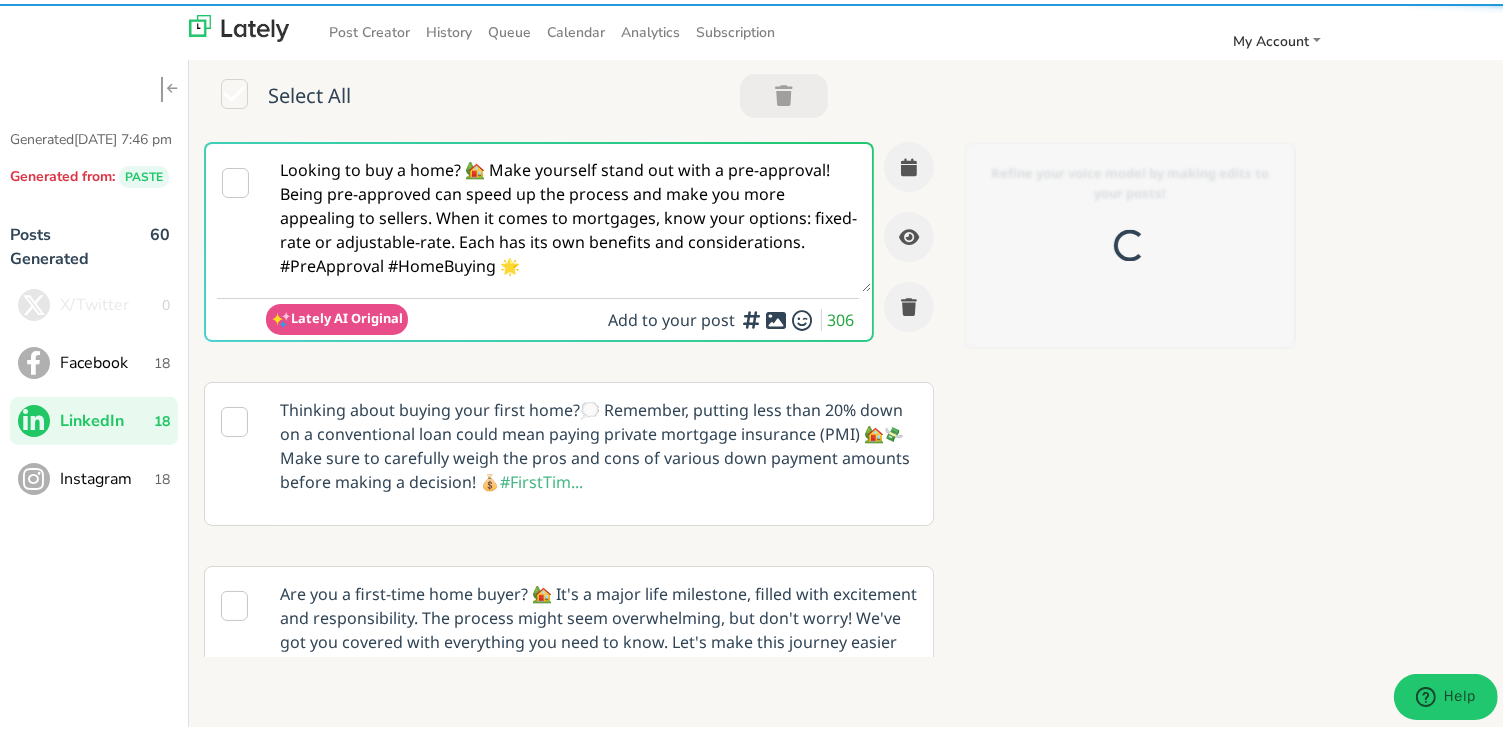 click on "Looking to buy a home? 🏡 Make yourself stand out with a pre-approval! Being pre-approved can speed up the process and make you more appealing to sellers. When it comes to mortgages, know your options: fixed-rate or adjustable-rate. Each has its own benefits and considerations. #PreApproval #HomeBuying 🌟" at bounding box center [568, 214] 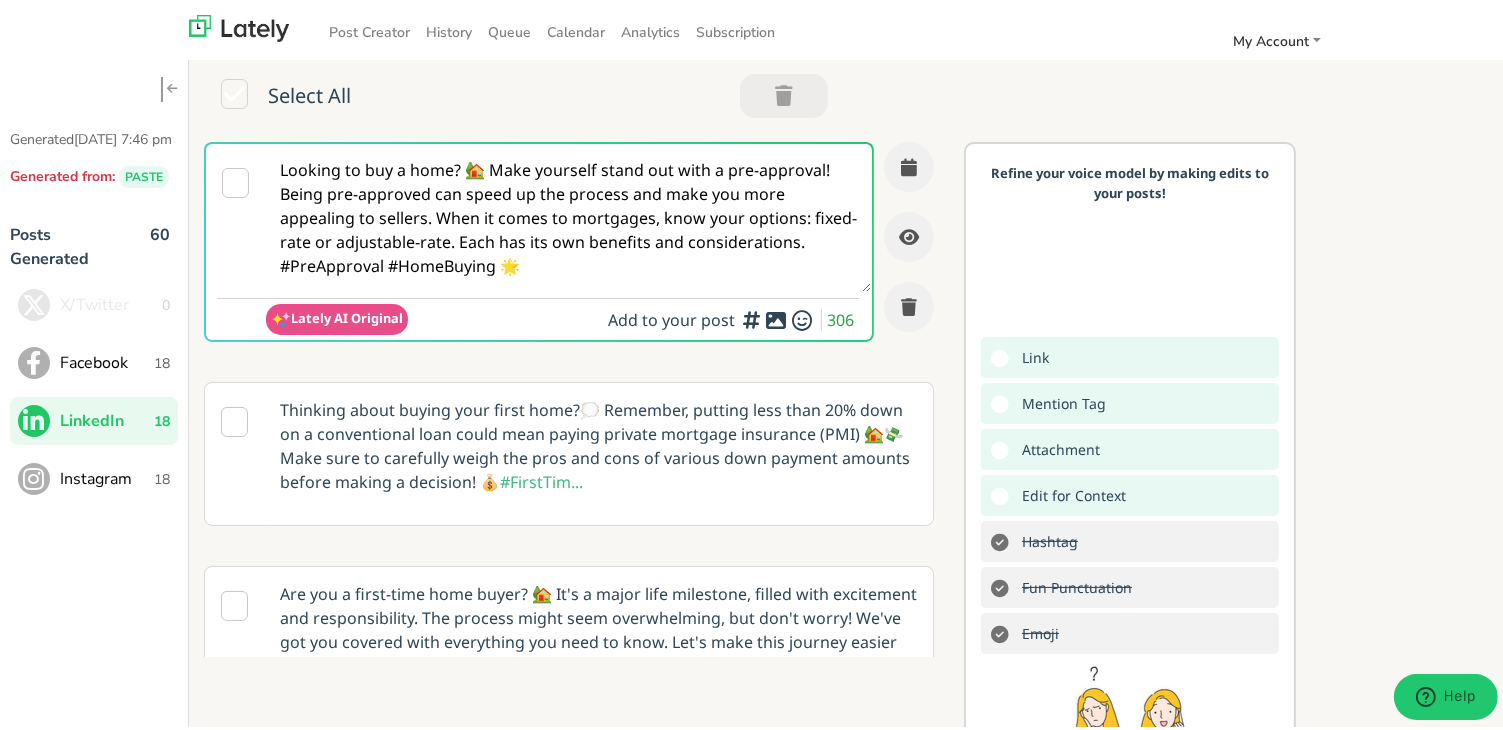 click on "18" at bounding box center [162, 475] 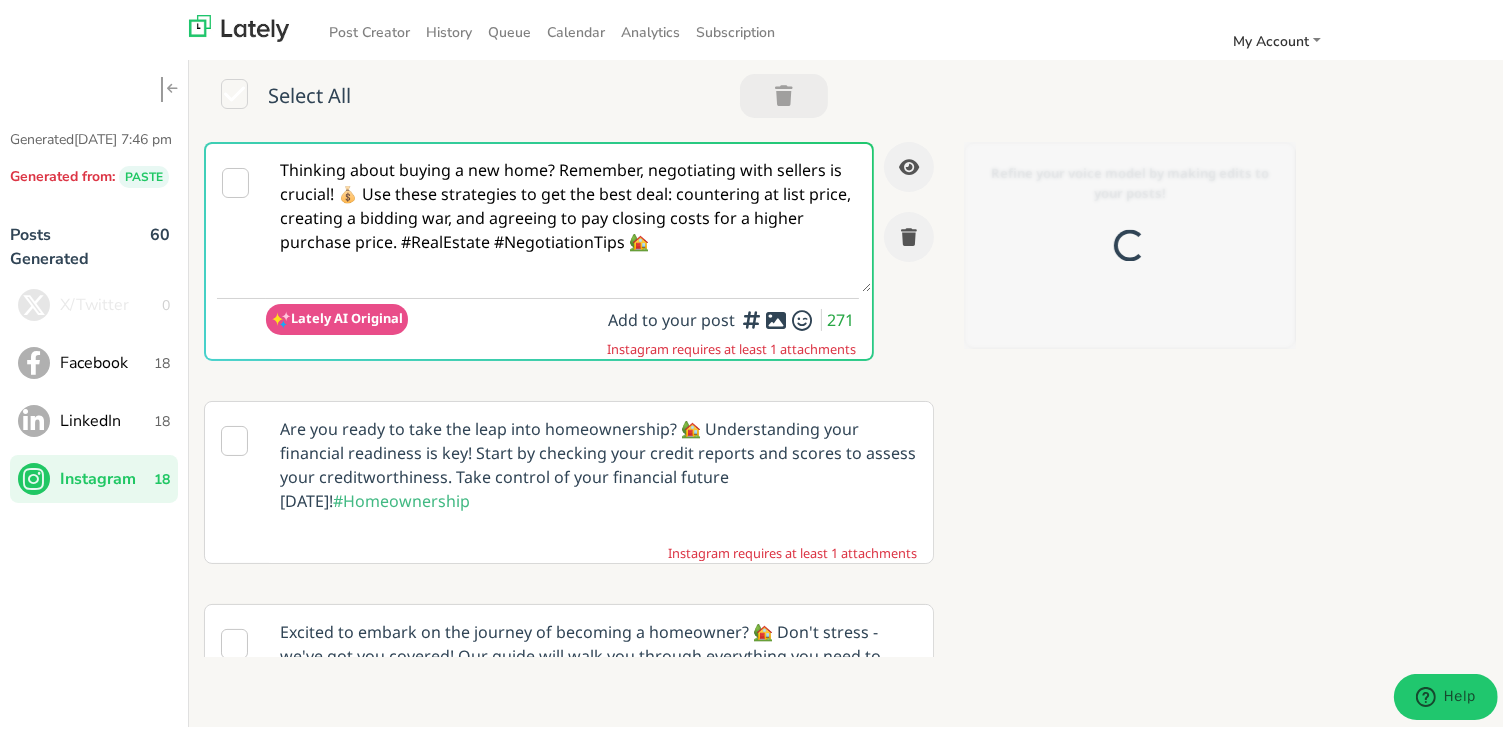 scroll, scrollTop: 0, scrollLeft: 0, axis: both 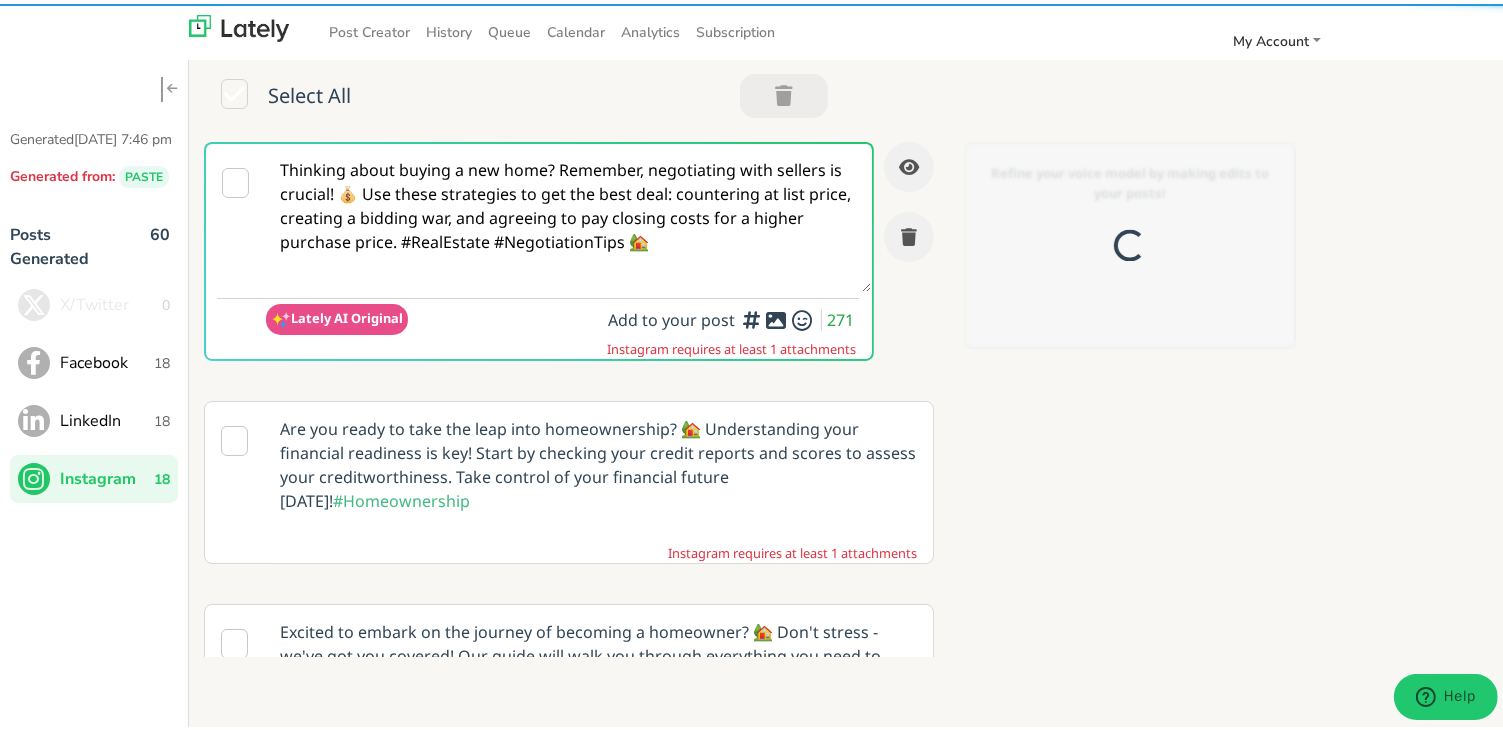 click on "Thinking about buying a new home? Remember, negotiating with sellers is crucial! 💰 Use these strategies to get the best deal: countering at list price, creating a bidding war, and agreeing to pay closing costs for a higher purchase price. #RealEstate #NegotiationTips 🏡" at bounding box center (568, 214) 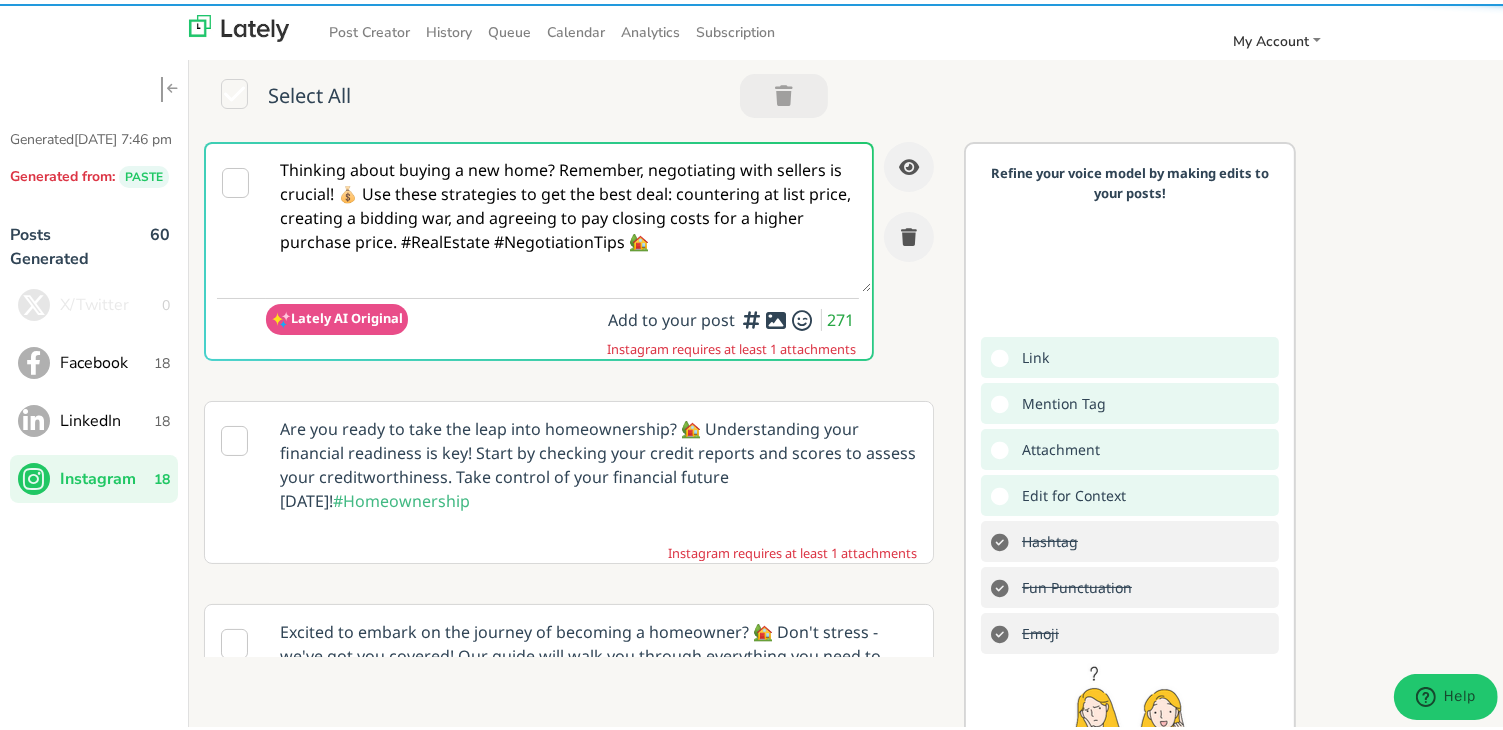 click on "Thinking about buying a new home? Remember, negotiating with sellers is crucial! 💰 Use these strategies to get the best deal: countering at list price, creating a bidding war, and agreeing to pay closing costs for a higher purchase price. #RealEstate #NegotiationTips 🏡" at bounding box center [568, 214] 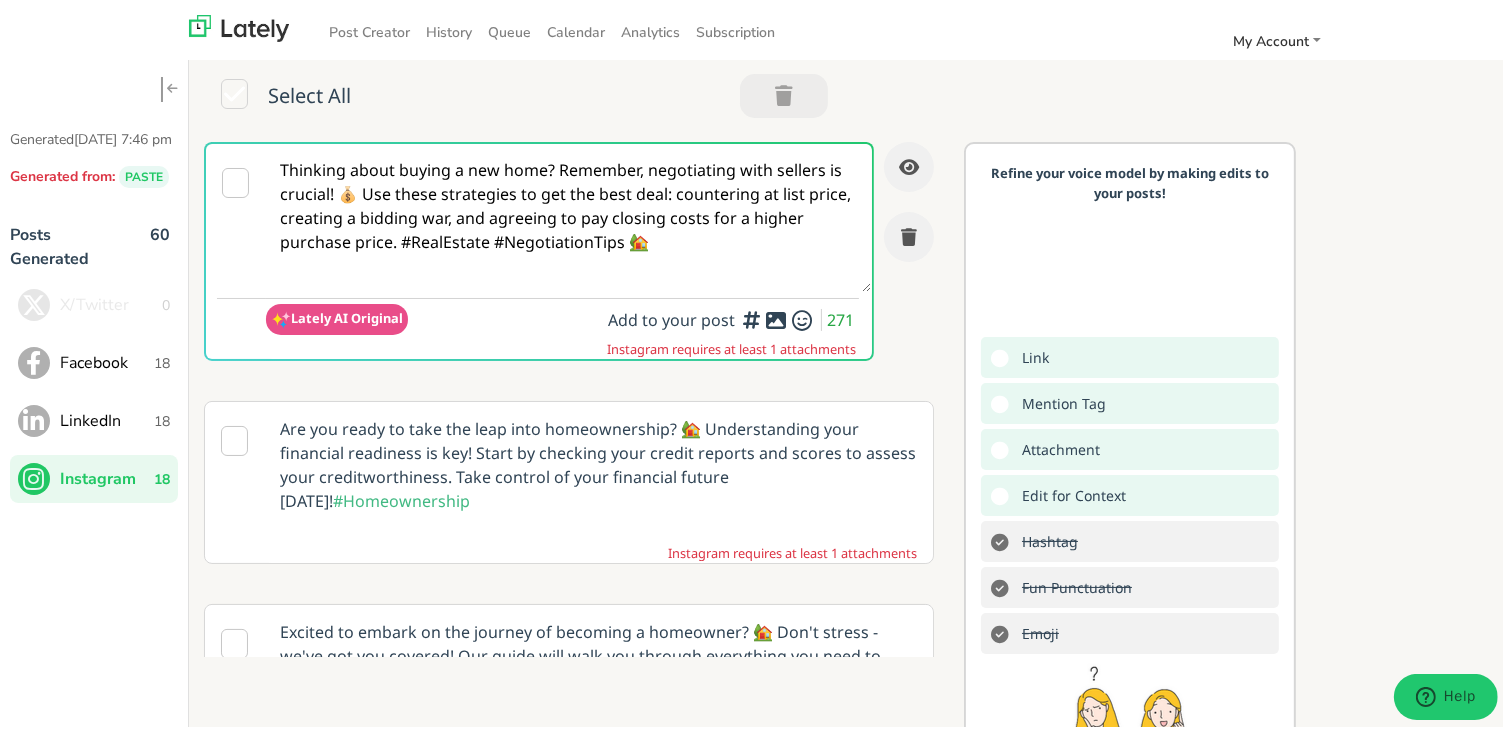 click on "Facebook 18" at bounding box center [94, 359] 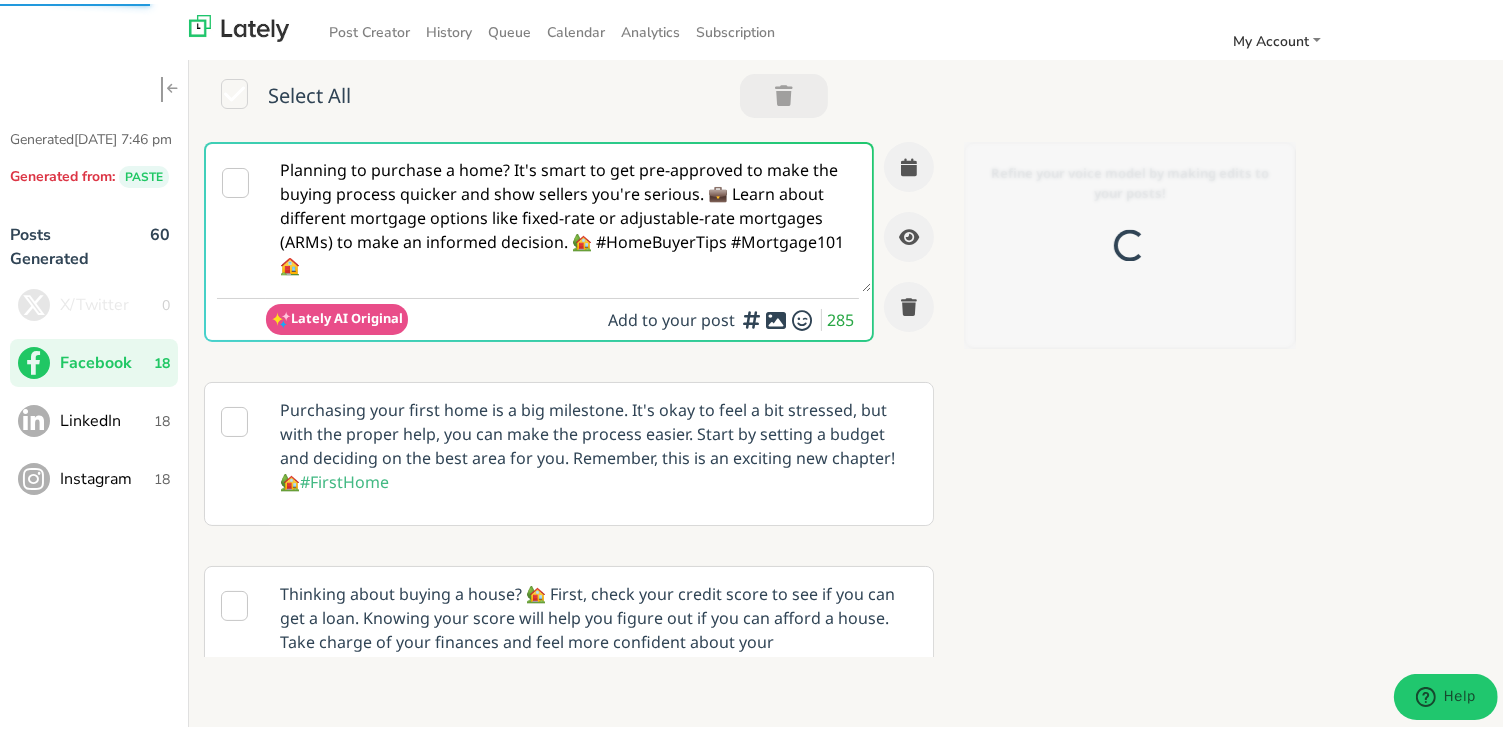 scroll, scrollTop: 0, scrollLeft: 0, axis: both 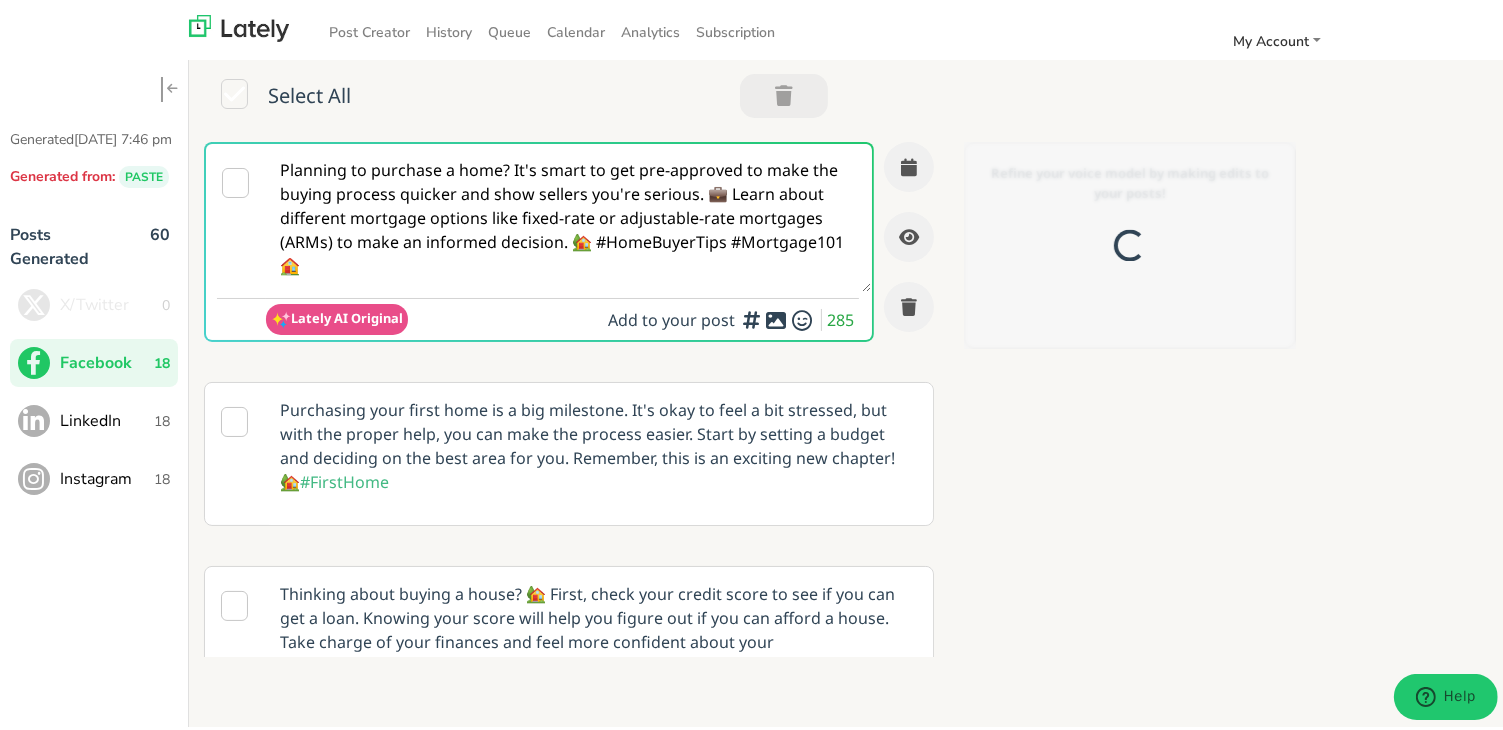 click on "Planning to purchase a home? It's smart to get pre-approved to make the buying process quicker and show sellers you're serious. 💼 Learn about different mortgage options like fixed-rate or adjustable-rate mortgages (ARMs) to make an informed decision. 🏡 #HomeBuyerTips #Mortgage101 🏠" at bounding box center (568, 214) 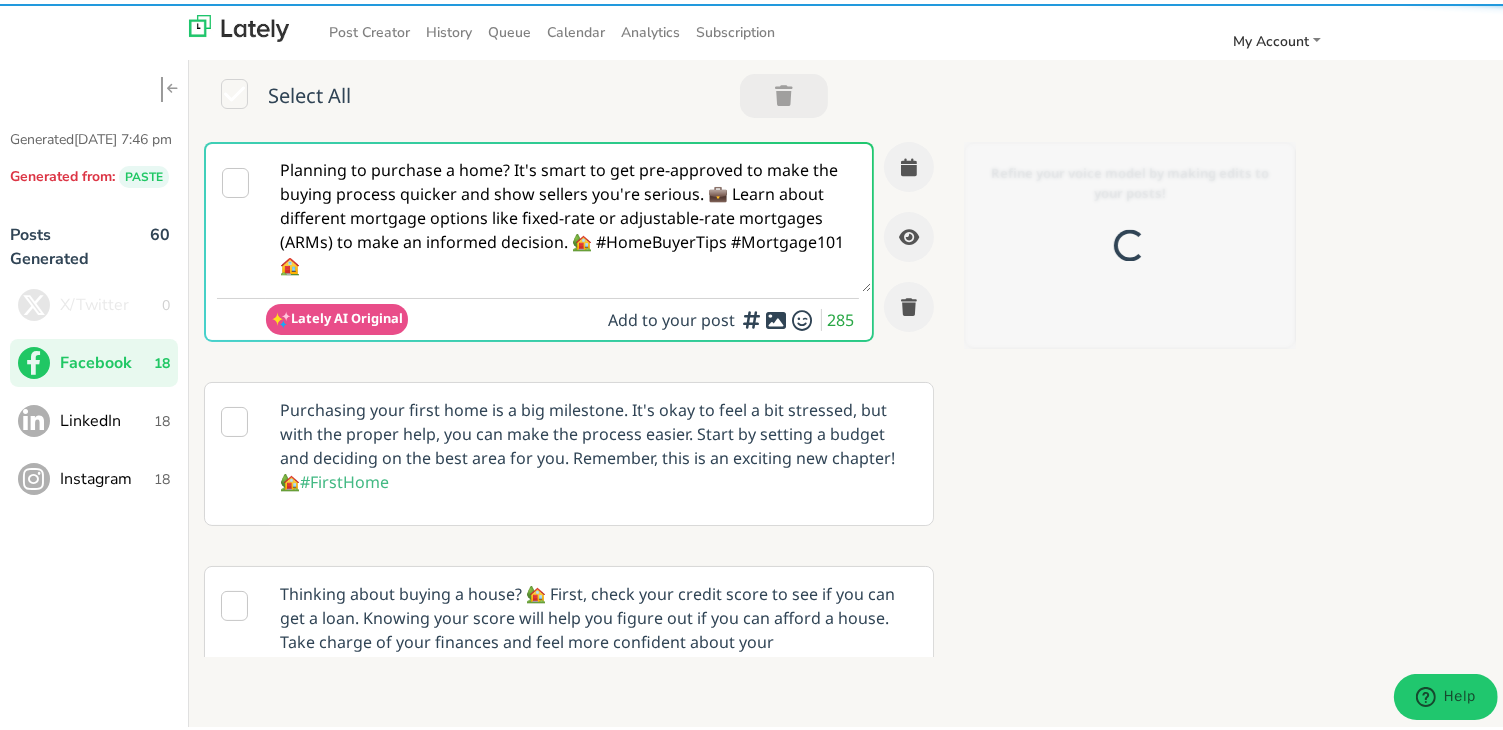 click on "Planning to purchase a home? It's smart to get pre-approved to make the buying process quicker and show sellers you're serious. 💼 Learn about different mortgage options like fixed-rate or adjustable-rate mortgages (ARMs) to make an informed decision. 🏡 #HomeBuyerTips #Mortgage101 🏠" at bounding box center (568, 214) 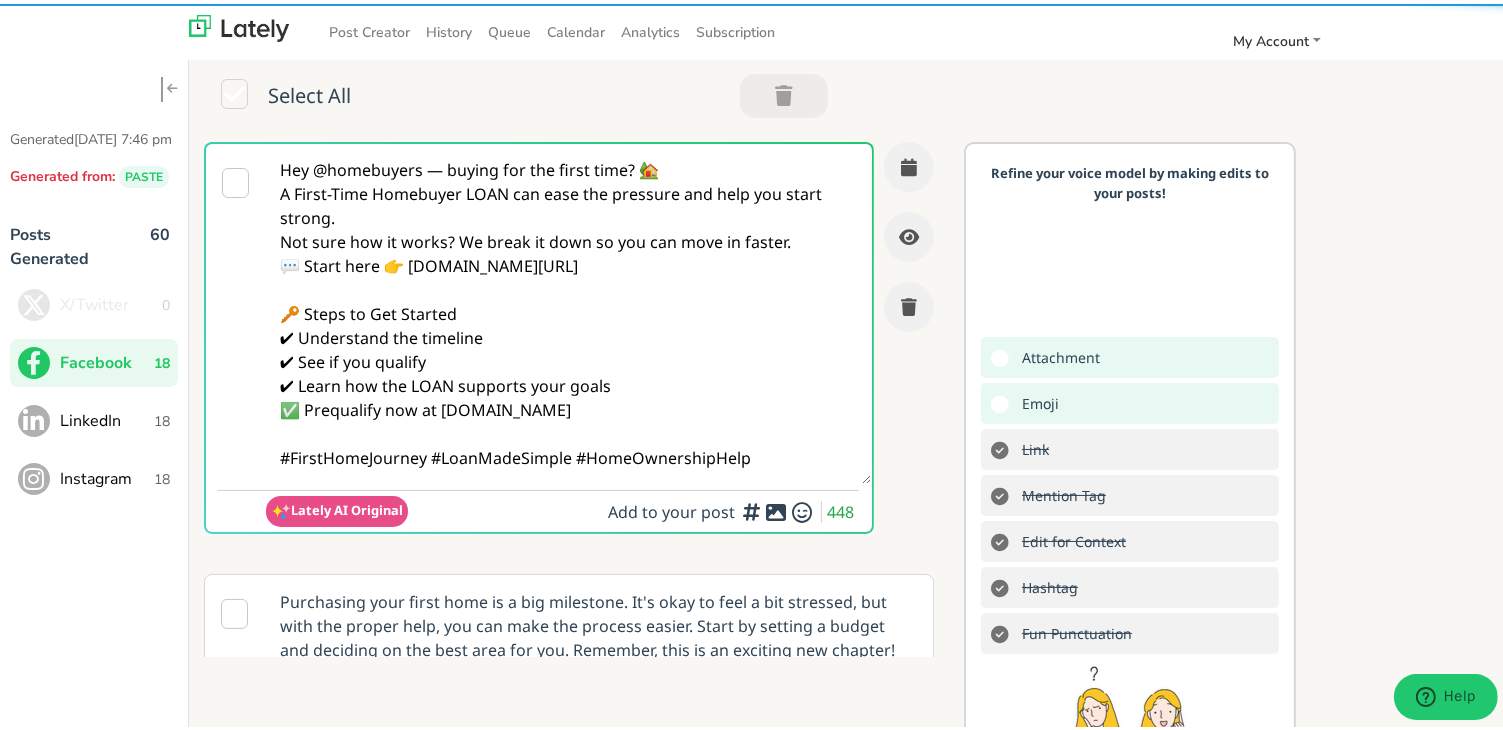 click on "Hey @homebuyers — buying for the first time? 🏡
A First-Time Homebuyer LOAN can ease the pressure and help you start strong.
Not sure how it works? We break it down so you can move in faster.
💬 Start here 👉 [DOMAIN_NAME][URL]
🔑 Steps to Get Started
✔ Understand the timeline
✔ See if you qualify
✔ Learn how the LOAN supports your goals
✅ Prequalify now at [DOMAIN_NAME]
#FirstHomeJourney #LoanMadeSimple #HomeOwnershipHelp" at bounding box center [568, 310] 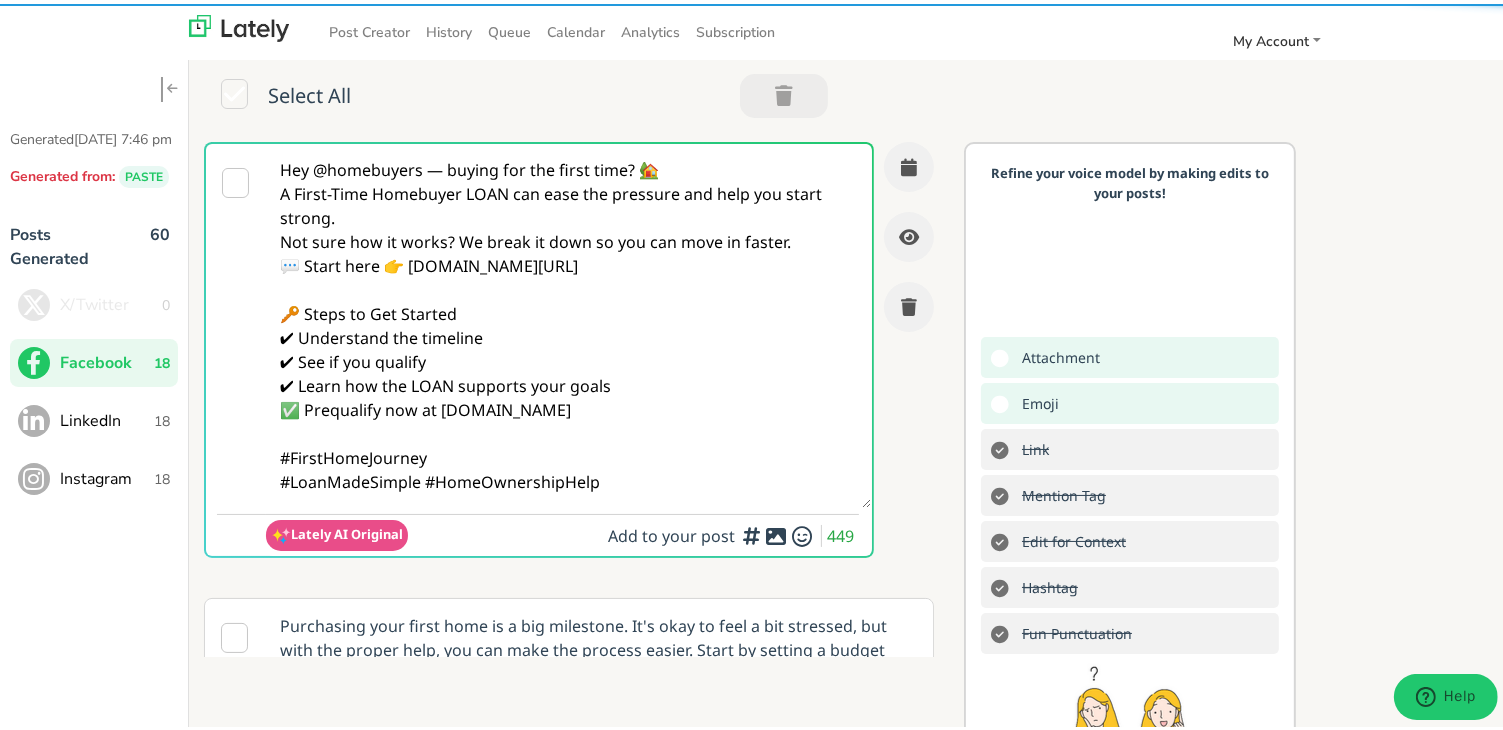 click on "Hey @homebuyers — buying for the first time? 🏡
A First-Time Homebuyer LOAN can ease the pressure and help you start strong.
Not sure how it works? We break it down so you can move in faster.
💬 Start here 👉 [DOMAIN_NAME][URL]
🔑 Steps to Get Started
✔ Understand the timeline
✔ See if you qualify
✔ Learn how the LOAN supports your goals
✅ Prequalify now at [DOMAIN_NAME]
#FirstHomeJourney
#LoanMadeSimple #HomeOwnershipHelp" at bounding box center [568, 322] 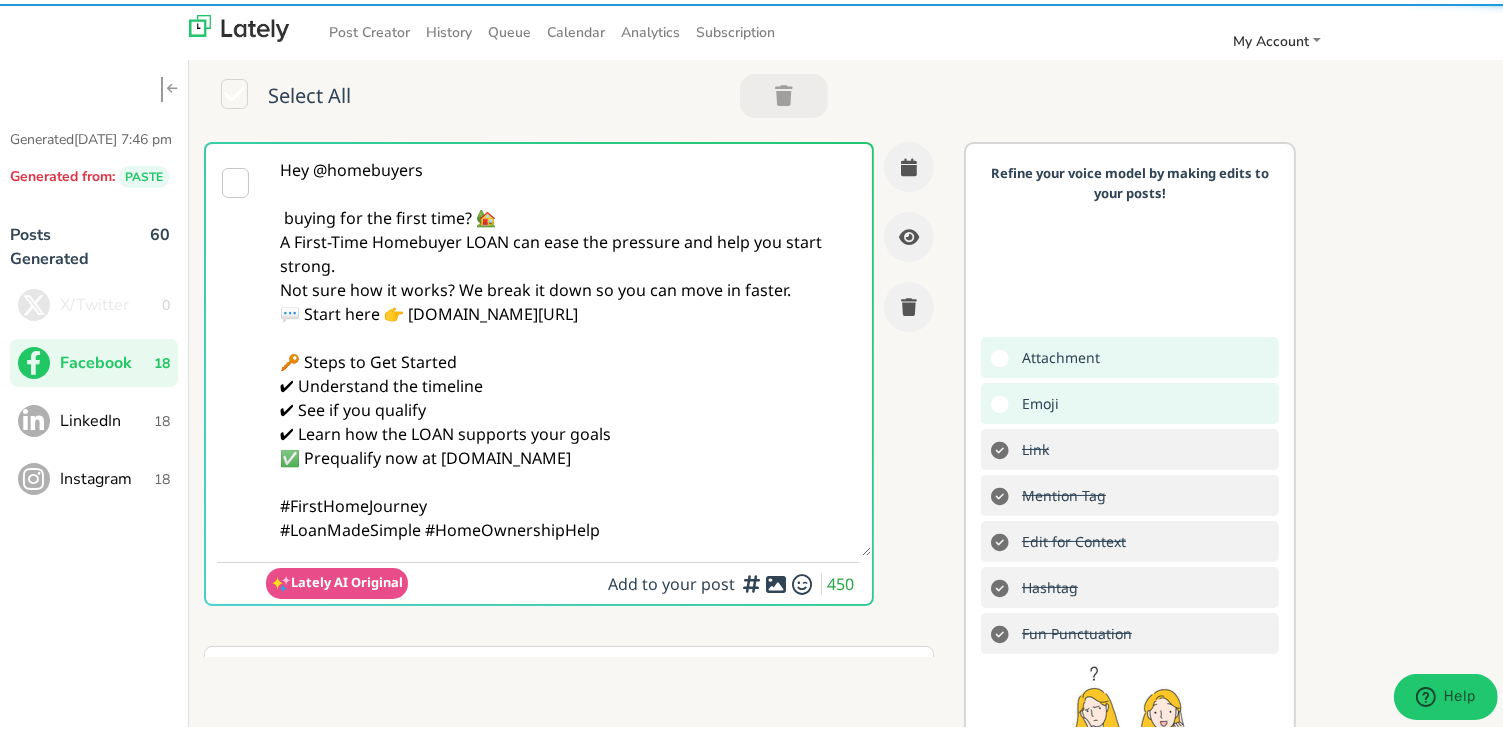 click on "Hey @homebuyers
buying for the first time? 🏡
A First-Time Homebuyer LOAN can ease the pressure and help you start strong.
Not sure how it works? We break it down so you can move in faster.
💬 Start here 👉 [DOMAIN_NAME][URL]
🔑 Steps to Get Started
✔ Understand the timeline
✔ See if you qualify
✔ Learn how the LOAN supports your goals
✅ Prequalify now at [DOMAIN_NAME]
#FirstHomeJourney
#LoanMadeSimple #HomeOwnershipHelp" at bounding box center [568, 346] 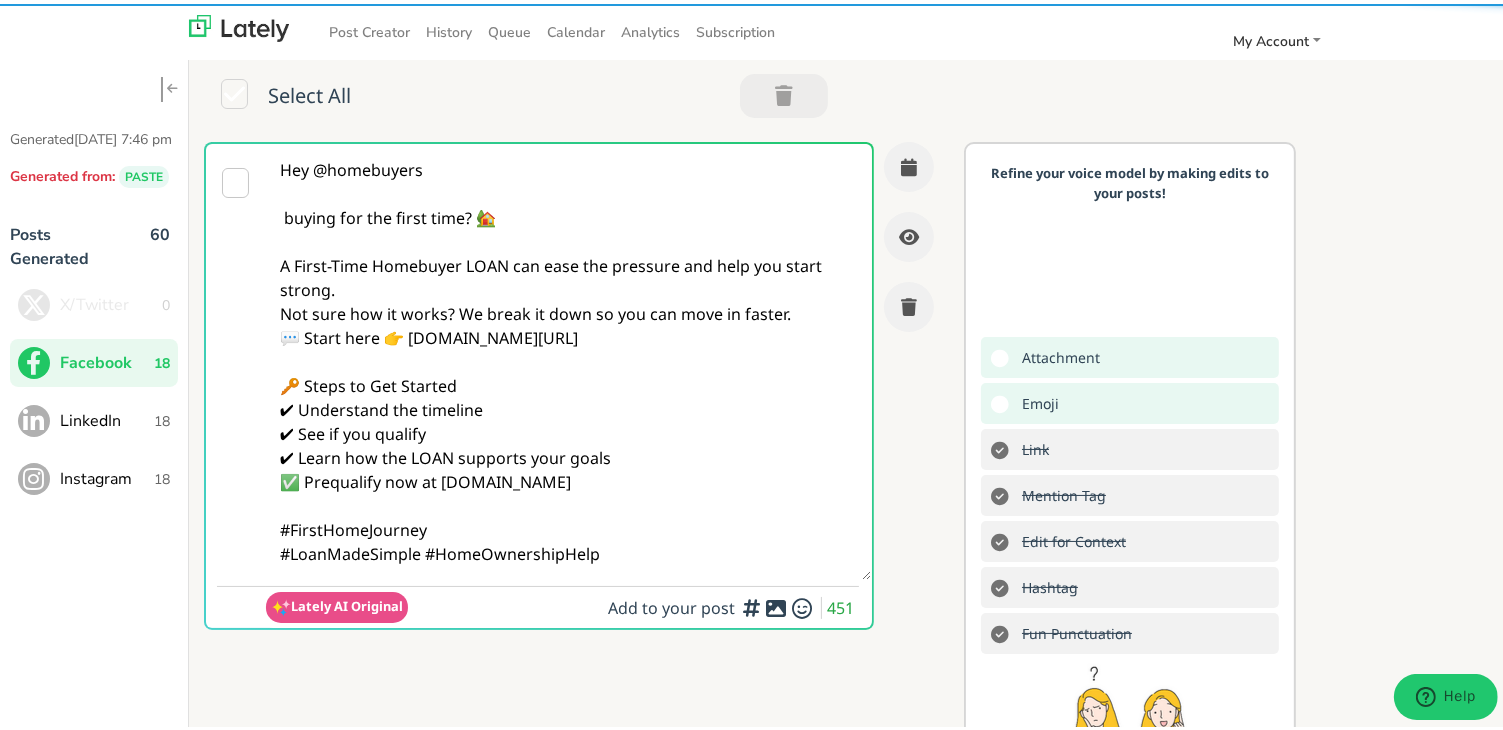 click on "Hey @homebuyers
buying for the first time? 🏡
A First-Time Homebuyer LOAN can ease the pressure and help you start strong.
Not sure how it works? We break it down so you can move in faster.
💬 Start here 👉 [DOMAIN_NAME][URL]
🔑 Steps to Get Started
✔ Understand the timeline
✔ See if you qualify
✔ Learn how the LOAN supports your goals
✅ Prequalify now at [DOMAIN_NAME]
#FirstHomeJourney
#LoanMadeSimple #HomeOwnershipHelp" at bounding box center [568, 358] 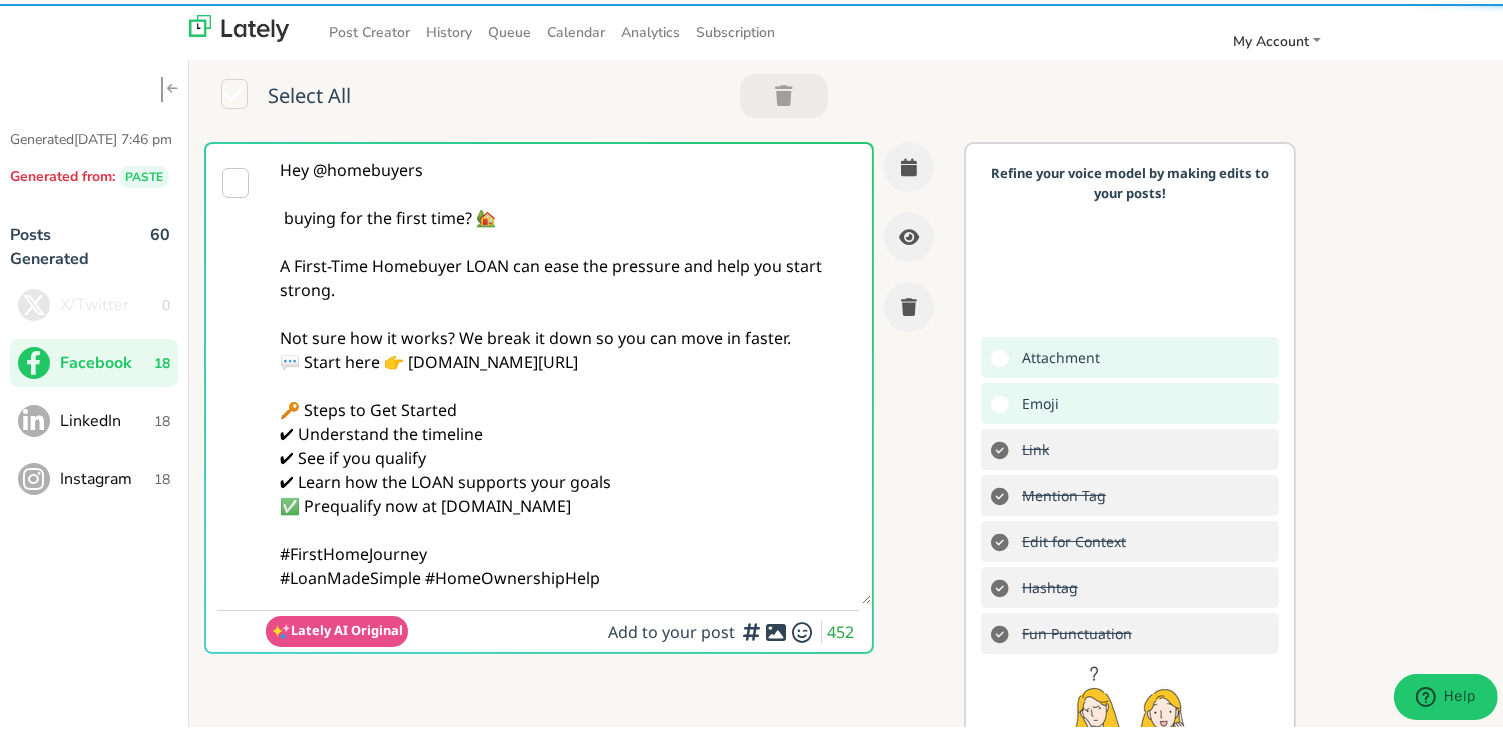 click on "Hey @homebuyers
buying for the first time? 🏡
A First-Time Homebuyer LOAN can ease the pressure and help you start strong.
Not sure how it works? We break it down so you can move in faster.
💬 Start here 👉 [DOMAIN_NAME][URL]
🔑 Steps to Get Started
✔ Understand the timeline
✔ See if you qualify
✔ Learn how the LOAN supports your goals
✅ Prequalify now at [DOMAIN_NAME]
#FirstHomeJourney
#LoanMadeSimple #HomeOwnershipHelp" at bounding box center (568, 370) 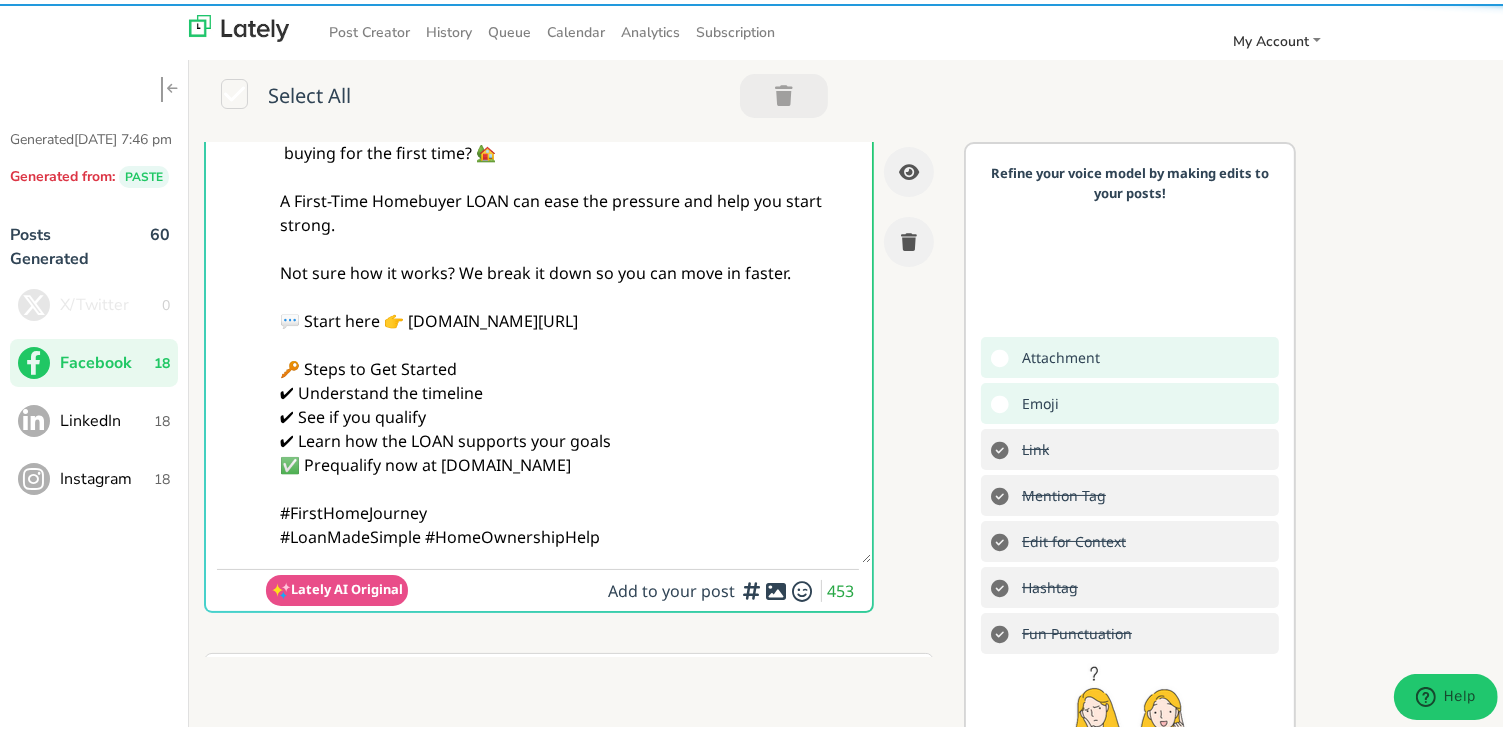 scroll, scrollTop: 100, scrollLeft: 0, axis: vertical 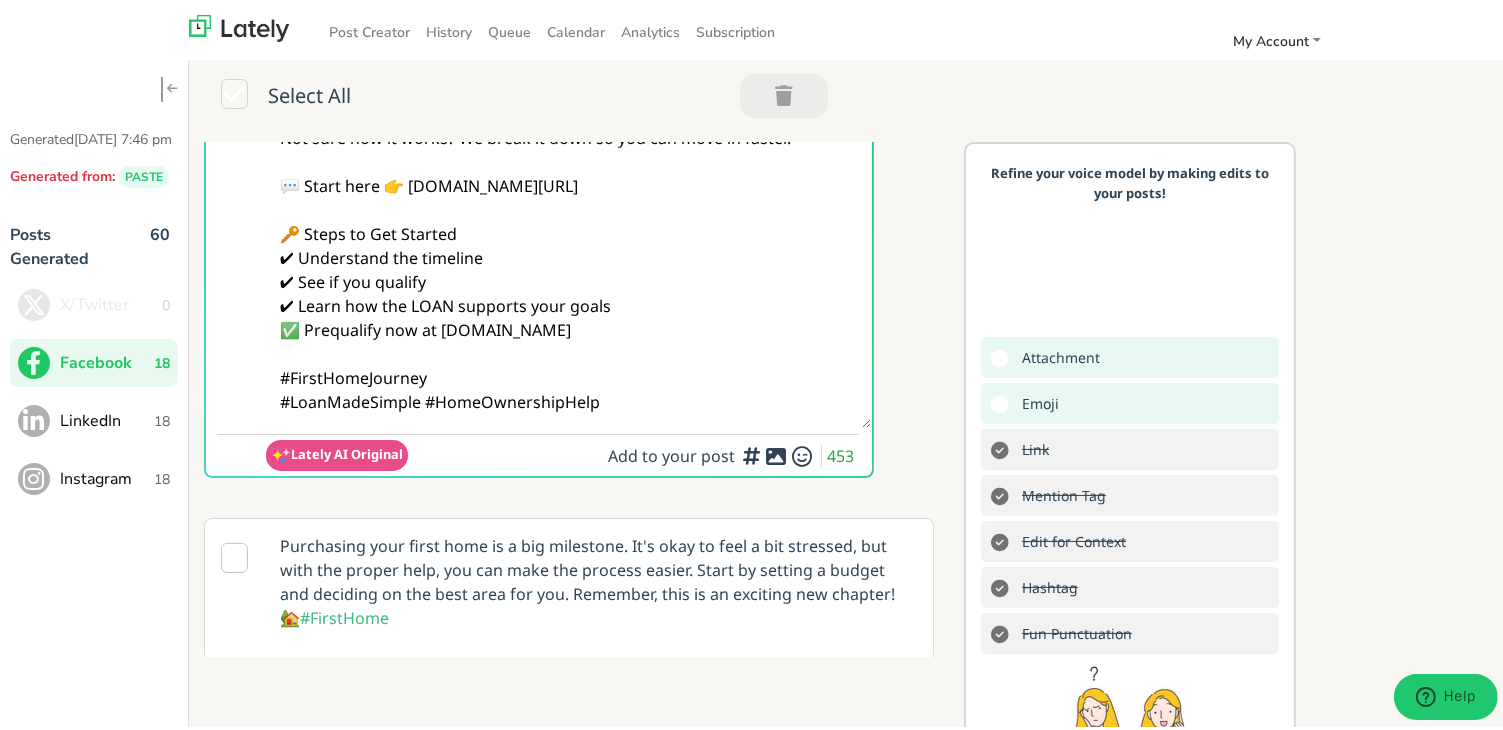 click on "Hey @homebuyers
buying for the first time? 🏡
A First-Time Homebuyer LOAN can ease the pressure and help you start strong.
Not sure how it works? We break it down so you can move in faster.
💬 Start here 👉 [DOMAIN_NAME][URL]
🔑 Steps to Get Started
✔ Understand the timeline
✔ See if you qualify
✔ Learn how the LOAN supports your goals
✅ Prequalify now at [DOMAIN_NAME]
#FirstHomeJourney
#LoanMadeSimple #HomeOwnershipHelp" at bounding box center [568, 182] 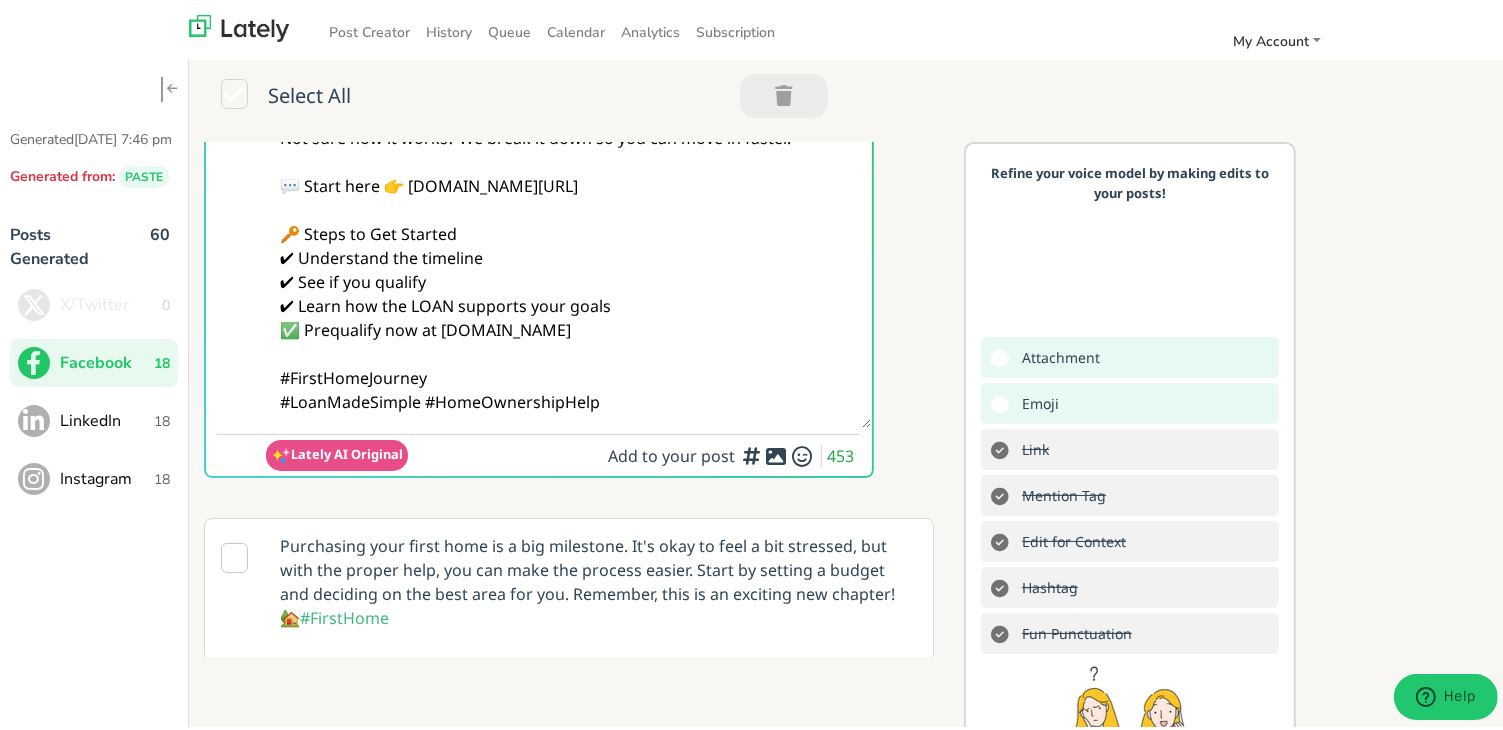 click on "Hey @homebuyers
buying for the first time? 🏡
A First-Time Homebuyer LOAN can ease the pressure and help you start strong.
Not sure how it works? We break it down so you can move in faster.
💬 Start here 👉 [DOMAIN_NAME][URL]
🔑 Steps to Get Started
✔ Understand the timeline
✔ See if you qualify
✔ Learn how the LOAN supports your goals
✅ Prequalify now at [DOMAIN_NAME]
#FirstHomeJourney
#LoanMadeSimple #HomeOwnershipHelp" at bounding box center [568, 182] 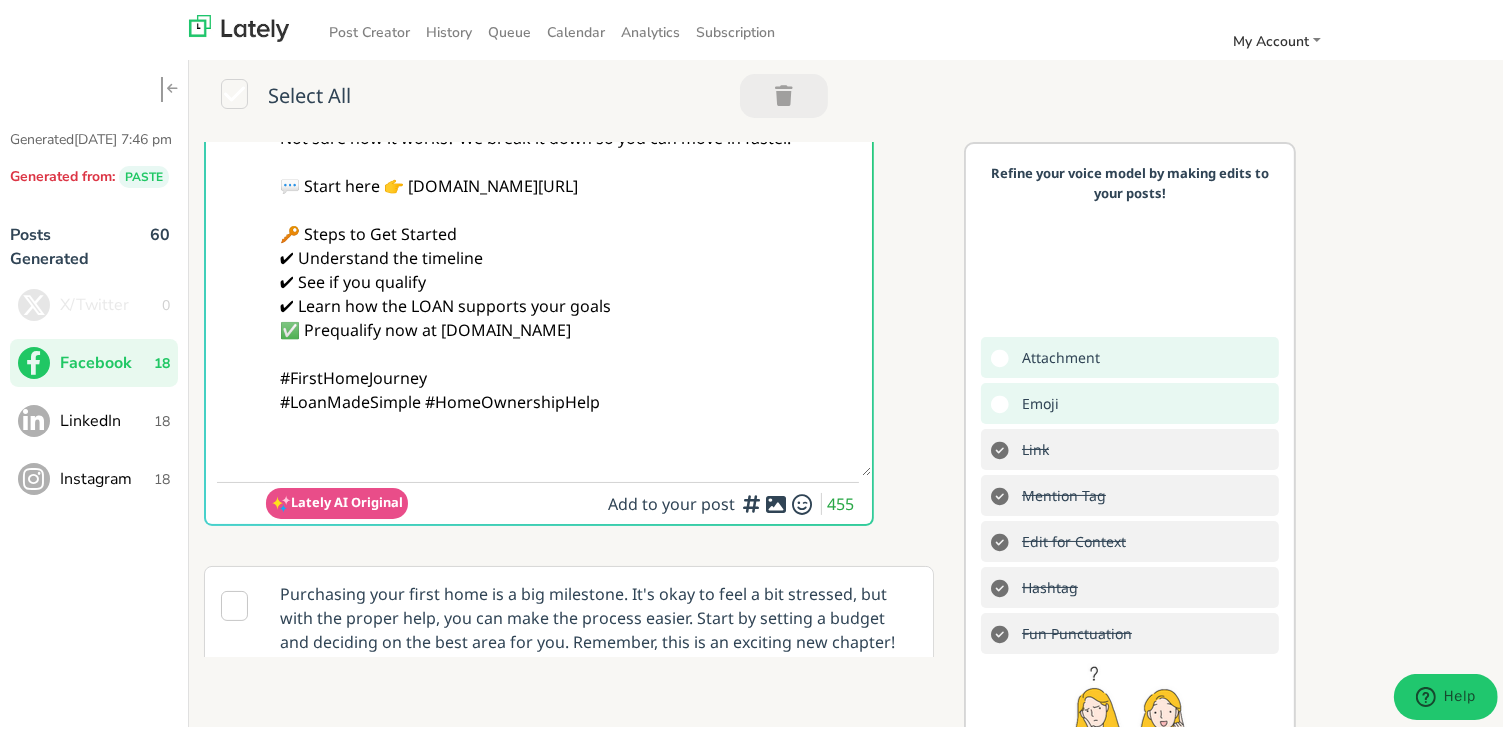 paste on "Follow Us On Our Social Media Platforms!
Facebook: [URL][DOMAIN_NAME]
LinkedIn: [URL][DOMAIN_NAME]
Instagram: [URL][DOMAIN_NAME][DOMAIN_NAME]" 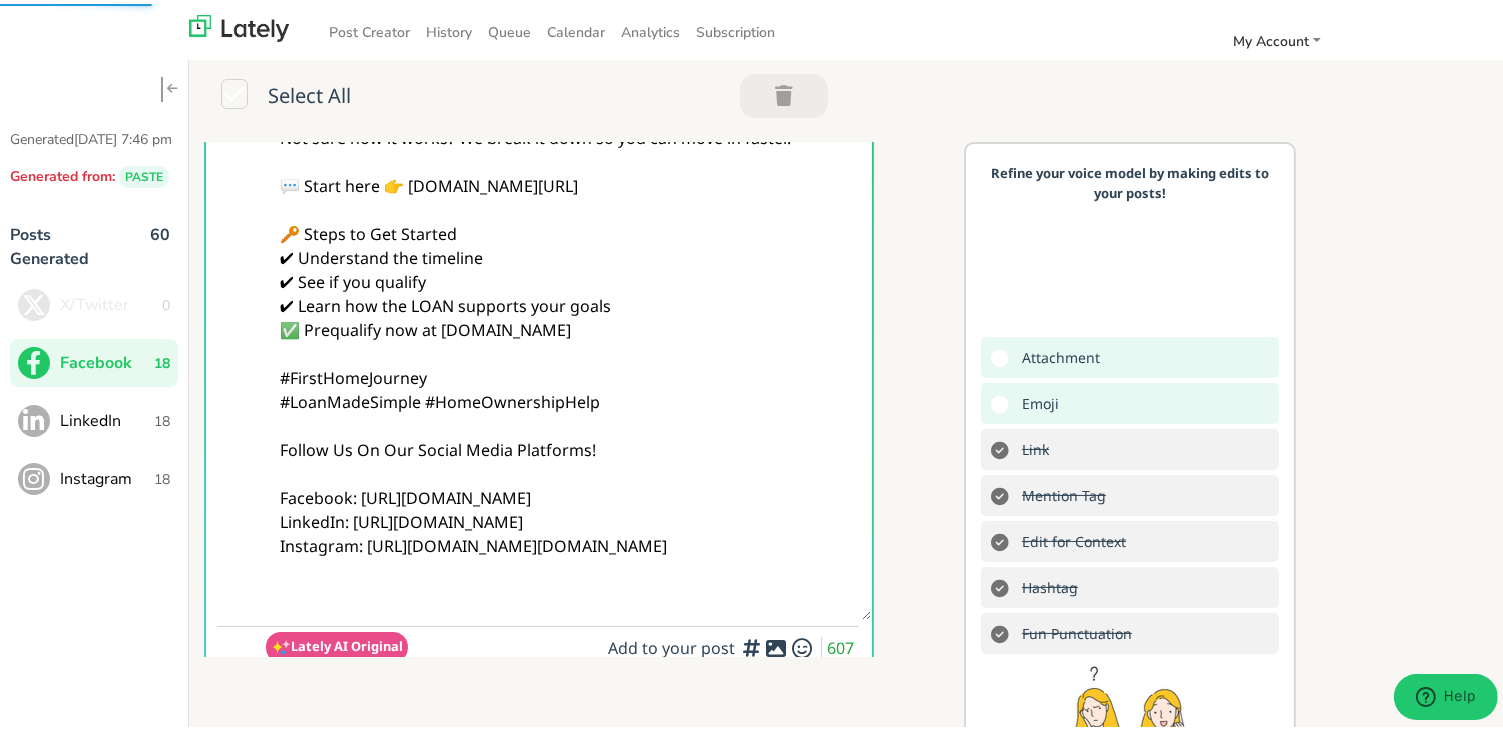 type on "Hey @homebuyers
buying for the first time? 🏡
A First-Time Homebuyer LOAN can ease the pressure and help you start strong.
Not sure how it works? We break it down so you can move in faster.
💬 Start here 👉 [DOMAIN_NAME][URL]
🔑 Steps to Get Started
✔ Understand the timeline
✔ See if you qualify
✔ Learn how the LOAN supports your goals
✅ Prequalify now at [DOMAIN_NAME]
#FirstHomeJourney
#LoanMadeSimple #HomeOwnershipHelp
Follow Us On Our Social Media Platforms!
Facebook: [URL][DOMAIN_NAME]
LinkedIn: [URL][DOMAIN_NAME]
Instagram: [URL][DOMAIN_NAME][DOMAIN_NAME]" 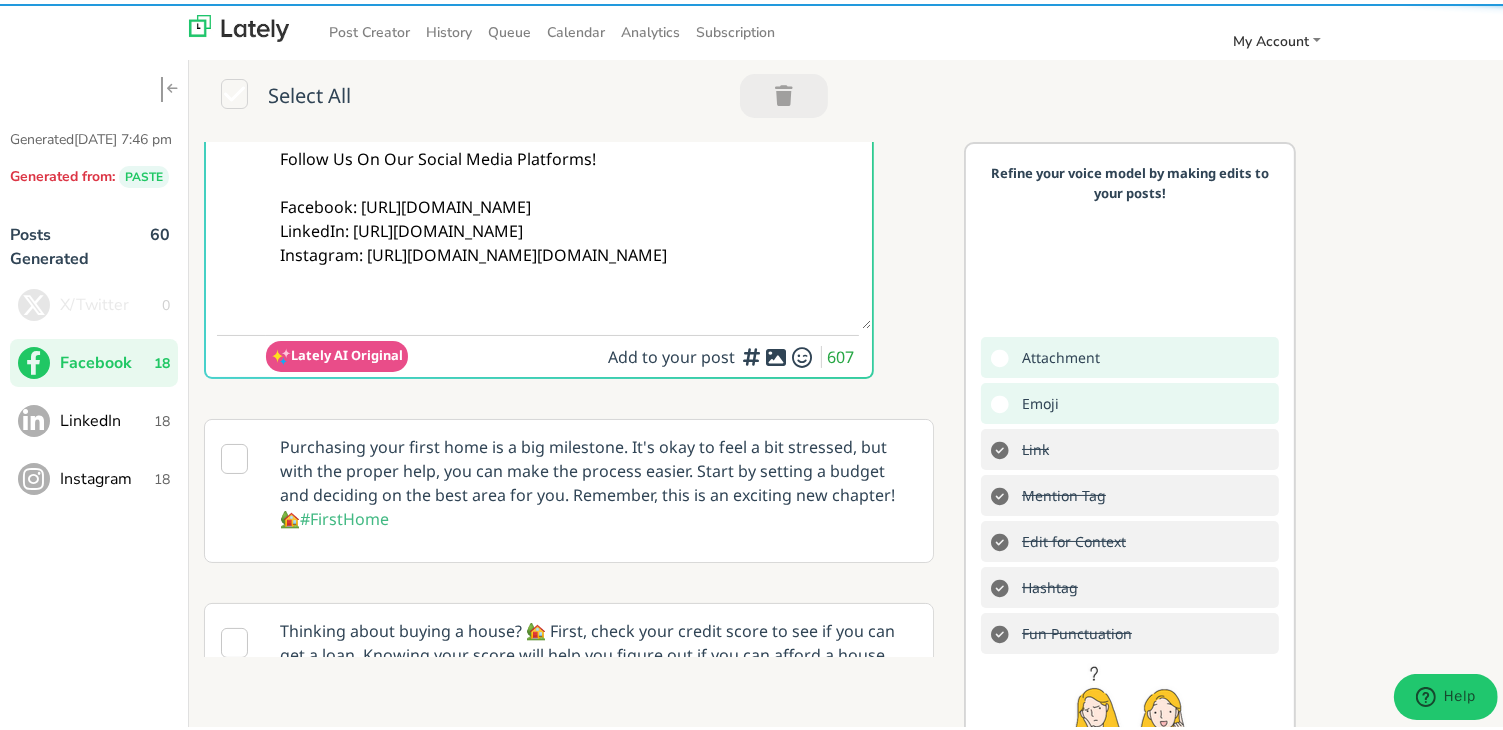 scroll, scrollTop: 500, scrollLeft: 0, axis: vertical 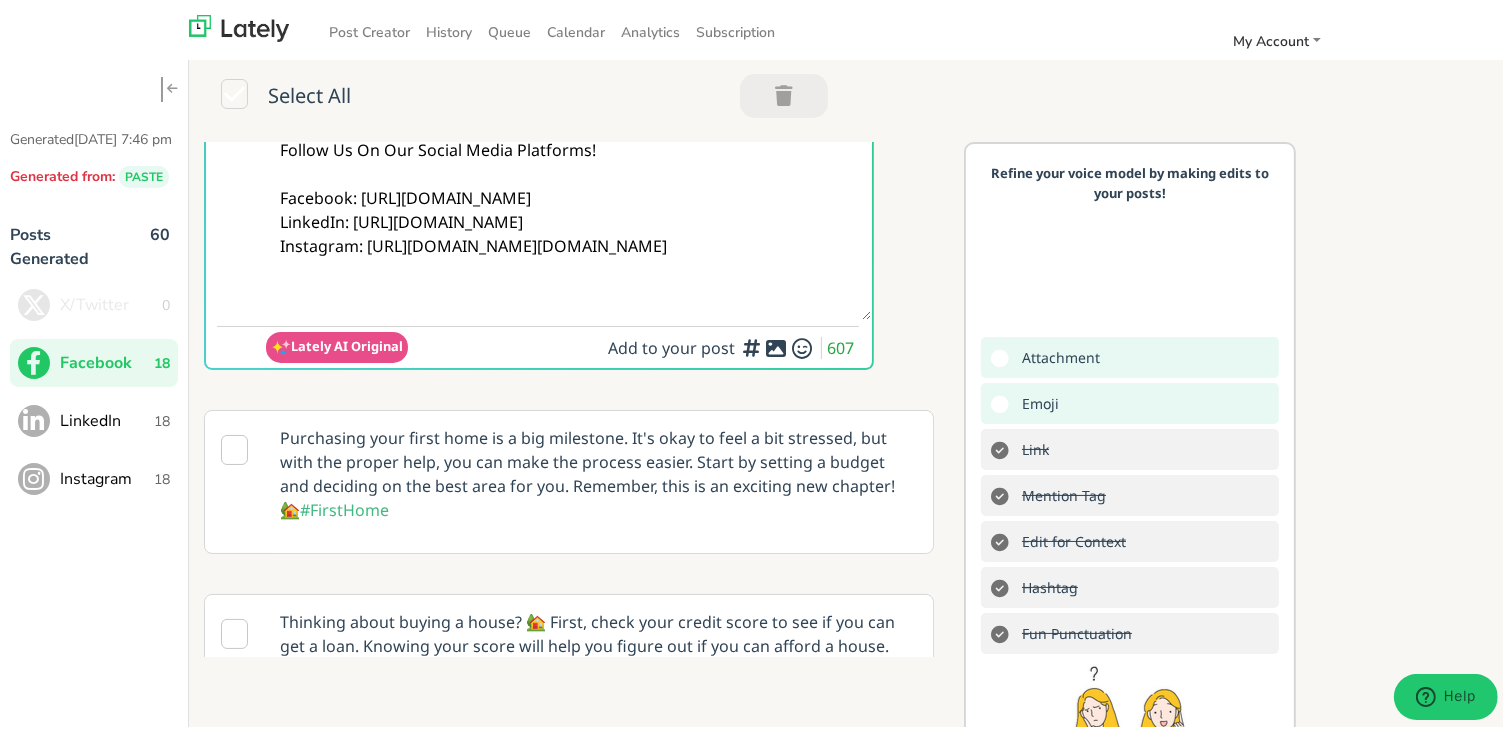 click at bounding box center [752, 344] 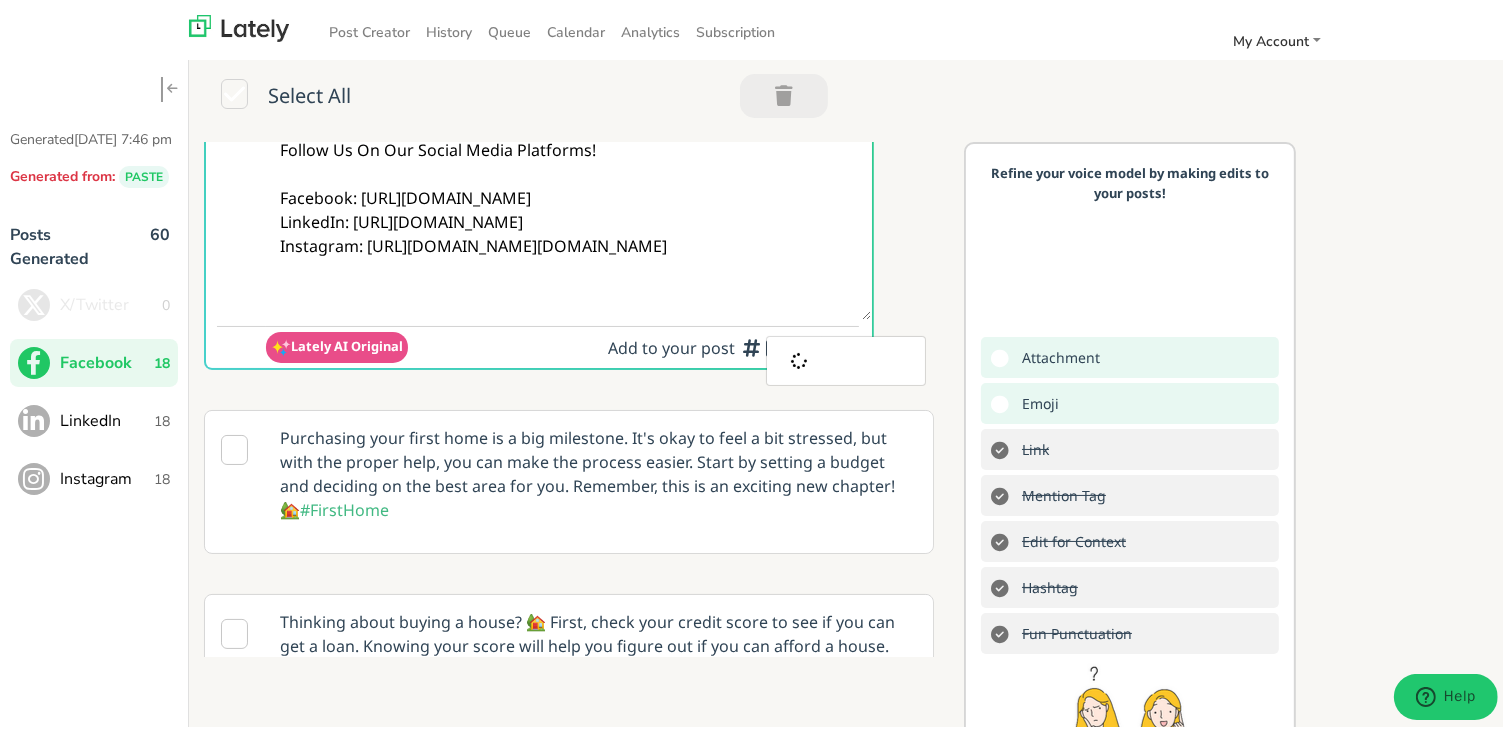 click on "Hey @homebuyers
buying for the first time? 🏡
A First-Time Homebuyer LOAN can ease the pressure and help you start strong.
Not sure how it works? We break it down so you can move in faster.
💬 Start here 👉 [DOMAIN_NAME][URL]
🔑 Steps to Get Started
✔ Understand the timeline
✔ See if you qualify
✔ Learn how the LOAN supports your goals
✅ Prequalify now at [DOMAIN_NAME]
#FirstHomeJourney
#LoanMadeSimple #HomeOwnershipHelp
Follow Us On Our Social Media Platforms!
Facebook: [URL][DOMAIN_NAME]
LinkedIn: [URL][DOMAIN_NAME]
Instagram: [URL][DOMAIN_NAME][DOMAIN_NAME]  Lately AI Original Add to your post    607" at bounding box center [569, 12] 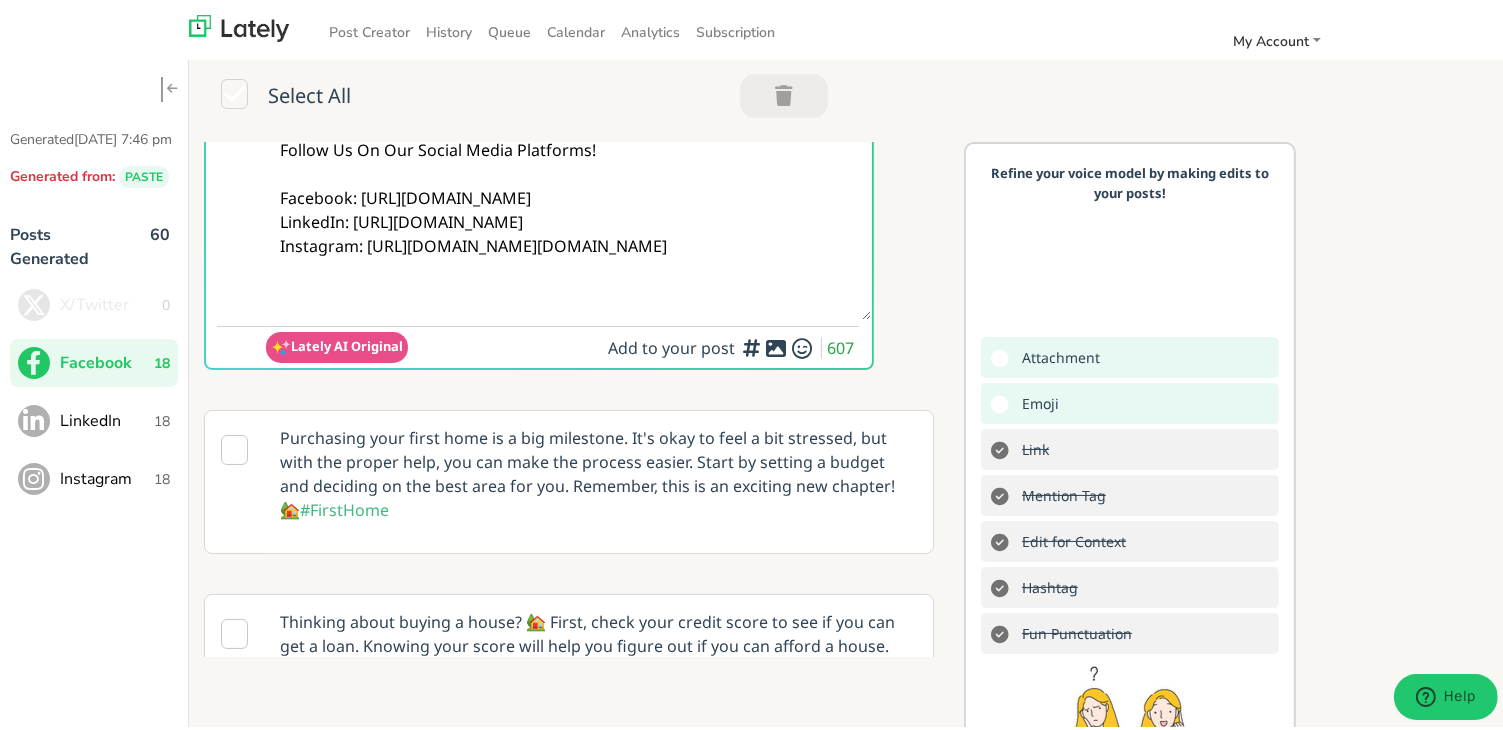click at bounding box center [776, 344] 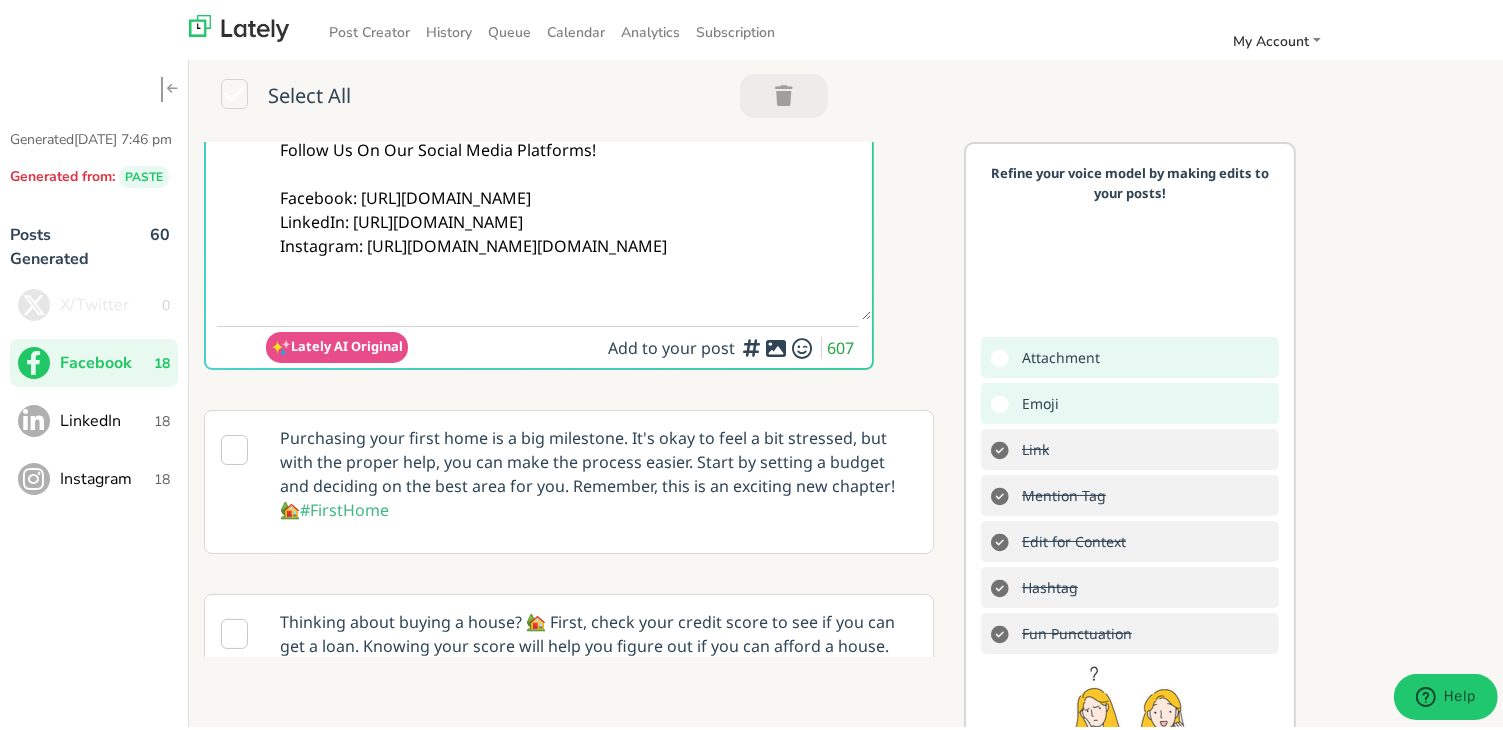 click at bounding box center [776, 344] 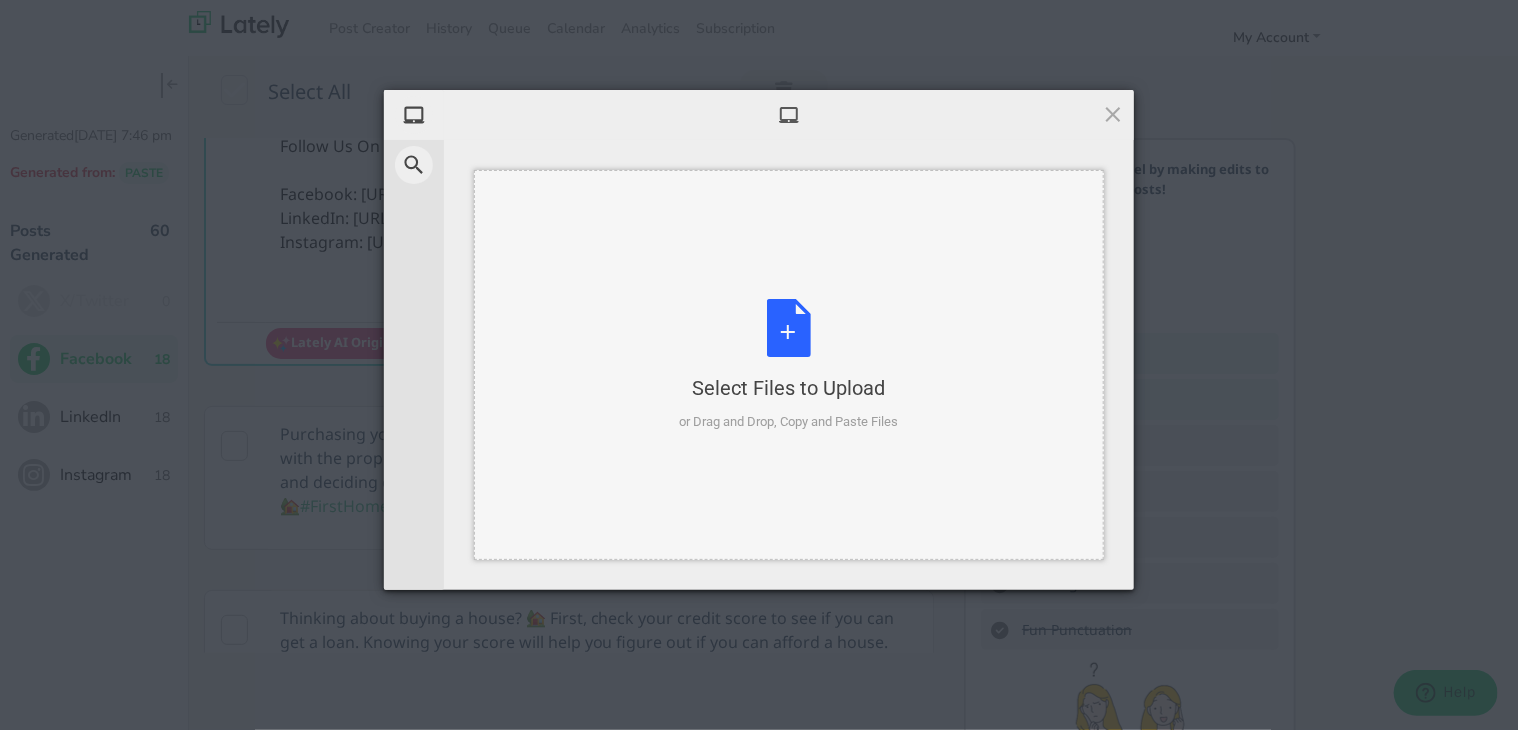 click on "Select Files to Upload
or Drag and Drop, Copy and Paste Files" at bounding box center (789, 365) 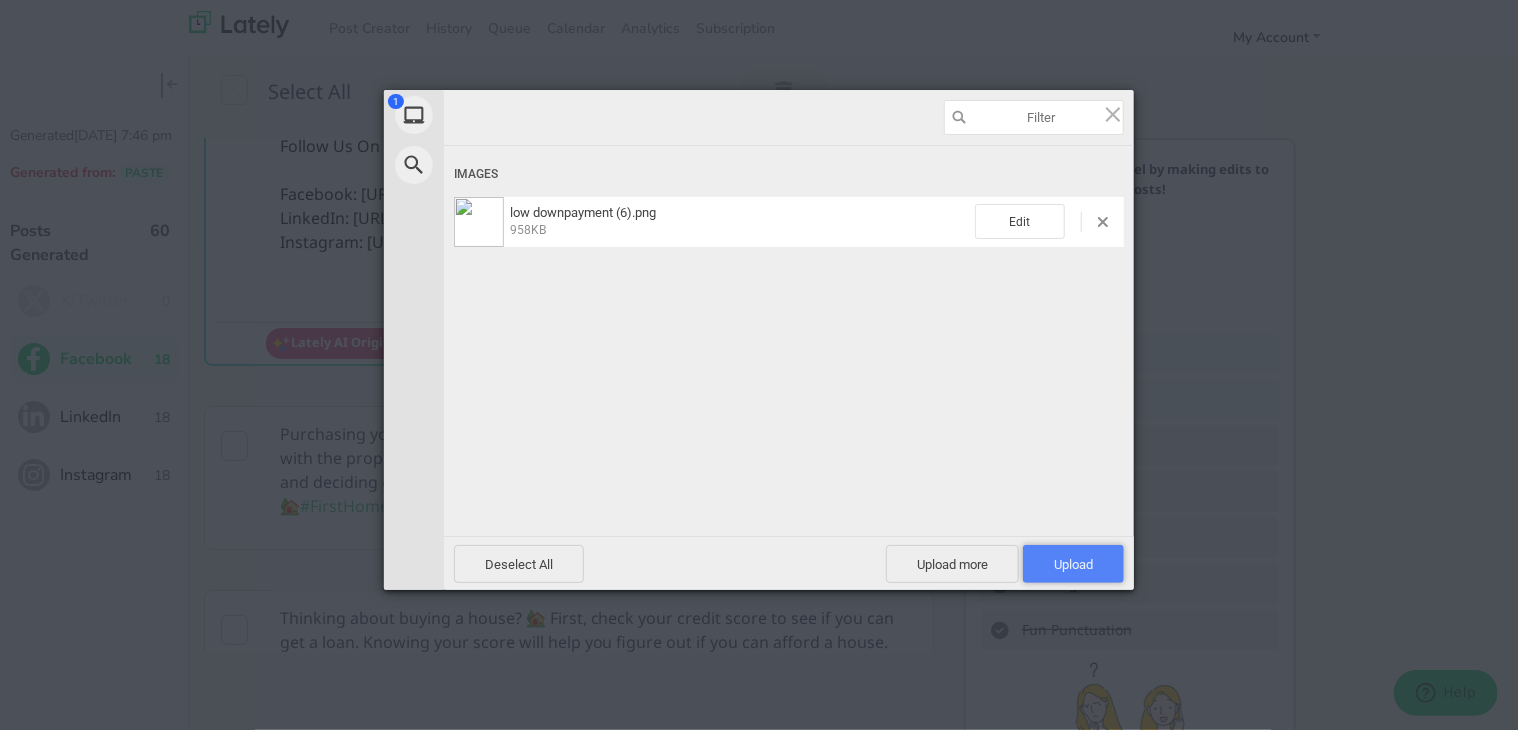 click on "Upload
1" at bounding box center (1073, 564) 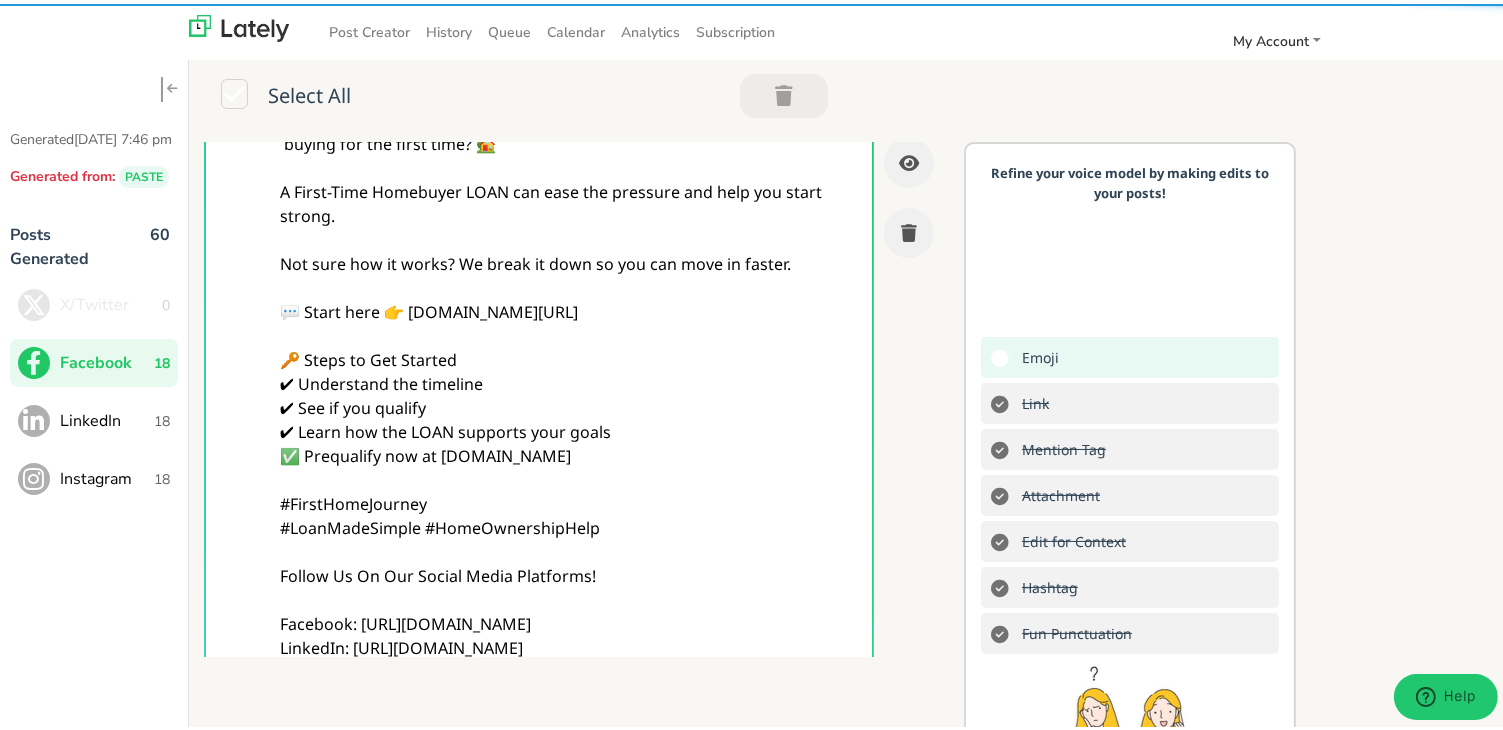 scroll, scrollTop: 0, scrollLeft: 0, axis: both 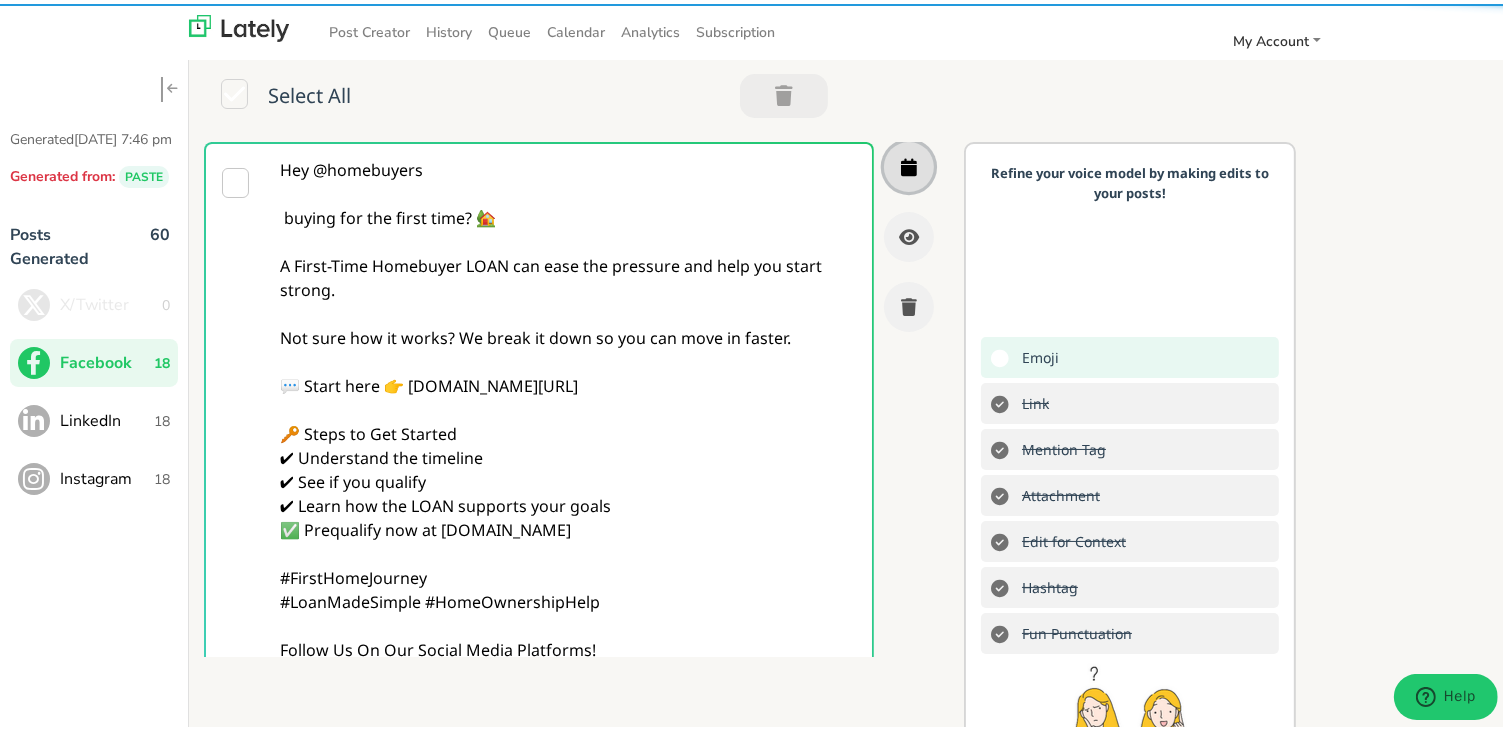 click at bounding box center [909, 163] 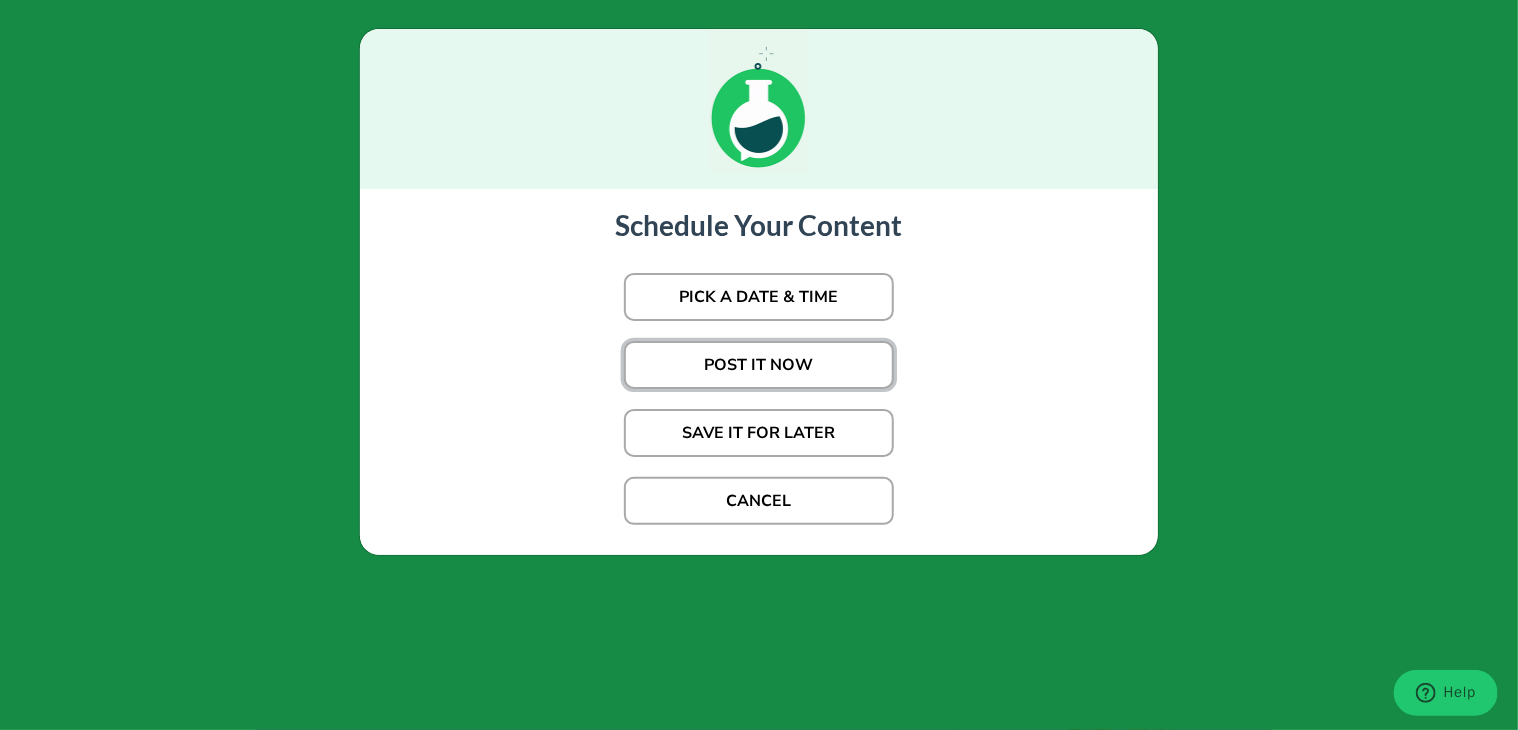 click on "POST IT NOW" at bounding box center (759, 365) 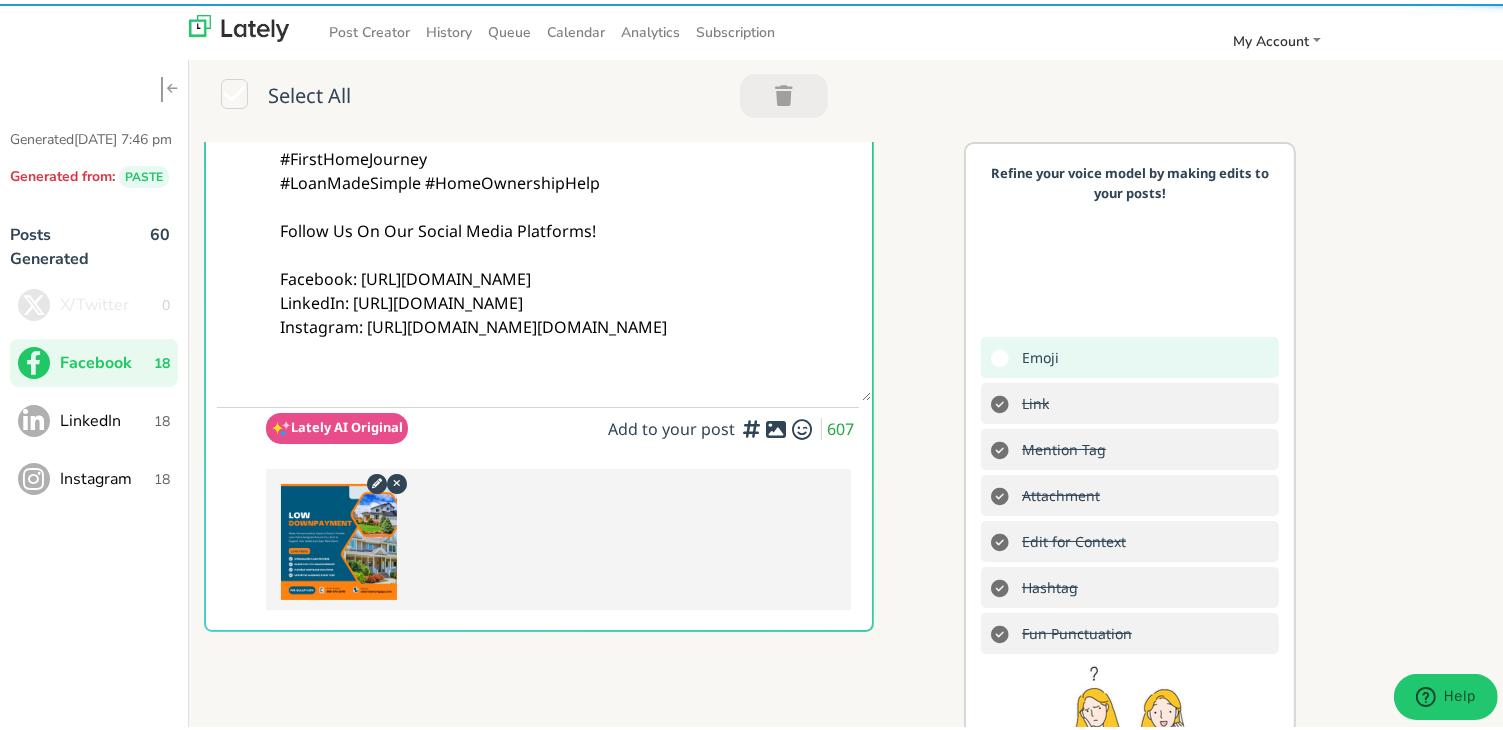 scroll, scrollTop: 500, scrollLeft: 0, axis: vertical 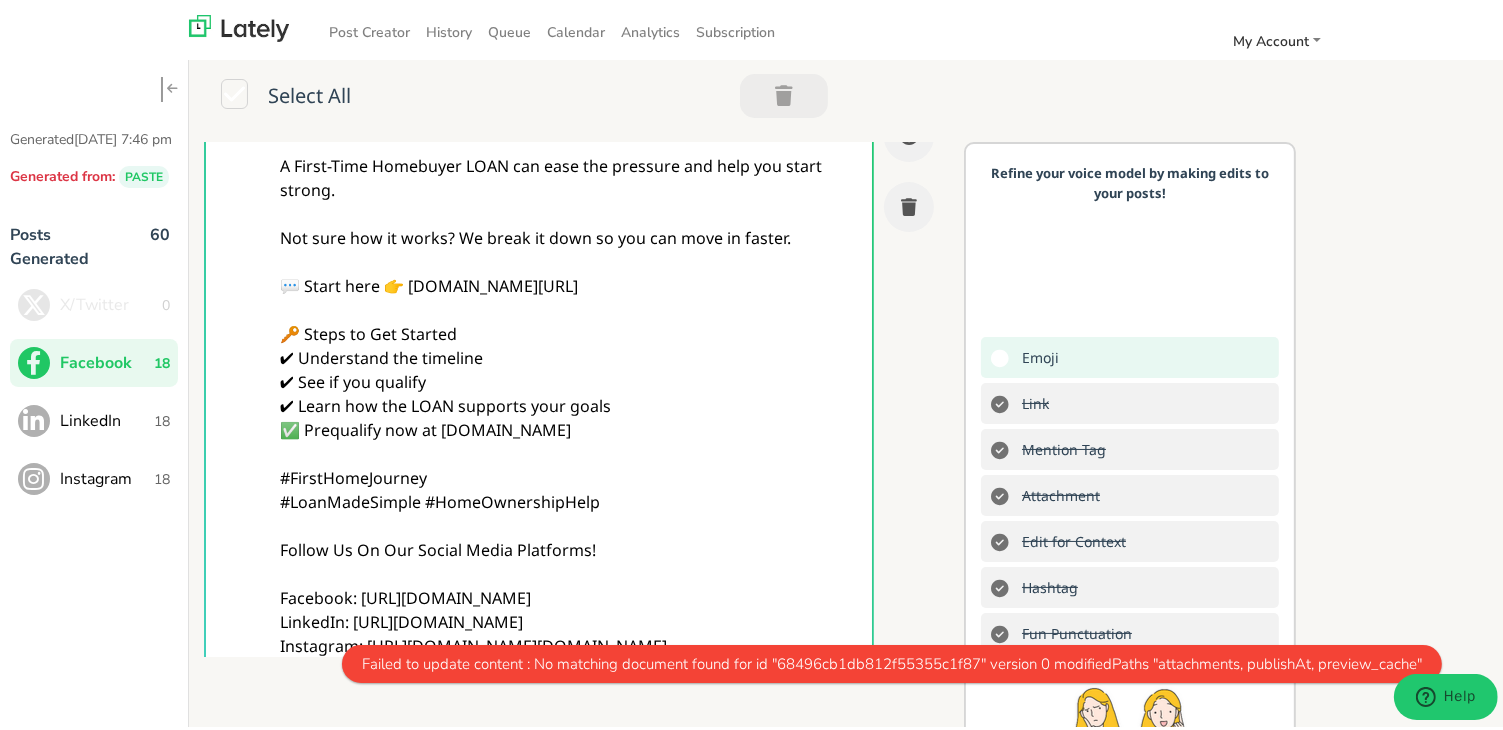 click on "LinkedIn" at bounding box center (107, 417) 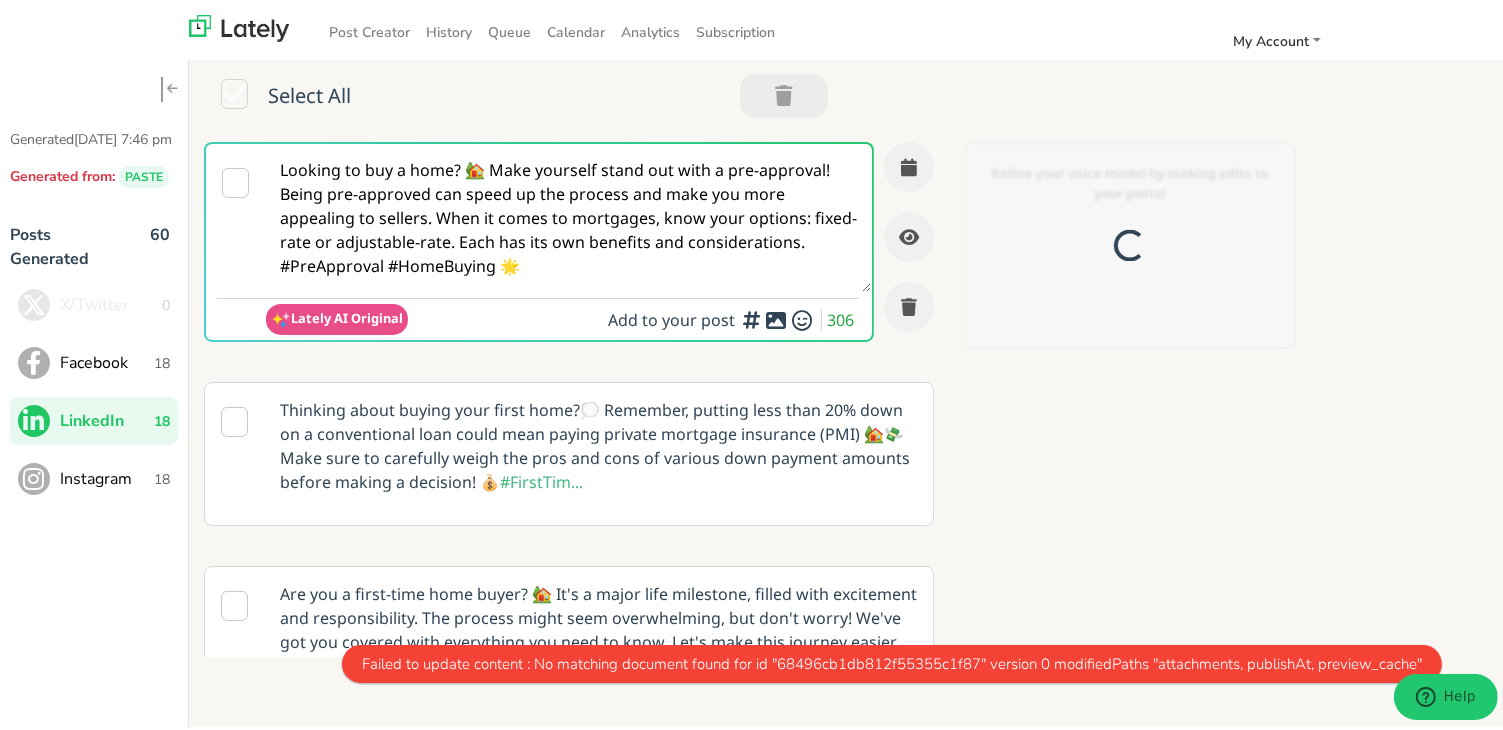 scroll, scrollTop: 0, scrollLeft: 0, axis: both 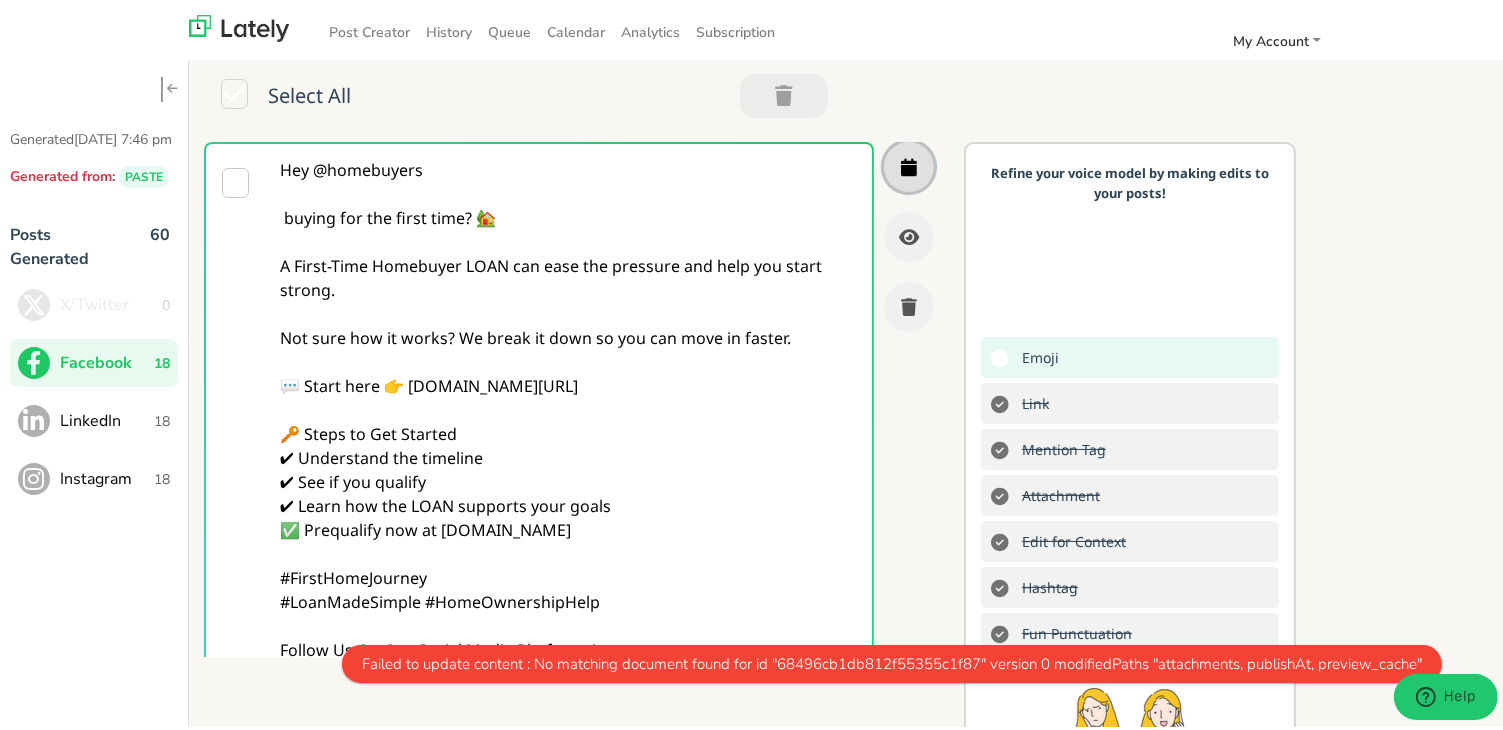 click at bounding box center (909, 163) 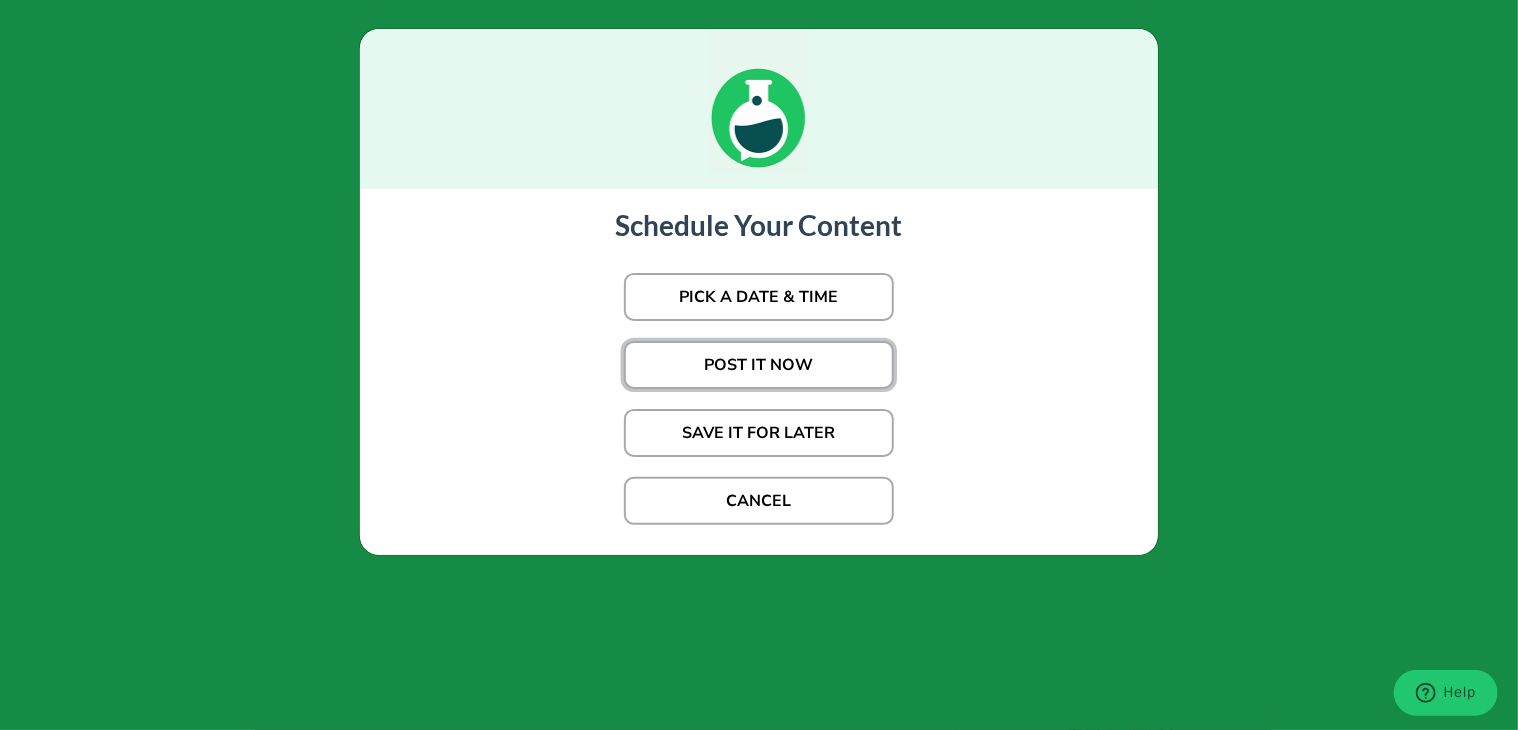 click on "POST IT NOW" at bounding box center (759, 365) 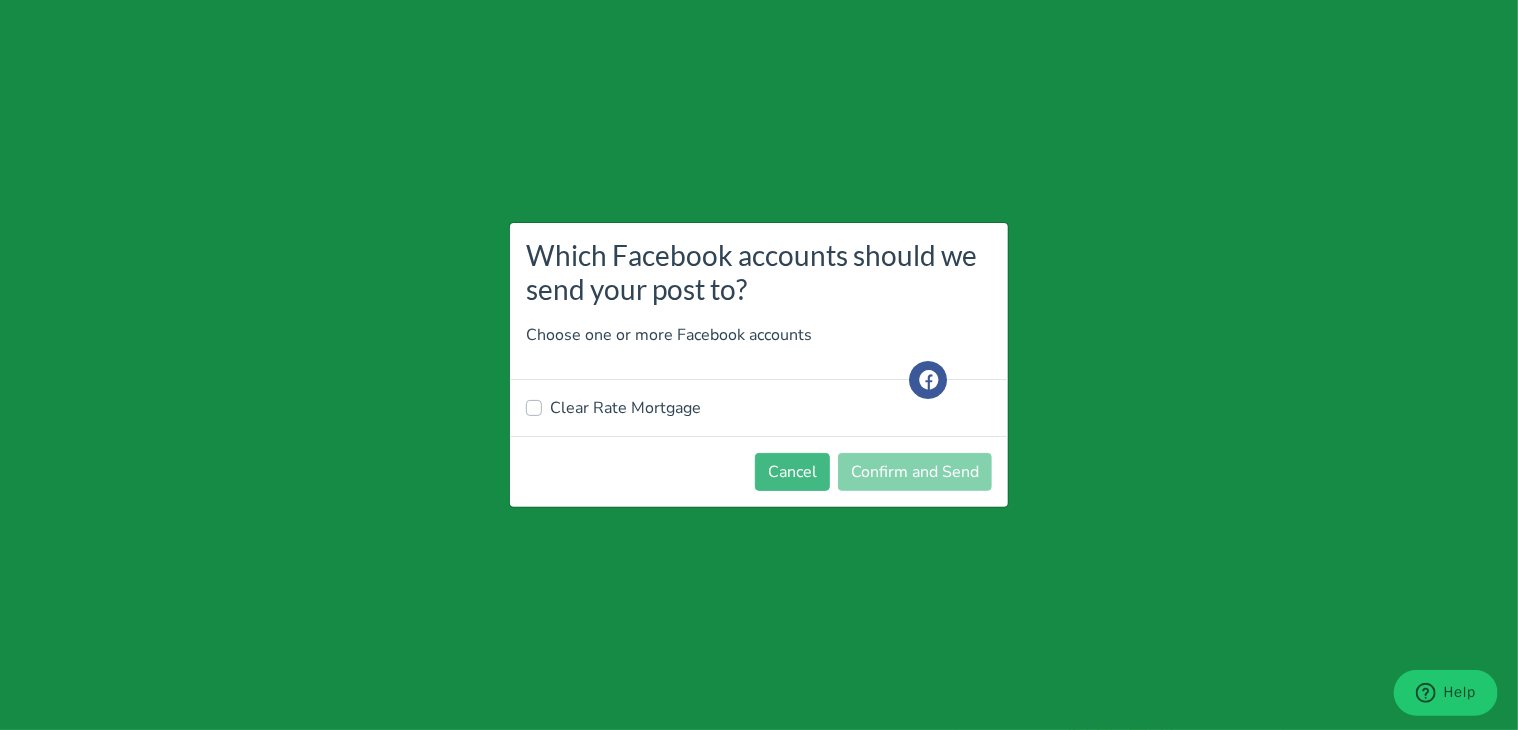 click on "Clear Rate Mortgage" at bounding box center [625, 408] 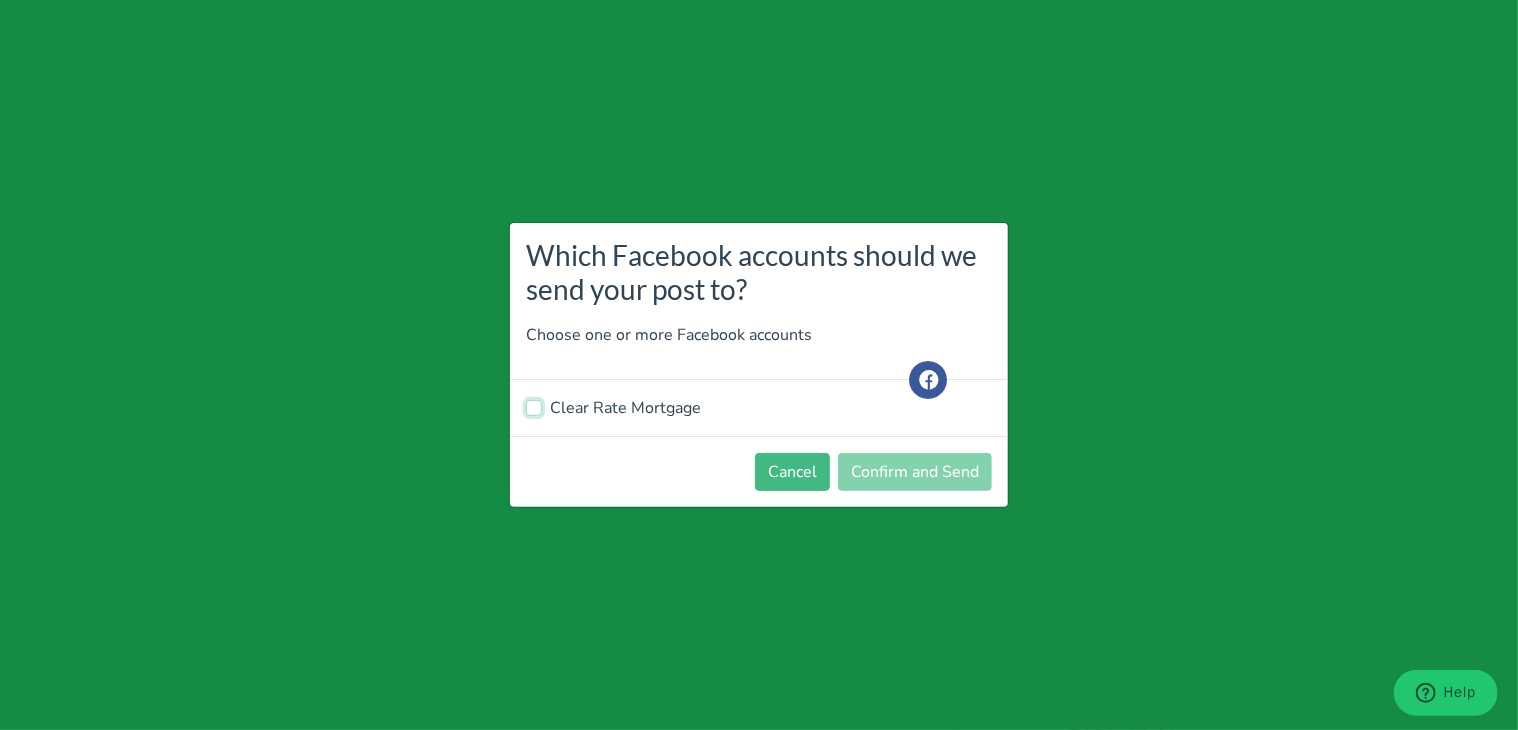 checkbox on "true" 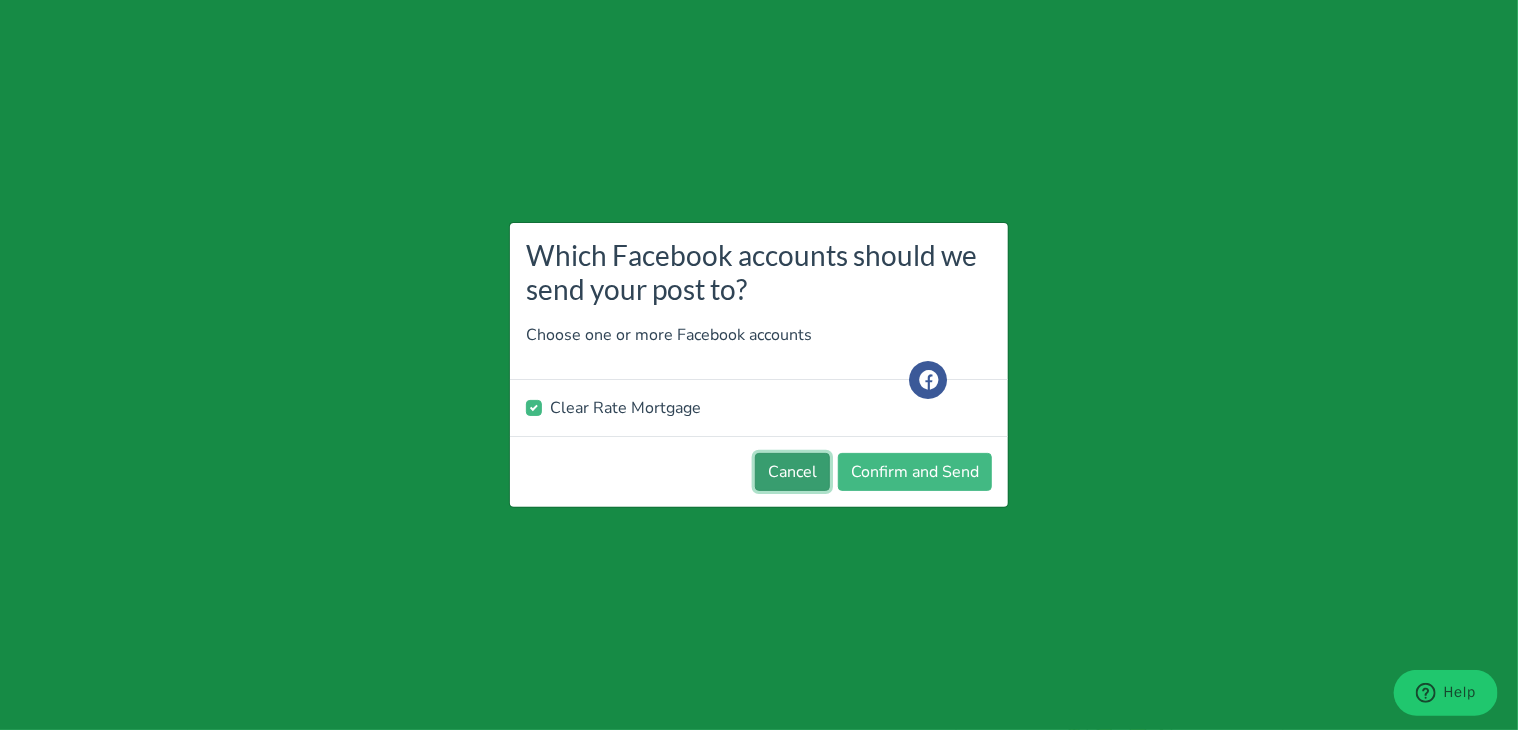 click on "Cancel" at bounding box center (792, 472) 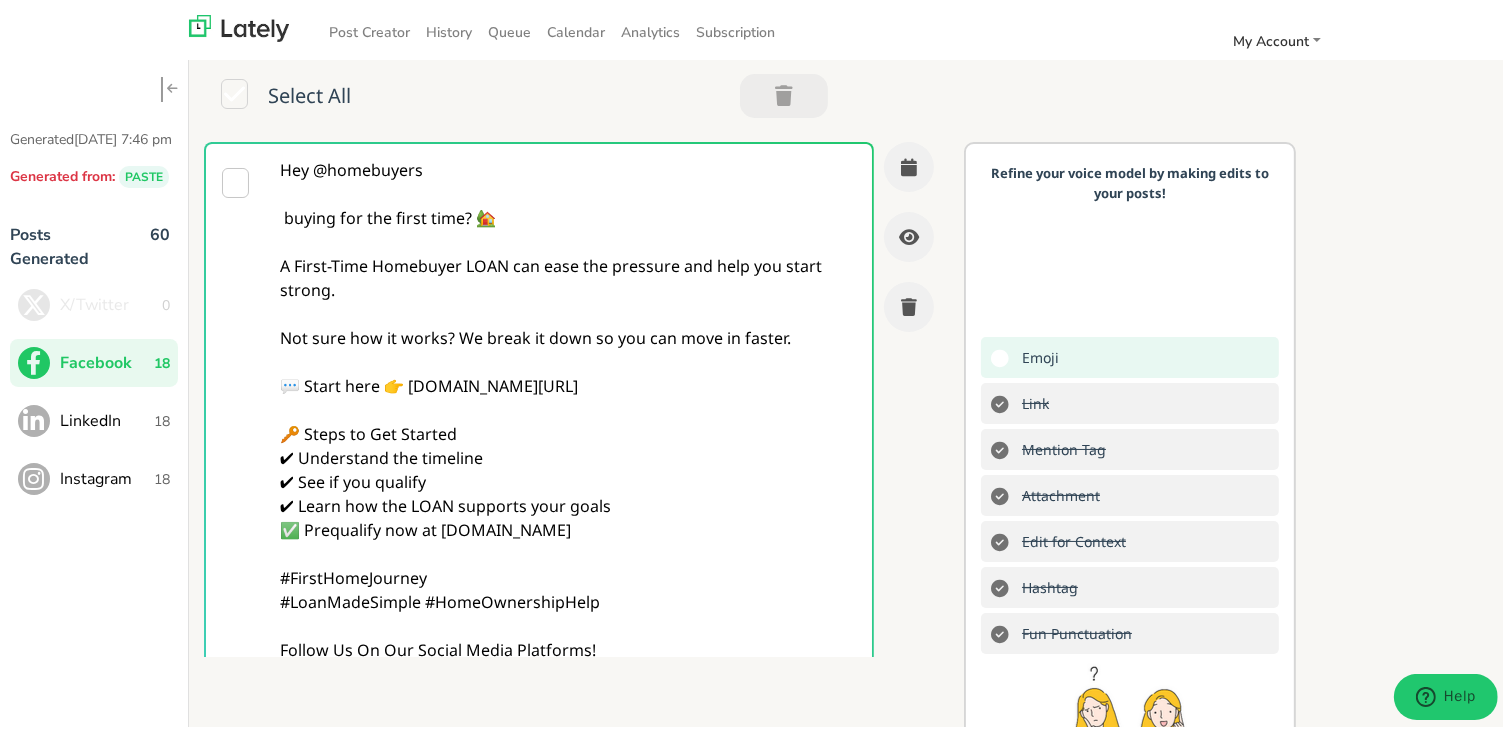 click on "Hey @homebuyers
buying for the first time? 🏡
A First-Time Homebuyer LOAN can ease the pressure and help you start strong.
Not sure how it works? We break it down so you can move in faster.
💬 Start here 👉 [DOMAIN_NAME][URL]
🔑 Steps to Get Started
✔ Understand the timeline
✔ See if you qualify
✔ Learn how the LOAN supports your goals
✅ Prequalify now at [DOMAIN_NAME]
#FirstHomeJourney
#LoanMadeSimple #HomeOwnershipHelp
Follow Us On Our Social Media Platforms!
Facebook: [URL][DOMAIN_NAME]
LinkedIn: [URL][DOMAIN_NAME]
Instagram: [URL][DOMAIN_NAME][DOMAIN_NAME]" at bounding box center [568, 478] 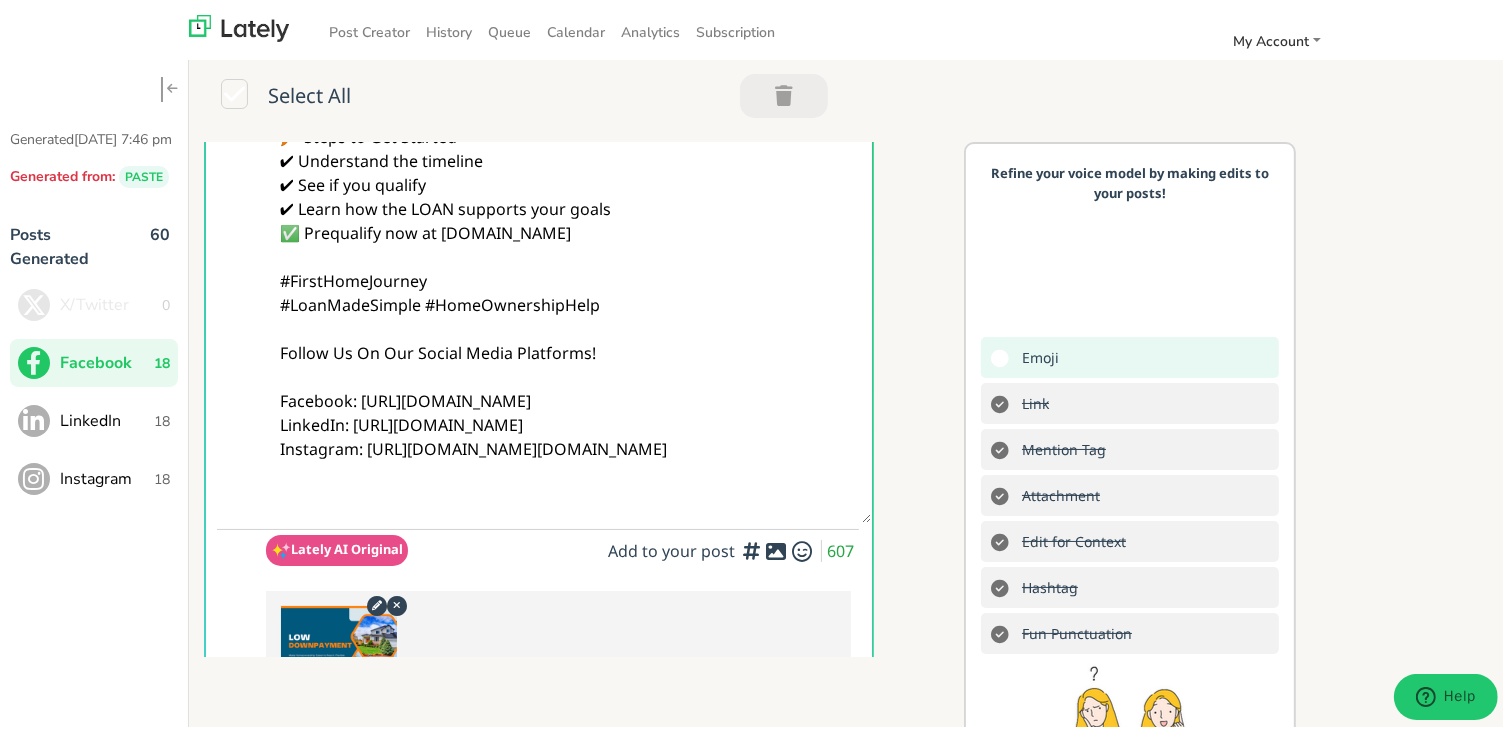 scroll, scrollTop: 300, scrollLeft: 0, axis: vertical 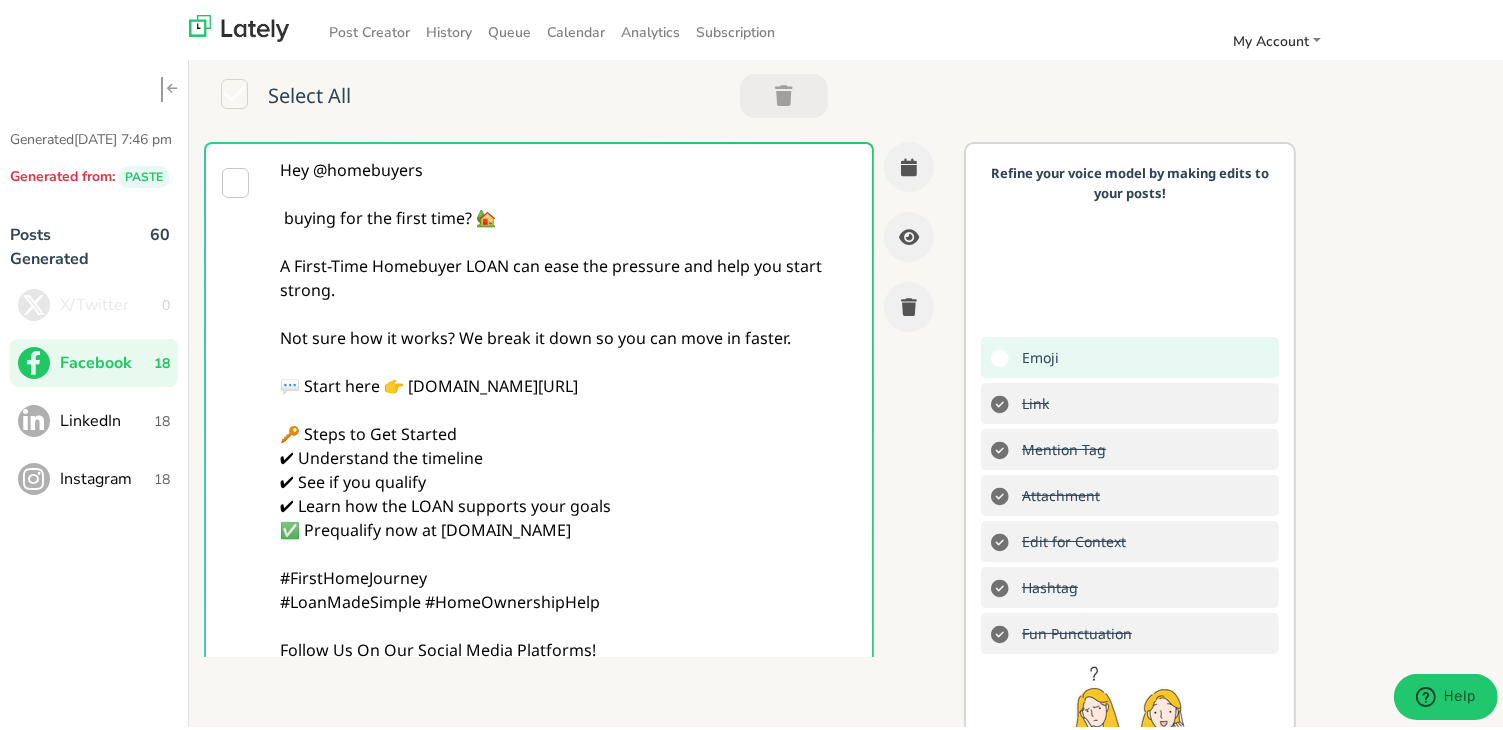 drag, startPoint x: 609, startPoint y: 305, endPoint x: 45, endPoint y: -63, distance: 673.43896 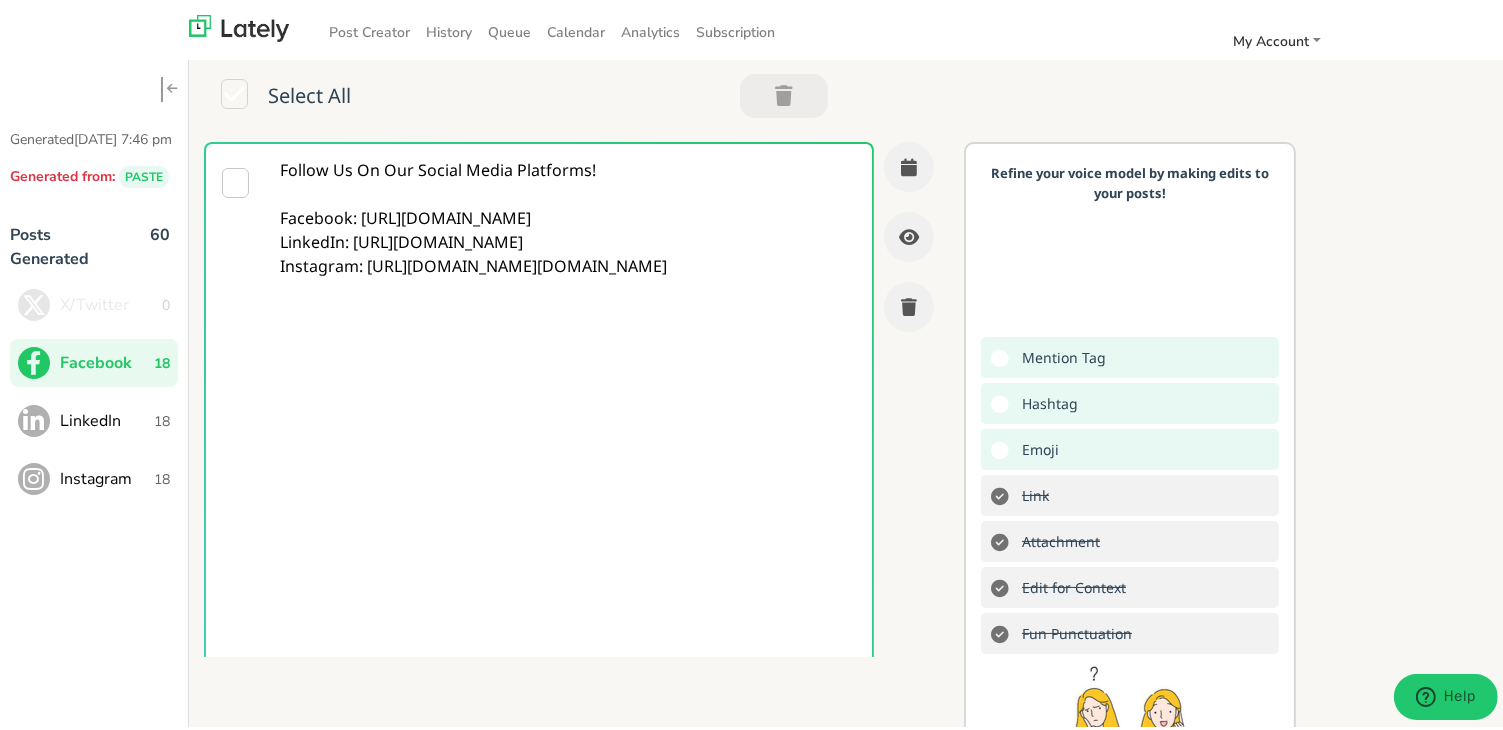 paste on "@homebuyers Dreaming of a home but worried about a big upfront cost?
A LOW DOWN PAYMENT LOAN helps you move in without draining your savings.
Skip the stress. Start small and own big.
➡️ See how it works
✅ Check your credit
✅ Explore low upfront options
✅ Understand what you qualify for
✅ Prequalify now at [DOMAIN_NAME]
#HomeLoanHelp #FirstHomeSteps #LowDownPayment" 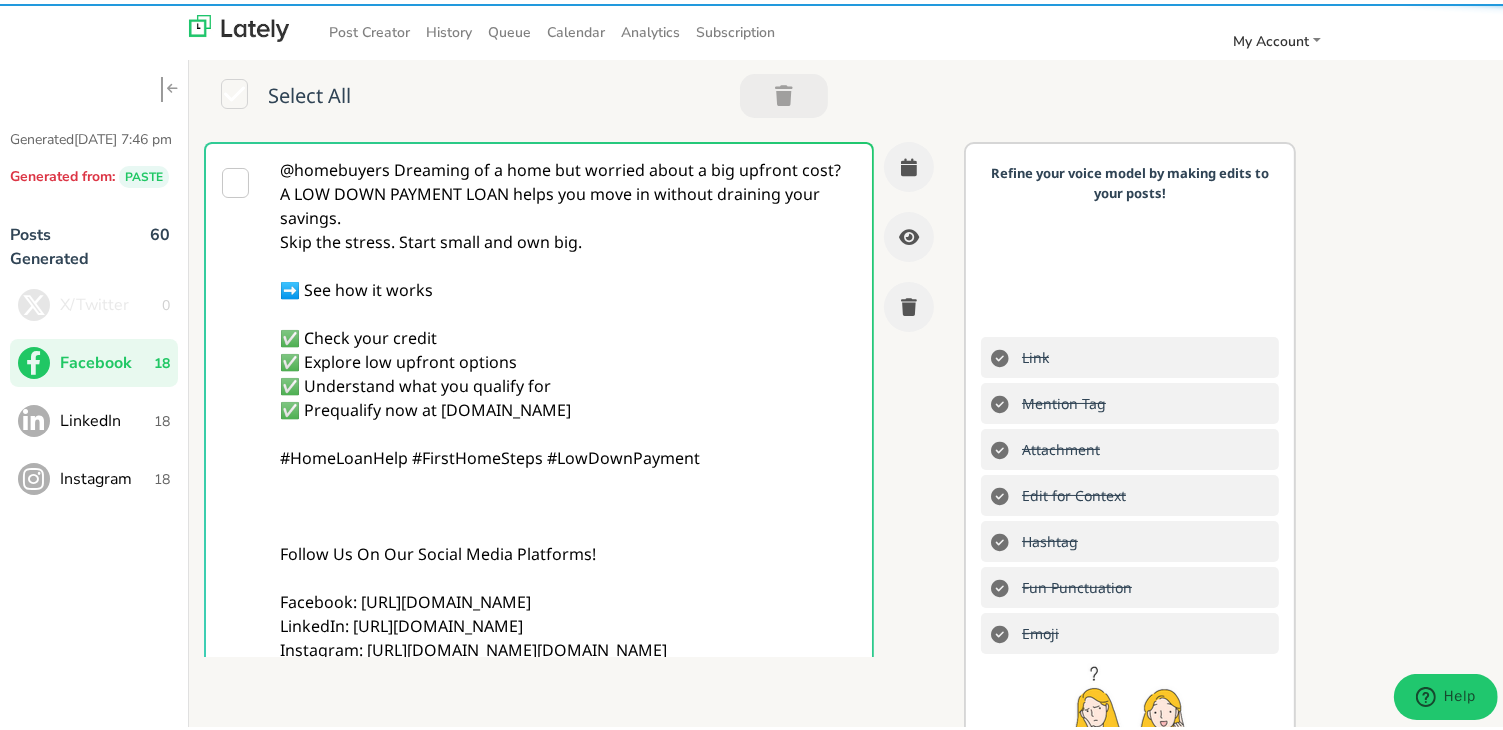click on "@homebuyers Dreaming of a home but worried about a big upfront cost?
A LOW DOWN PAYMENT LOAN helps you move in without draining your savings.
Skip the stress. Start small and own big.
➡️ See how it works
✅ Check your credit
✅ Explore low upfront options
✅ Understand what you qualify for
✅ Prequalify now at [DOMAIN_NAME]
#HomeLoanHelp #FirstHomeSteps #LowDownPayment
Follow Us On Our Social Media Platforms!
Facebook: [URL][DOMAIN_NAME]
LinkedIn: [URL][DOMAIN_NAME]
Instagram: [URL][DOMAIN_NAME][DOMAIN_NAME]" at bounding box center [568, 478] 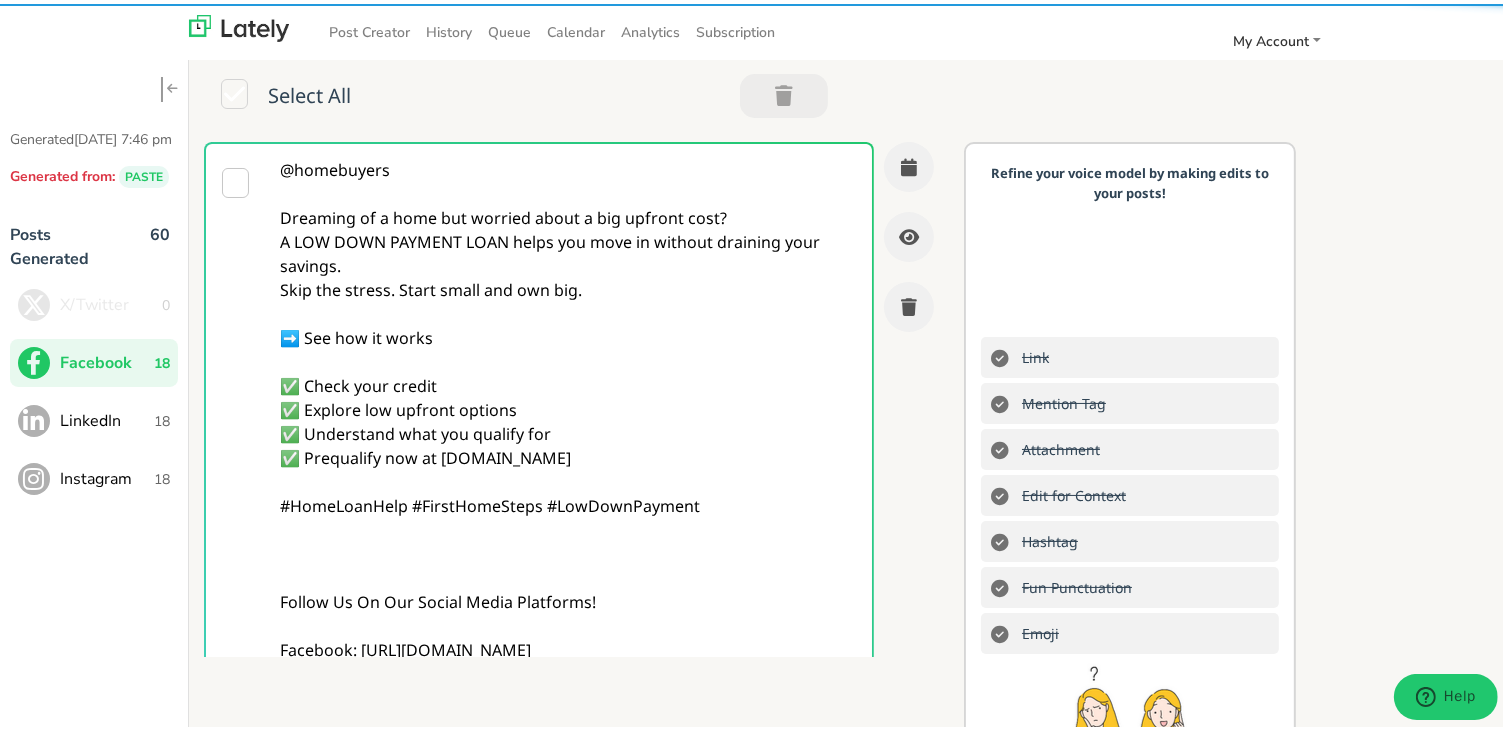 click on "@homebuyers
Dreaming of a home but worried about a big upfront cost?
A LOW DOWN PAYMENT LOAN helps you move in without draining your savings.
Skip the stress. Start small and own big.
➡️ See how it works
✅ Check your credit
✅ Explore low upfront options
✅ Understand what you qualify for
✅ Prequalify now at [DOMAIN_NAME]
#HomeLoanHelp #FirstHomeSteps #LowDownPayment
Follow Us On Our Social Media Platforms!
Facebook: [URL][DOMAIN_NAME]
LinkedIn: [URL][DOMAIN_NAME]
Instagram: [URL][DOMAIN_NAME][DOMAIN_NAME]" at bounding box center [568, 478] 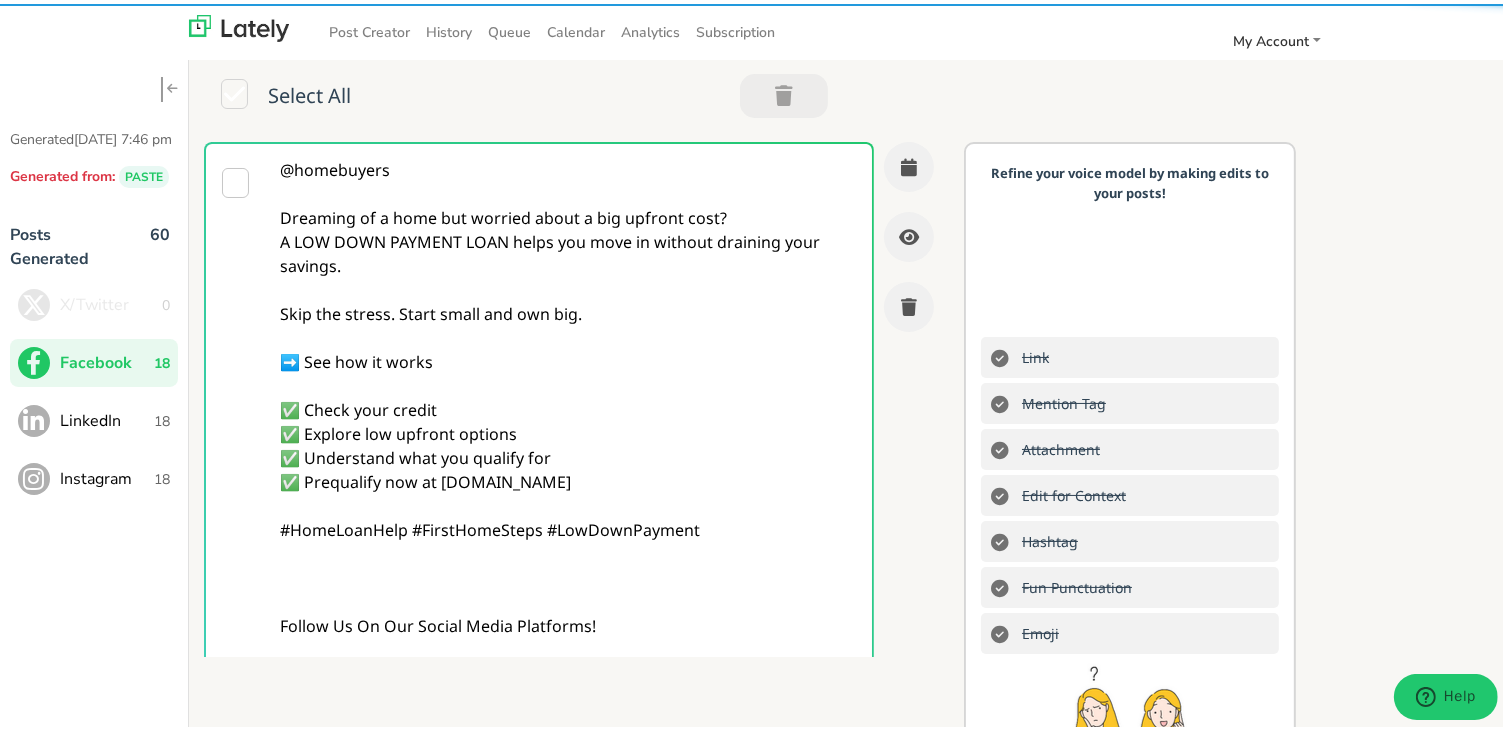 click on "@homebuyers
Dreaming of a home but worried about a big upfront cost?
A LOW DOWN PAYMENT LOAN helps you move in without draining your savings.
Skip the stress. Start small and own big.
➡️ See how it works
✅ Check your credit
✅ Explore low upfront options
✅ Understand what you qualify for
✅ Prequalify now at [DOMAIN_NAME]
#HomeLoanHelp #FirstHomeSteps #LowDownPayment
Follow Us On Our Social Media Platforms!
Facebook: [URL][DOMAIN_NAME]
LinkedIn: [URL][DOMAIN_NAME]
Instagram: [URL][DOMAIN_NAME][DOMAIN_NAME]" at bounding box center [568, 478] 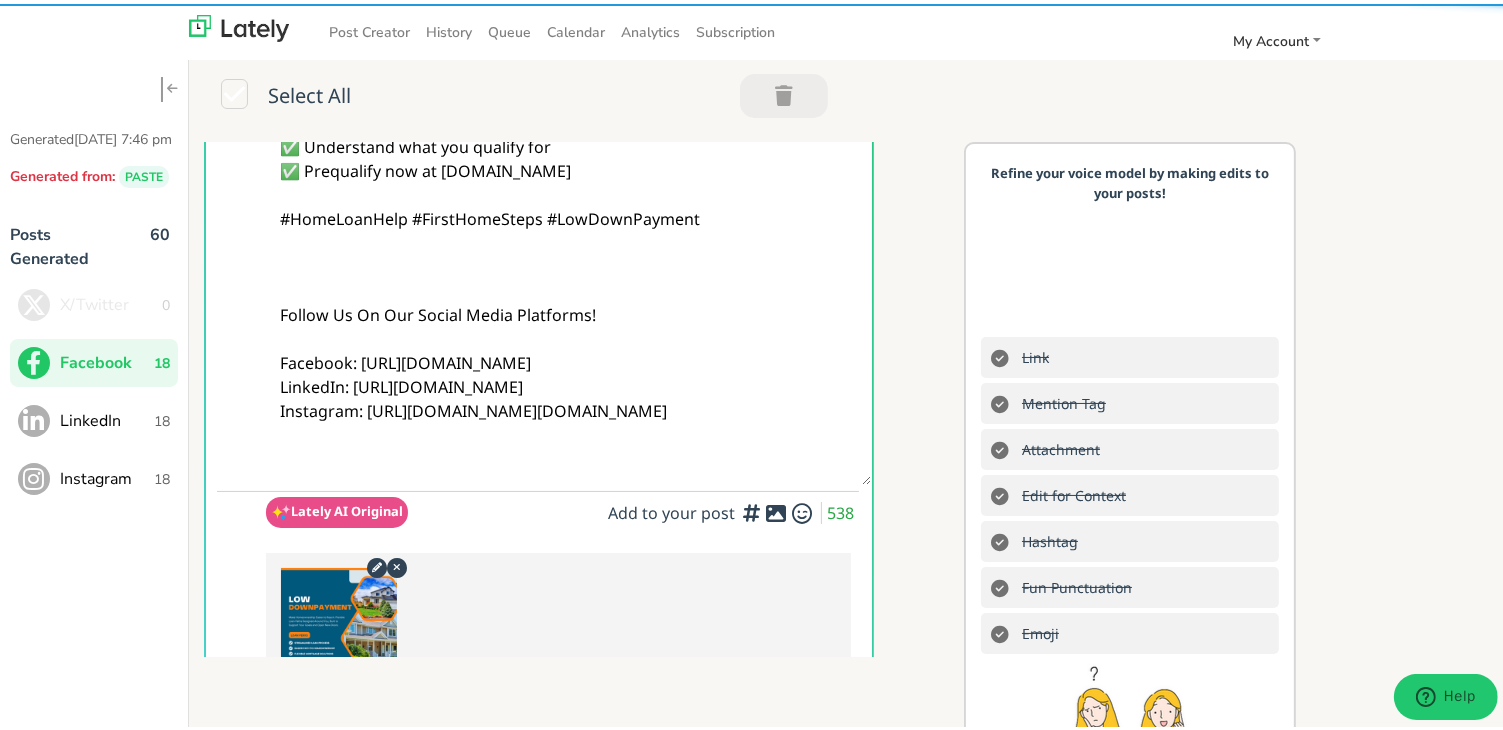 scroll, scrollTop: 300, scrollLeft: 0, axis: vertical 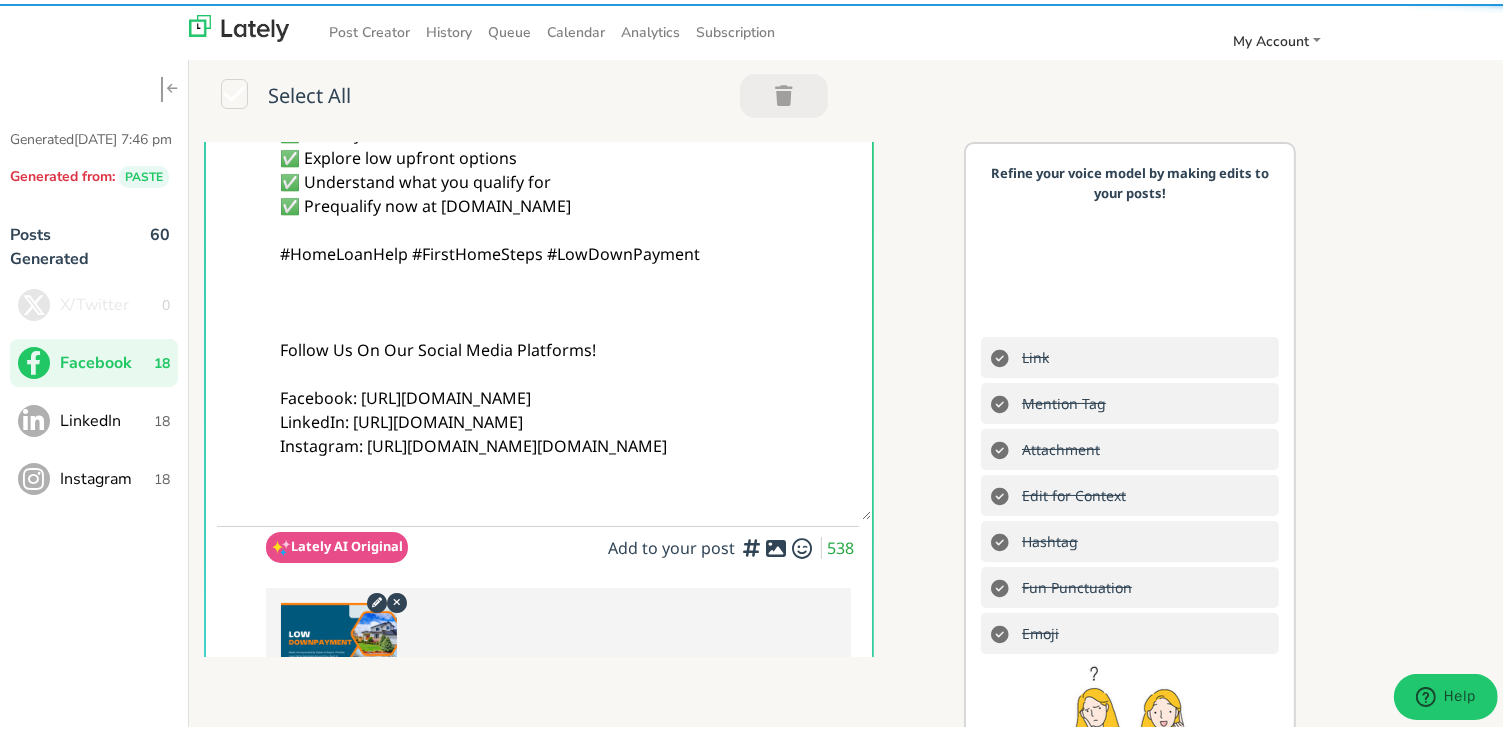 click on "@homebuyers
Dreaming of a home but worried about a big upfront cost?
A LOW DOWN PAYMENT LOAN helps you move in without draining your savings.
Skip the stress. Start small and own big.
➡️ See how it works
✅ Check your credit
✅ Explore low upfront options
✅ Understand what you qualify for
✅ Prequalify now at [DOMAIN_NAME]
#HomeLoanHelp #FirstHomeSteps #LowDownPayment
Follow Us On Our Social Media Platforms!
Facebook: [URL][DOMAIN_NAME]
LinkedIn: [URL][DOMAIN_NAME]
Instagram: [URL][DOMAIN_NAME][DOMAIN_NAME]" at bounding box center (568, 178) 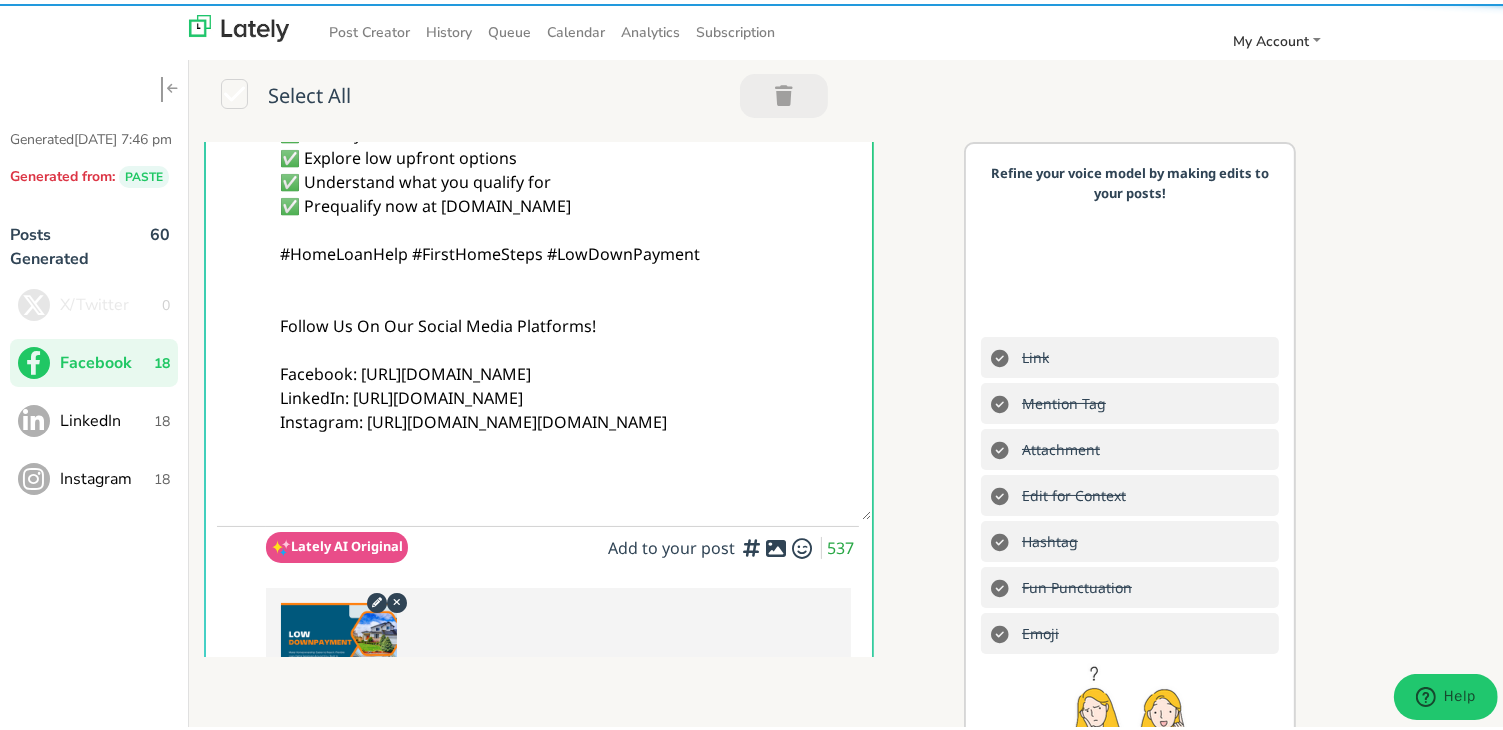 click on "@homebuyers
Dreaming of a home but worried about a big upfront cost?
A LOW DOWN PAYMENT LOAN helps you move in without draining your savings.
Skip the stress. Start small and own big.
➡️ See how it works
✅ Check your credit
✅ Explore low upfront options
✅ Understand what you qualify for
✅ Prequalify now at [DOMAIN_NAME]
#HomeLoanHelp #FirstHomeSteps #LowDownPayment
Follow Us On Our Social Media Platforms!
Facebook: [URL][DOMAIN_NAME]
LinkedIn: [URL][DOMAIN_NAME]
Instagram: [URL][DOMAIN_NAME][DOMAIN_NAME]" at bounding box center (568, 178) 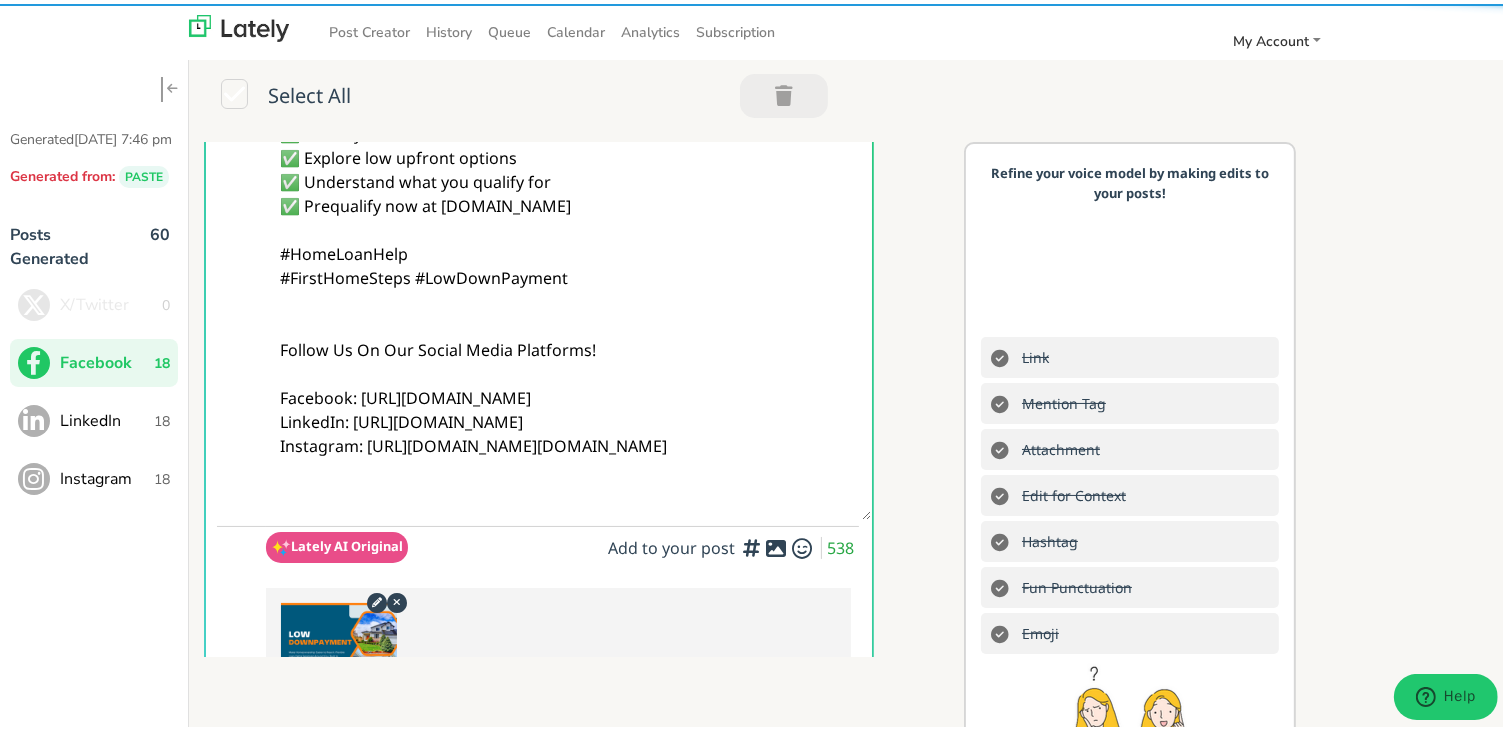 click on "@homebuyers
Dreaming of a home but worried about a big upfront cost?
A LOW DOWN PAYMENT LOAN helps you move in without draining your savings.
Skip the stress. Start small and own big.
➡️ See how it works
✅ Check your credit
✅ Explore low upfront options
✅ Understand what you qualify for
✅ Prequalify now at [DOMAIN_NAME]
#HomeLoanHelp
#FirstHomeSteps #LowDownPayment
Follow Us On Our Social Media Platforms!
Facebook: [URL][DOMAIN_NAME]
LinkedIn: [URL][DOMAIN_NAME]
Instagram: [URL][DOMAIN_NAME][DOMAIN_NAME]" at bounding box center (568, 178) 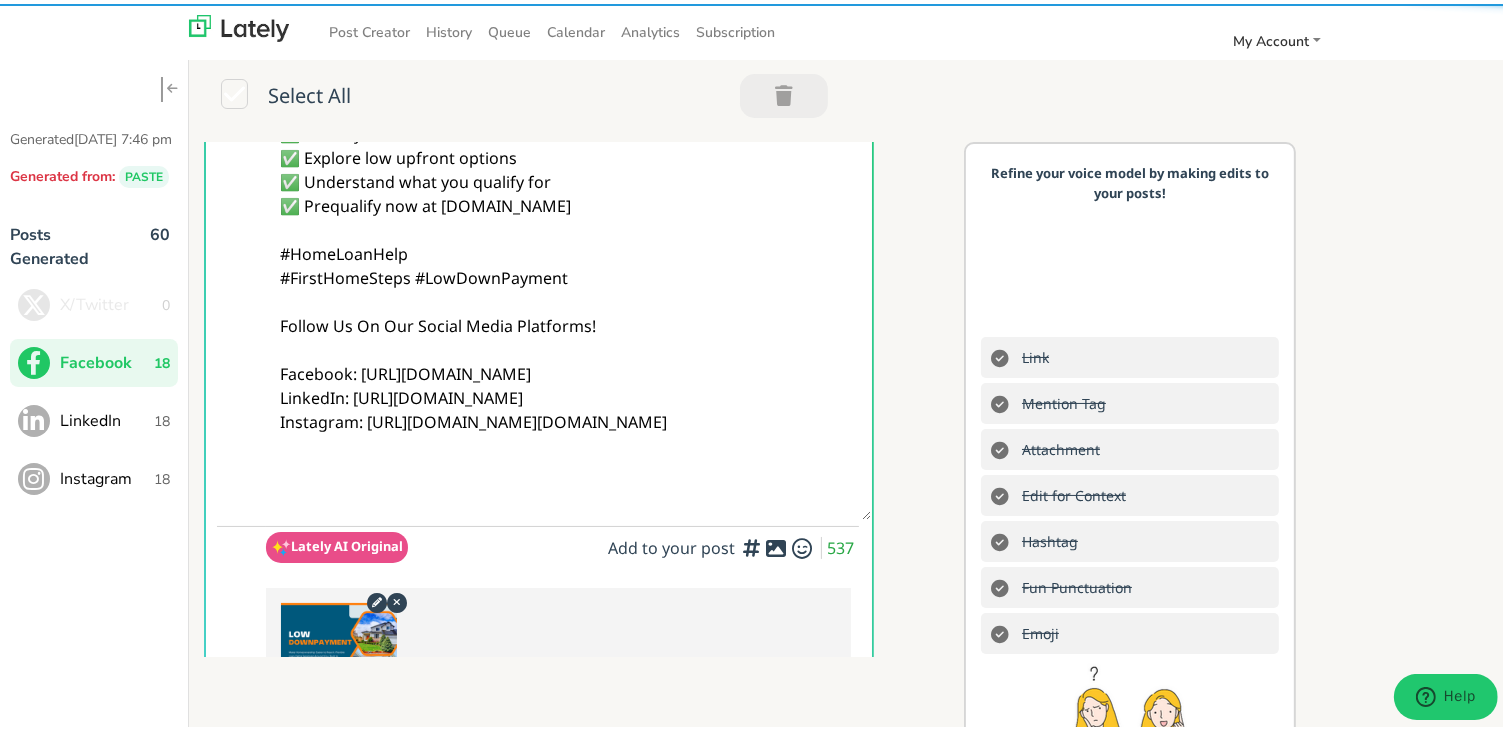 click on "@homebuyers
Dreaming of a home but worried about a big upfront cost?
A LOW DOWN PAYMENT LOAN helps you move in without draining your savings.
Skip the stress. Start small and own big.
➡️ See how it works
✅ Check your credit
✅ Explore low upfront options
✅ Understand what you qualify for
✅ Prequalify now at [DOMAIN_NAME]
#HomeLoanHelp
#FirstHomeSteps #LowDownPayment
Follow Us On Our Social Media Platforms!
Facebook: [URL][DOMAIN_NAME]
LinkedIn: [URL][DOMAIN_NAME]
Instagram: [URL][DOMAIN_NAME][DOMAIN_NAME]" at bounding box center (568, 178) 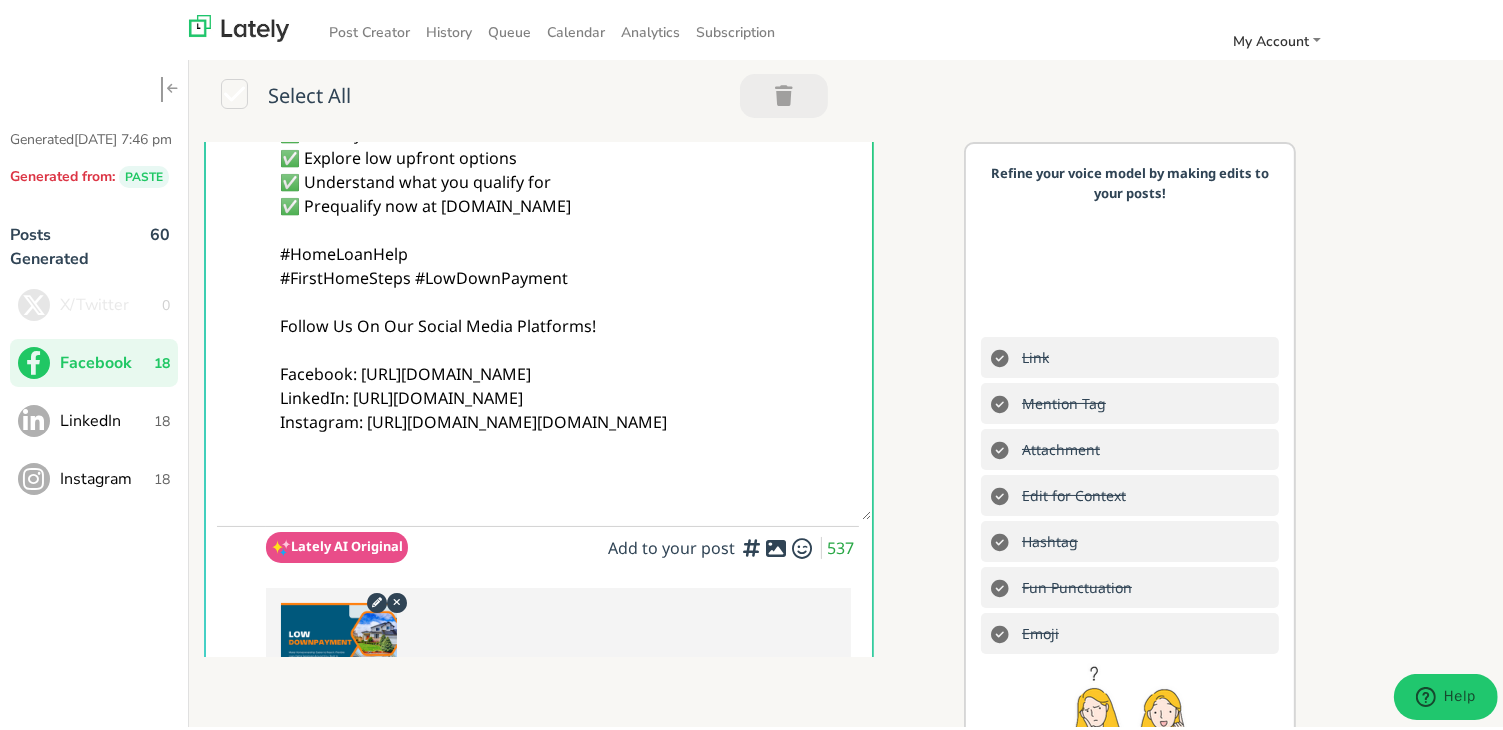 type on "@homebuyers
Dreaming of a home but worried about a big upfront cost?
A LOW DOWN PAYMENT LOAN helps you move in without draining your savings.
Skip the stress. Start small and own big.
➡️ See how it works
✅ Check your credit
✅ Explore low upfront options
✅ Understand what you qualify for
✅ Prequalify now at [DOMAIN_NAME]
#HomeLoanHelp
#FirstHomeSteps #LowDownPayment
Follow Us On Our Social Media Platforms!
Facebook: [URL][DOMAIN_NAME]
LinkedIn: [URL][DOMAIN_NAME]
Instagram: [URL][DOMAIN_NAME][DOMAIN_NAME]" 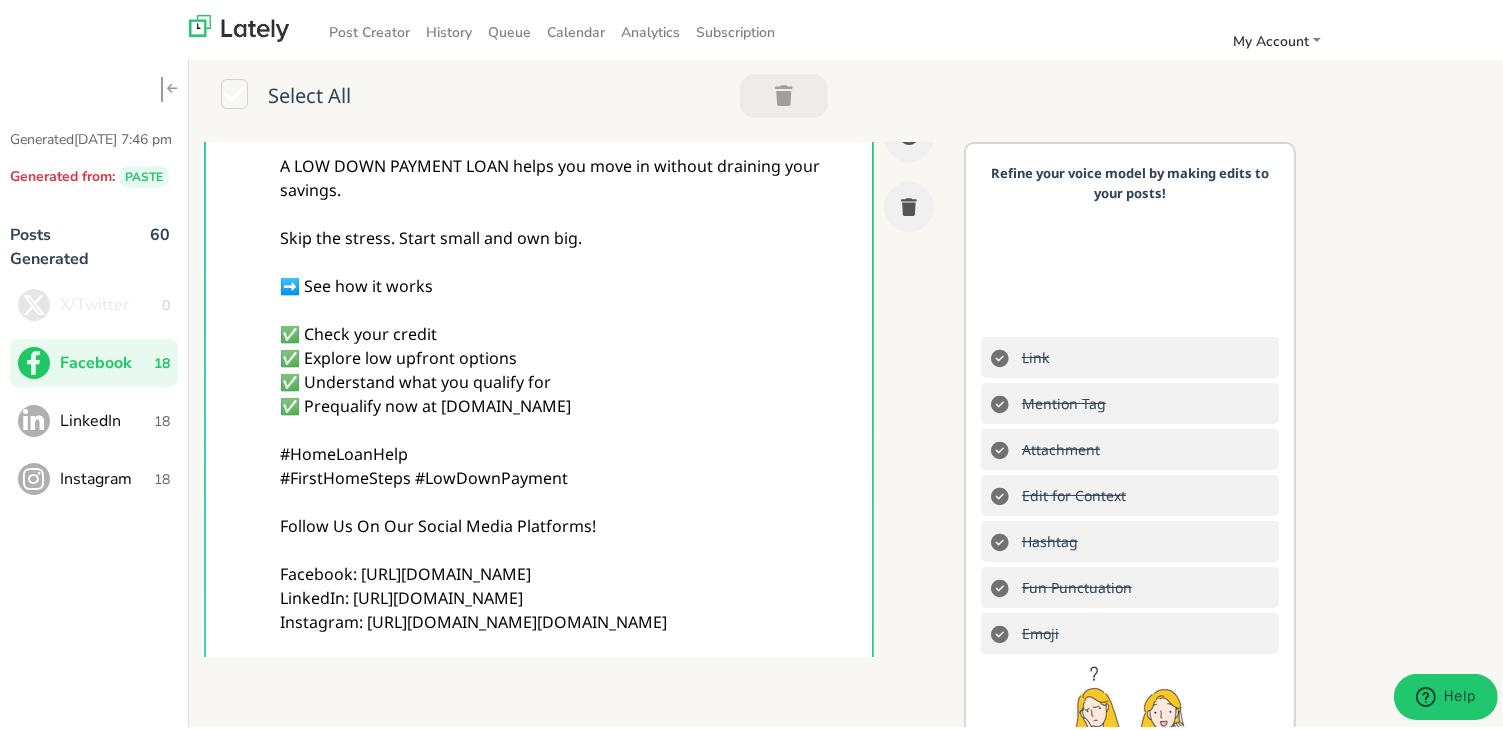scroll, scrollTop: 300, scrollLeft: 0, axis: vertical 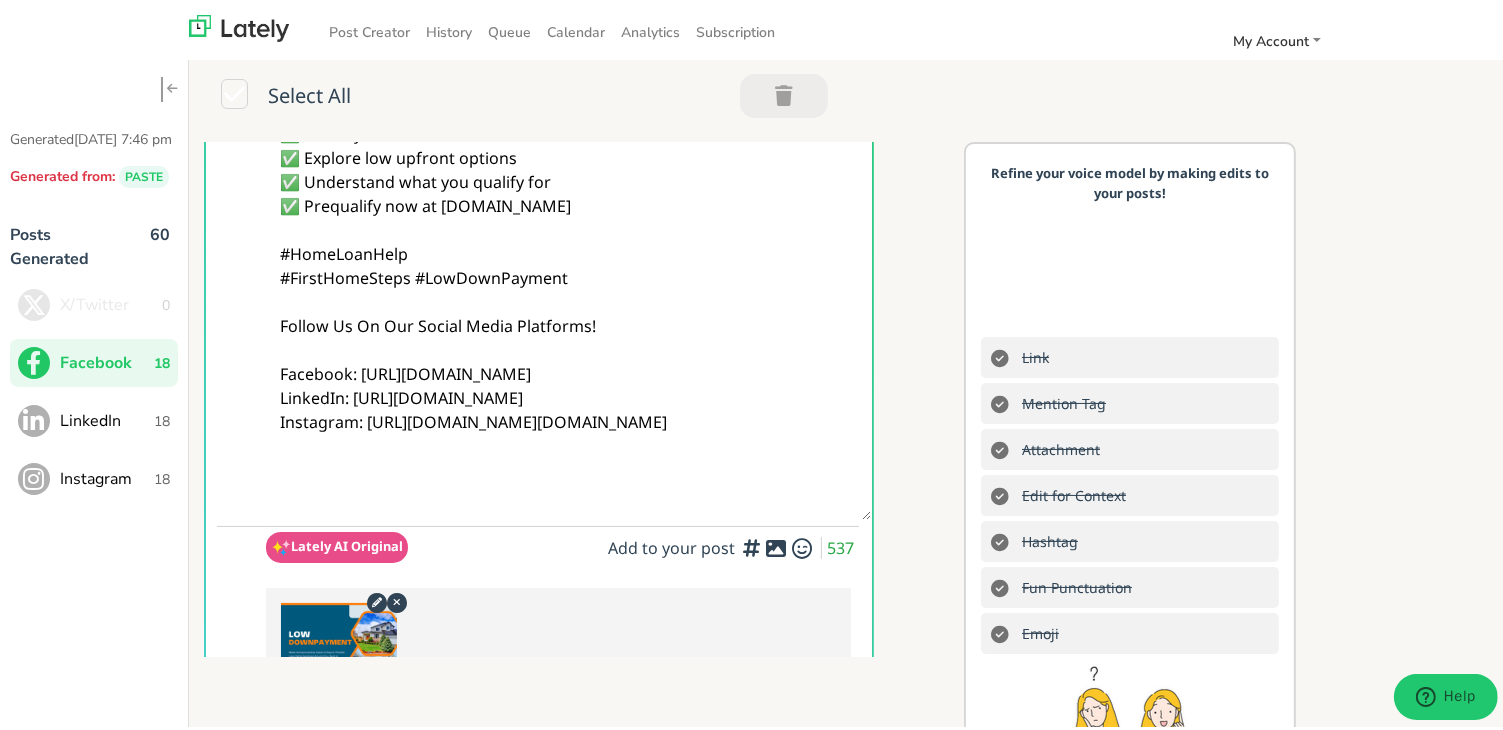 click on "@homebuyers
Dreaming of a home but worried about a big upfront cost?
A LOW DOWN PAYMENT LOAN helps you move in without draining your savings.
Skip the stress. Start small and own big.
➡️ See how it works
✅ Check your credit
✅ Explore low upfront options
✅ Understand what you qualify for
✅ Prequalify now at [DOMAIN_NAME]
#HomeLoanHelp
#FirstHomeSteps #LowDownPayment
Follow Us On Our Social Media Platforms!
Facebook: [URL][DOMAIN_NAME]
LinkedIn: [URL][DOMAIN_NAME]
Instagram: [URL][DOMAIN_NAME][DOMAIN_NAME]" at bounding box center [568, 178] 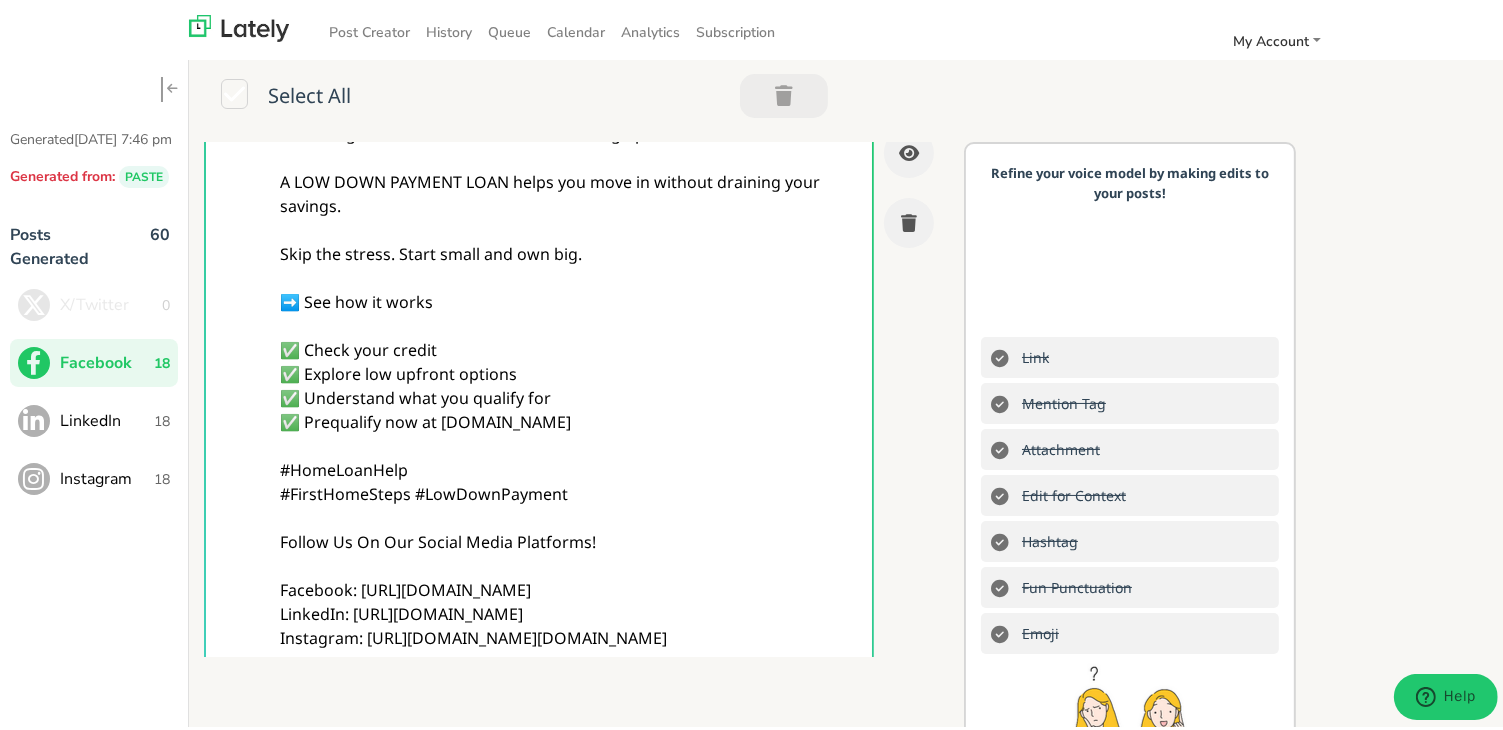 scroll, scrollTop: 0, scrollLeft: 0, axis: both 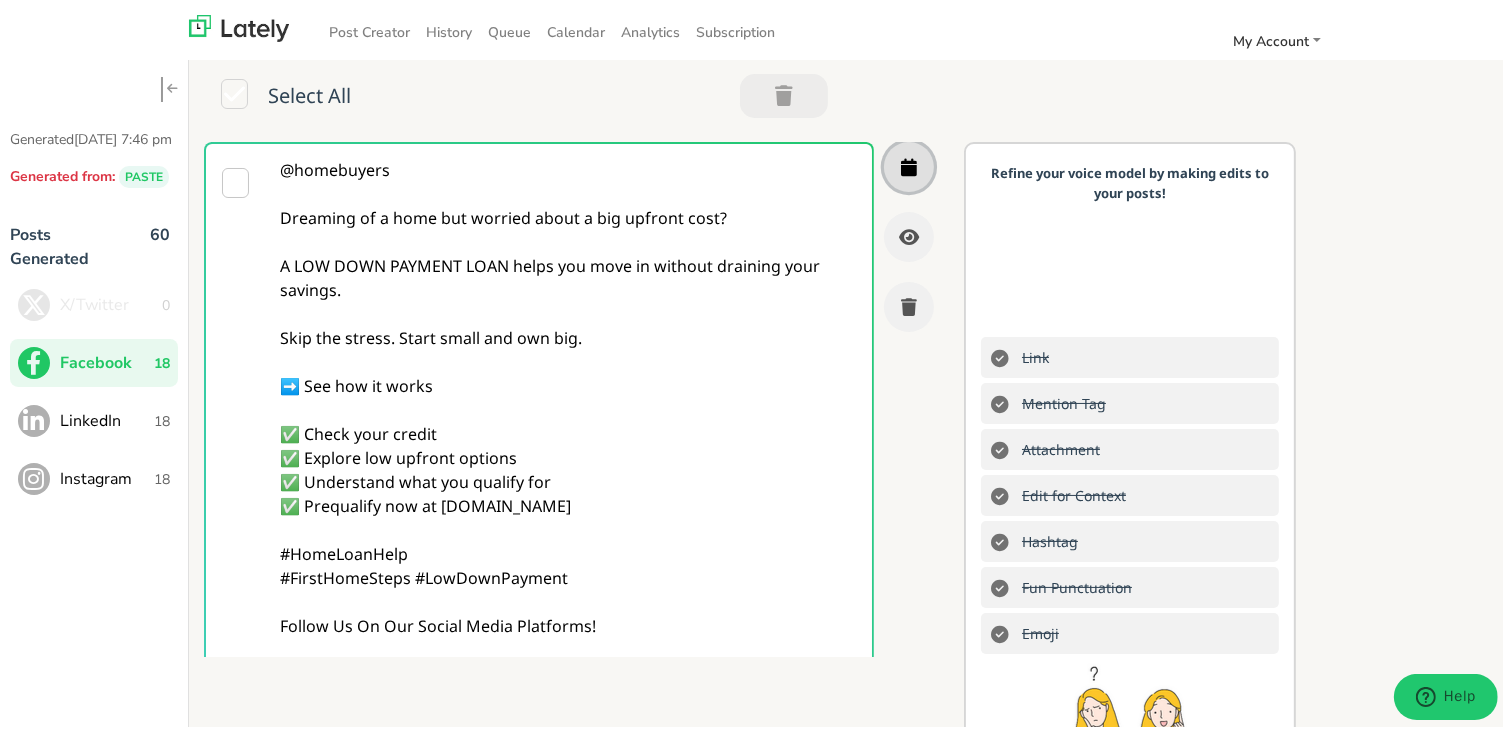 click at bounding box center (909, 163) 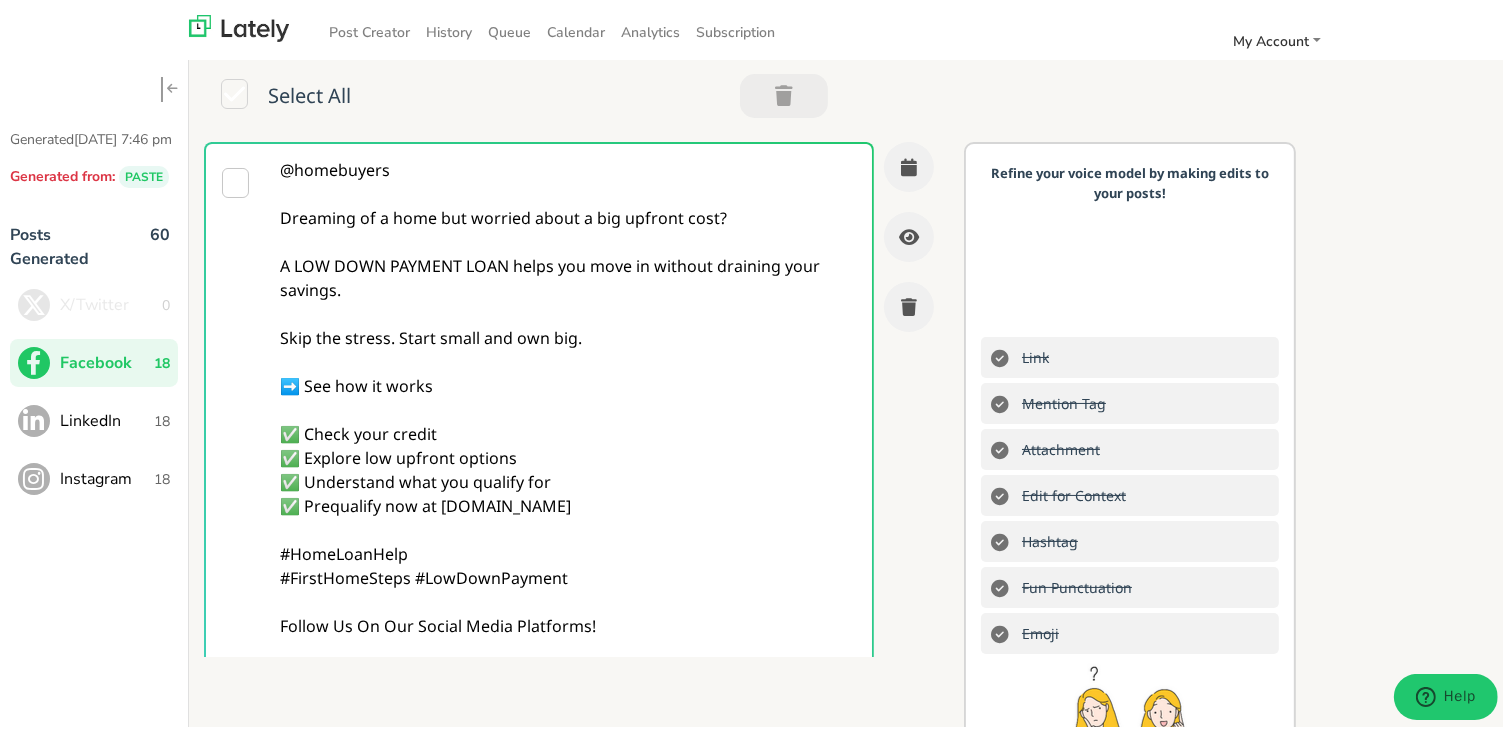 click on "@homebuyers
Dreaming of a home but worried about a big upfront cost?
A LOW DOWN PAYMENT LOAN helps you move in without draining your savings.
Skip the stress. Start small and own big.
➡️ See how it works
✅ Check your credit
✅ Explore low upfront options
✅ Understand what you qualify for
✅ Prequalify now at [DOMAIN_NAME]
#HomeLoanHelp
#FirstHomeSteps #LowDownPayment
Follow Us On Our Social Media Platforms!
Facebook: [URL][DOMAIN_NAME]
LinkedIn: [URL][DOMAIN_NAME]
Instagram: [URL][DOMAIN_NAME][DOMAIN_NAME]" at bounding box center (568, 478) 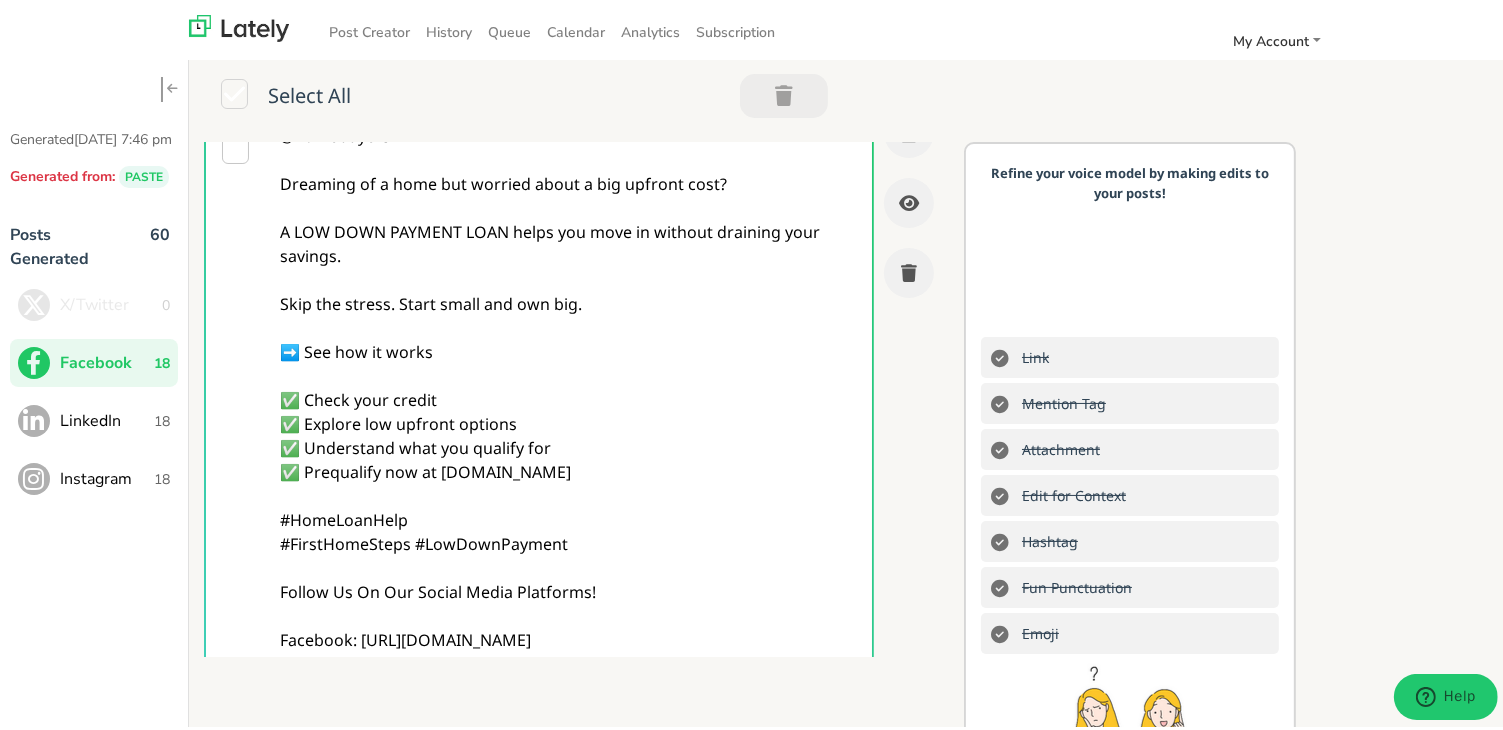 scroll, scrollTop: 0, scrollLeft: 0, axis: both 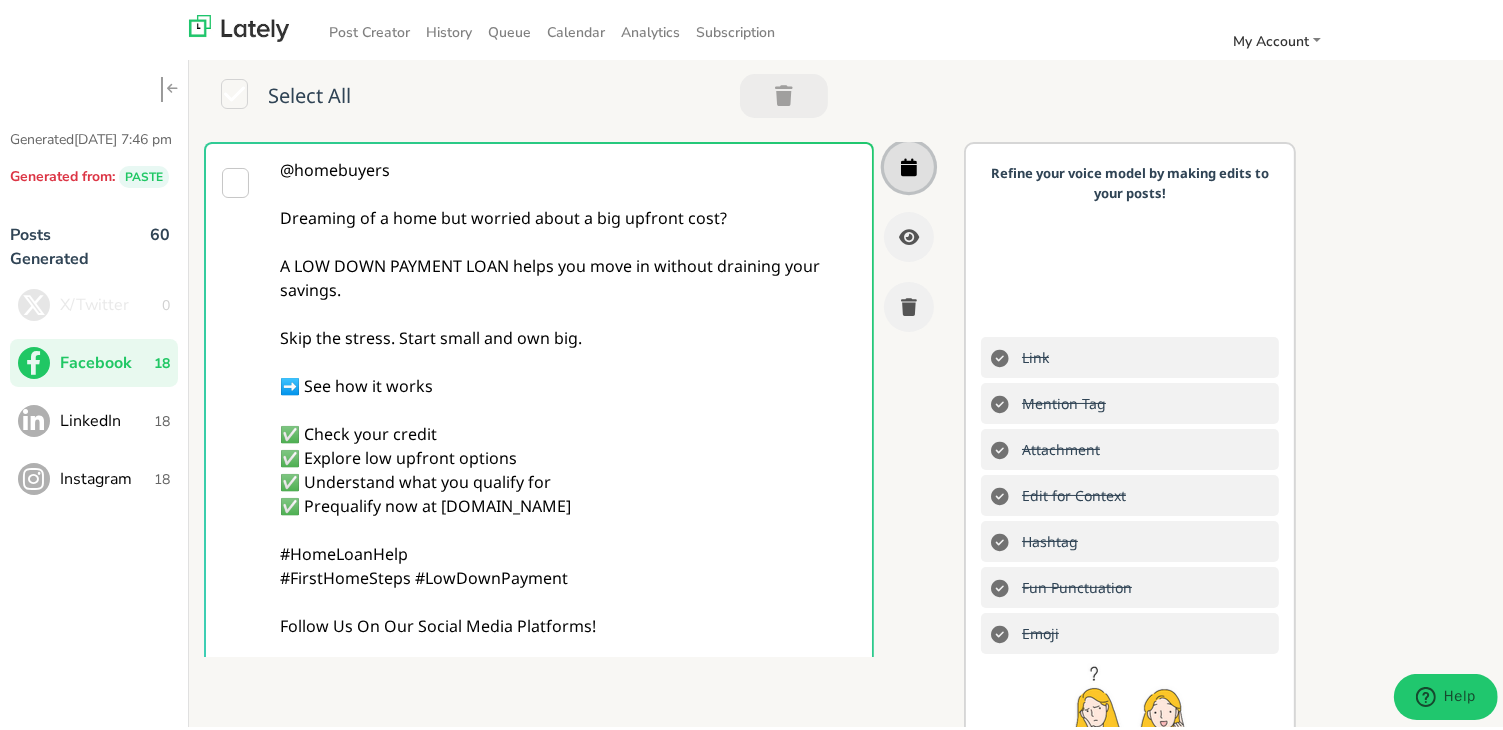 click at bounding box center [909, 163] 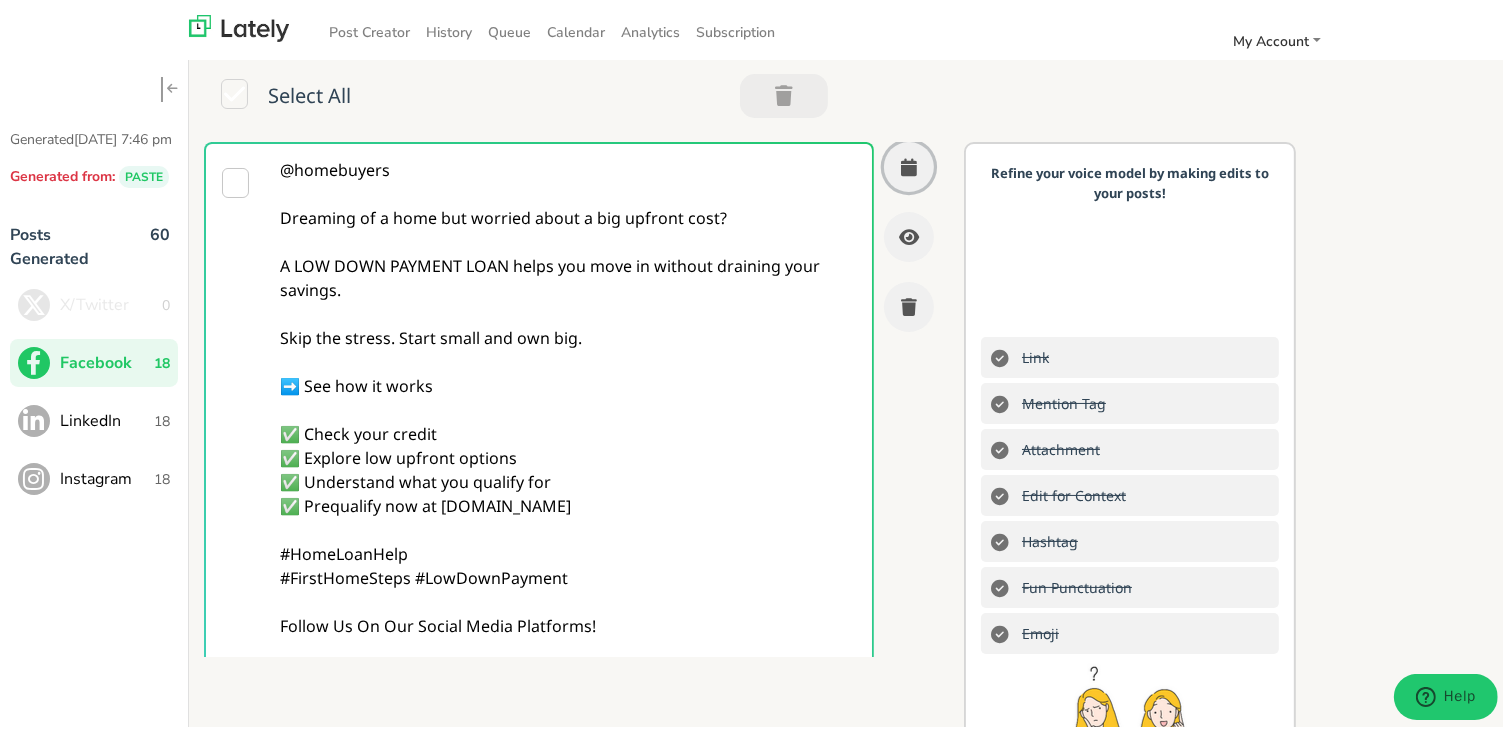 drag, startPoint x: 892, startPoint y: 186, endPoint x: 892, endPoint y: 197, distance: 11 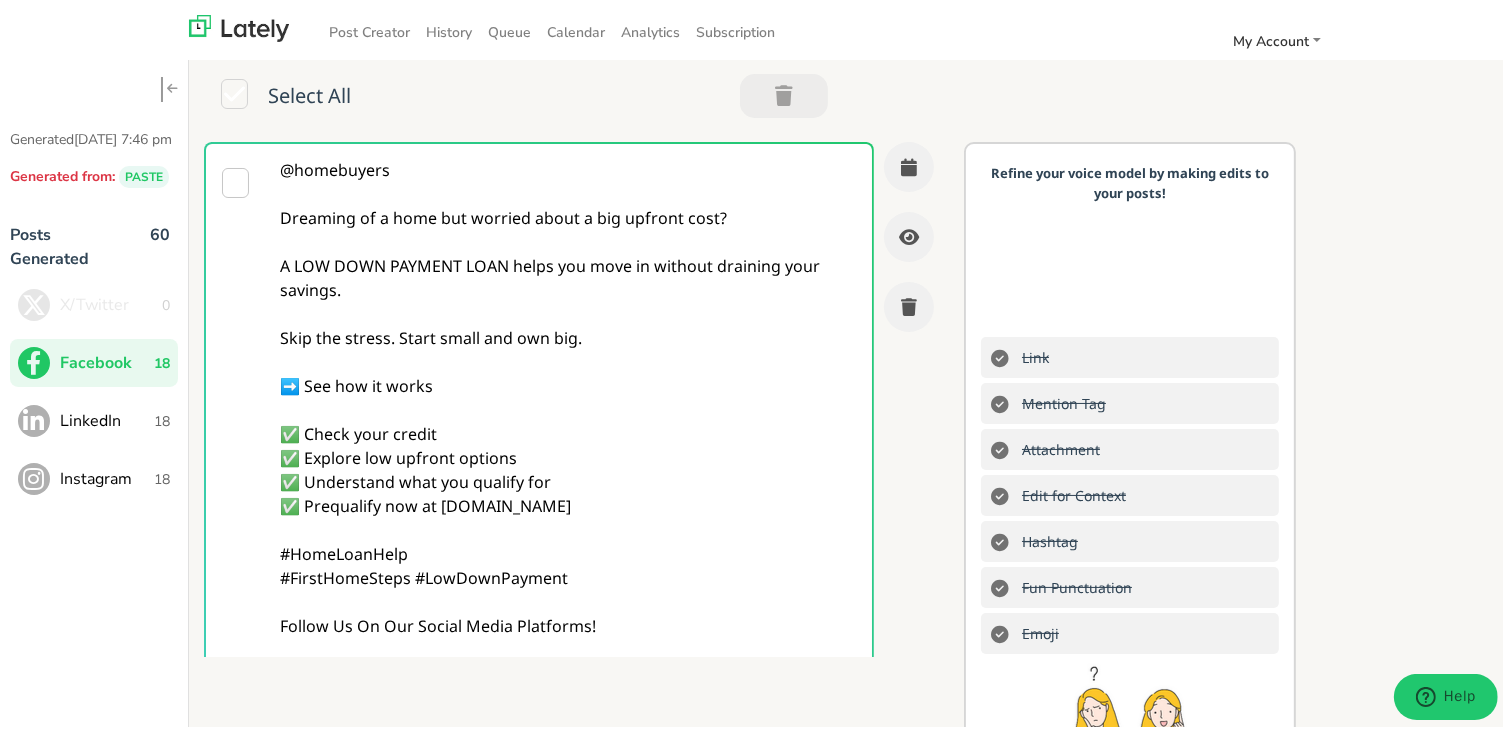 click on "LinkedIn" at bounding box center [107, 417] 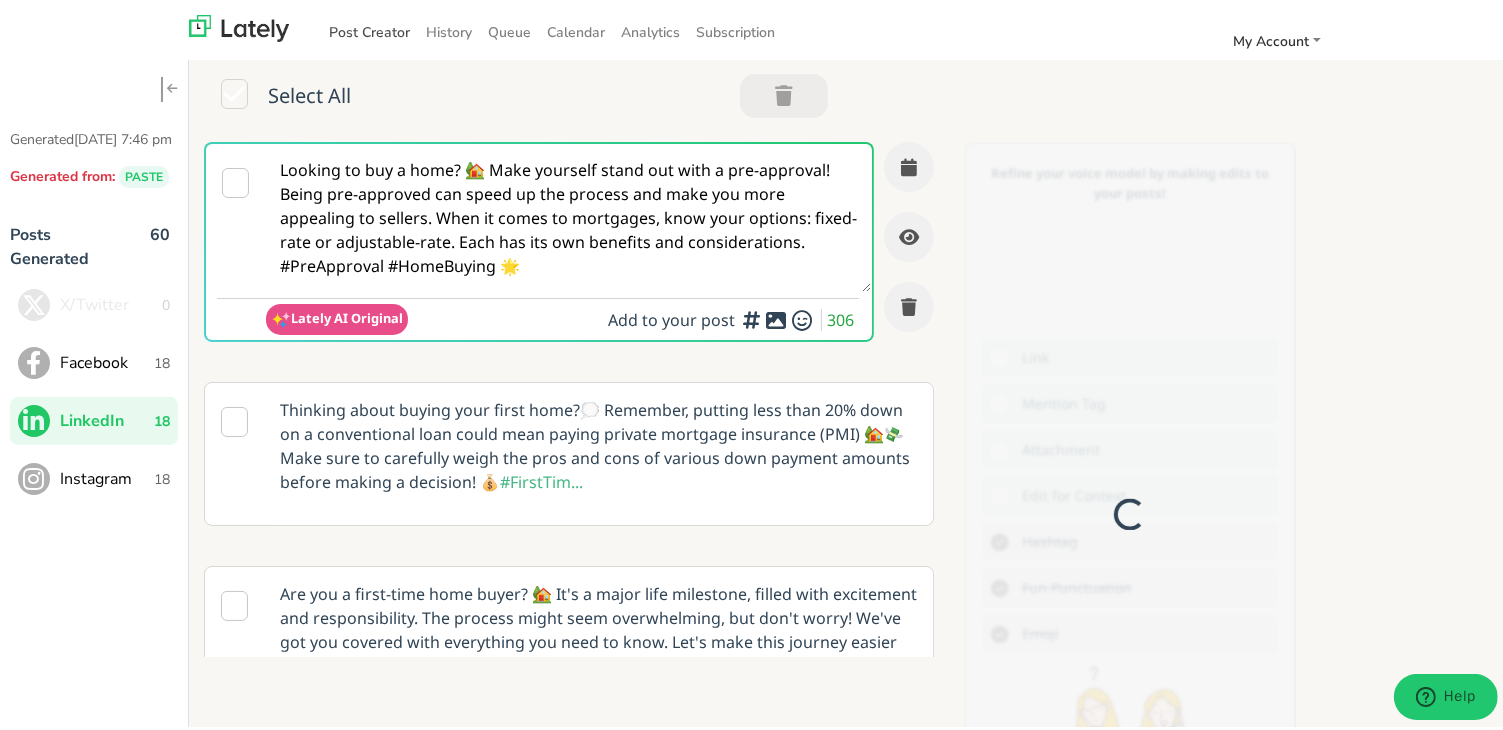 scroll, scrollTop: 0, scrollLeft: 0, axis: both 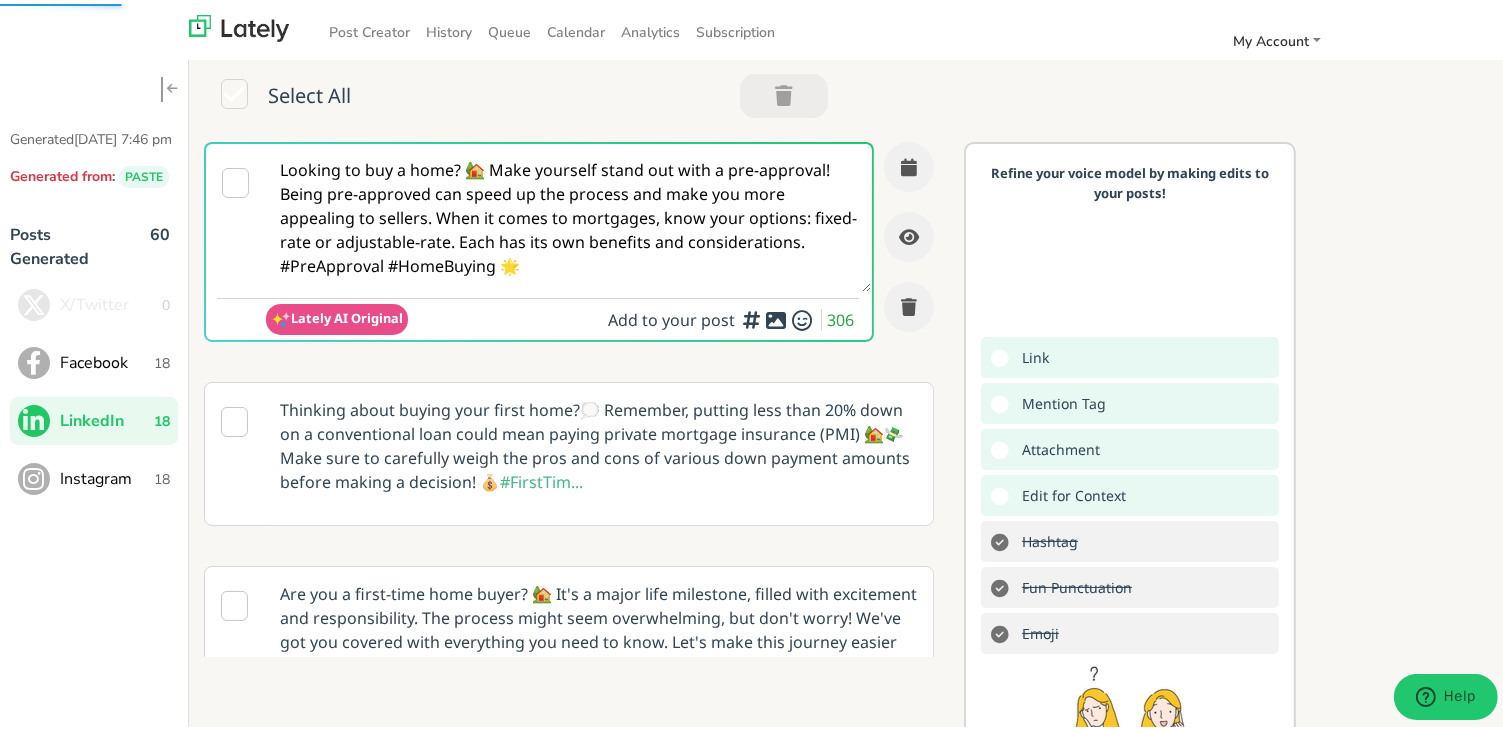 click on "Facebook" at bounding box center (107, 359) 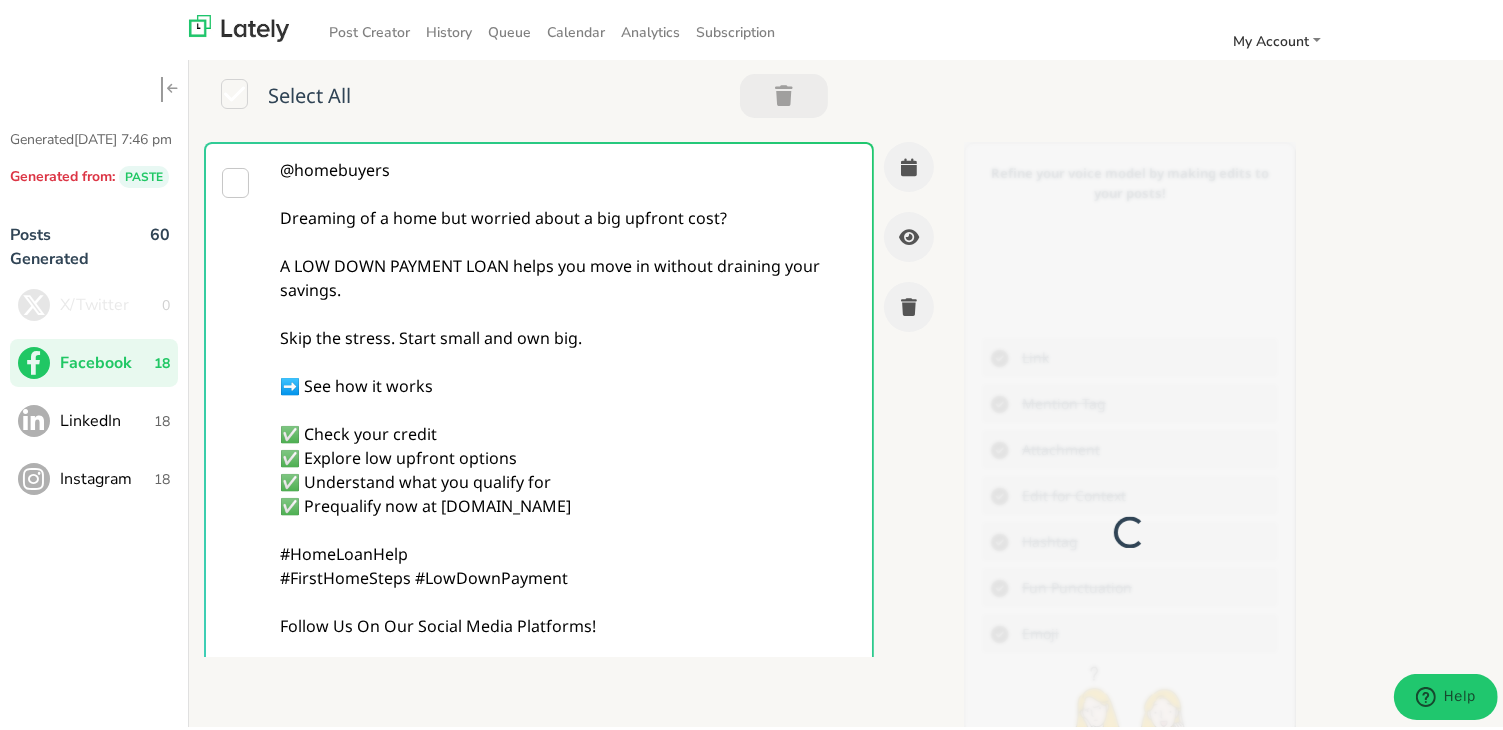 scroll, scrollTop: 0, scrollLeft: 0, axis: both 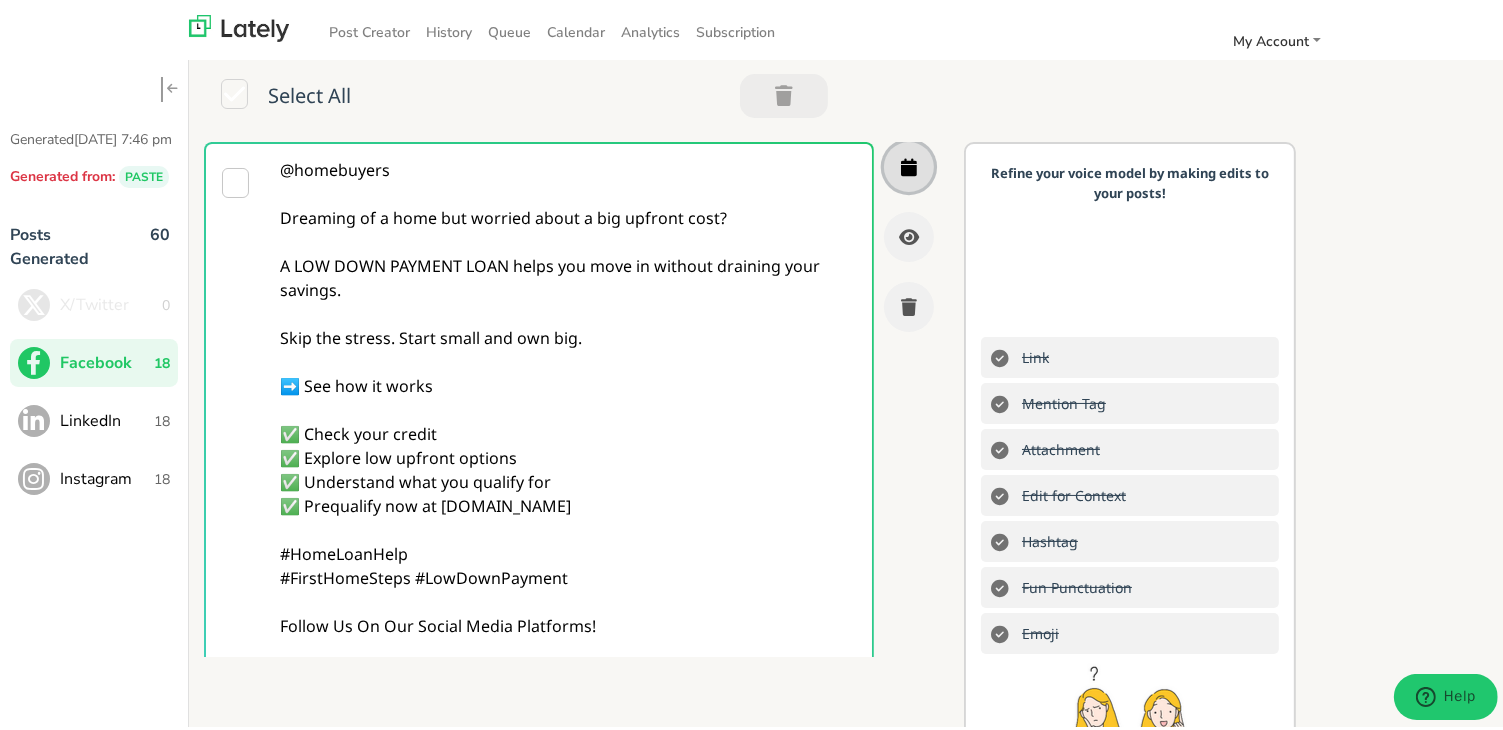 click at bounding box center [909, 163] 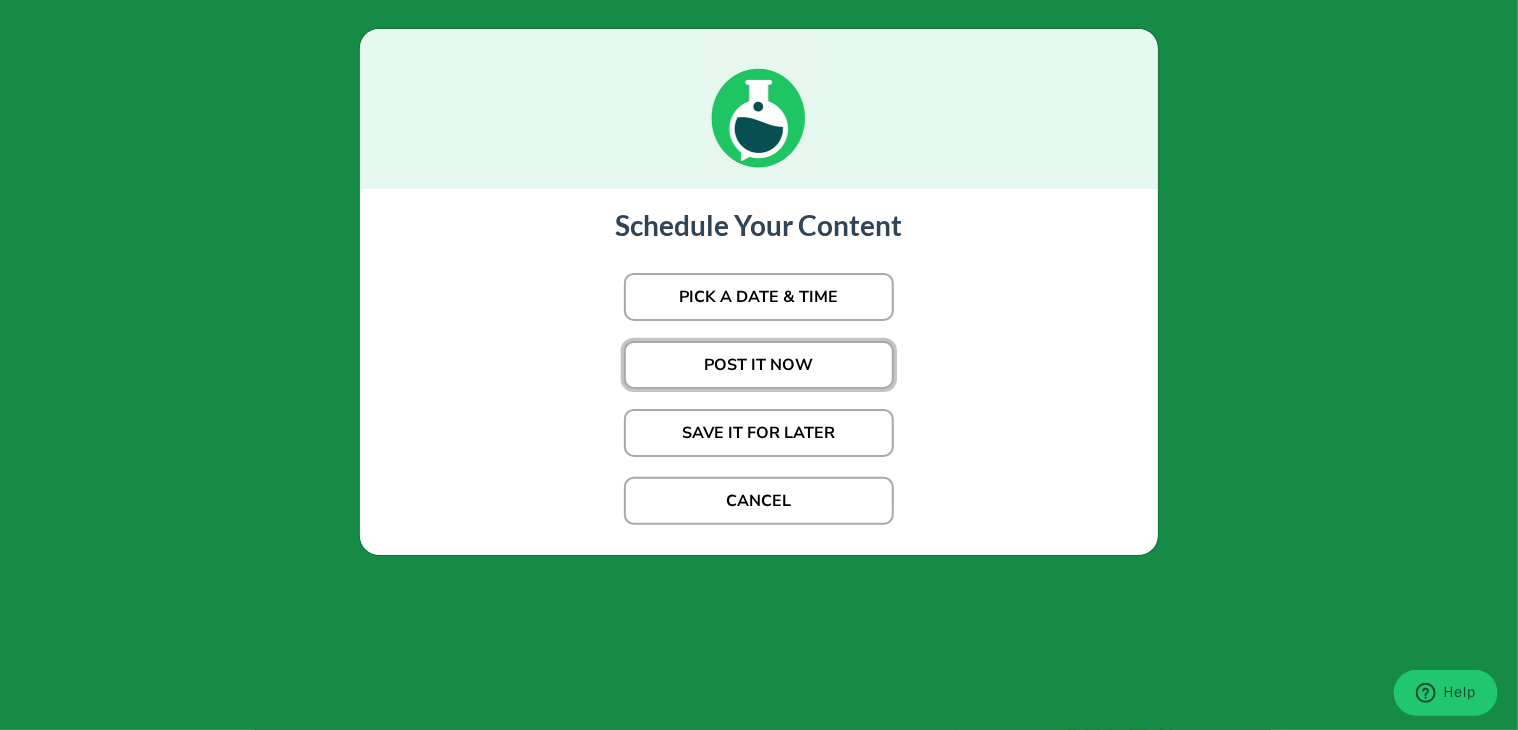 click on "POST IT NOW" at bounding box center [759, 365] 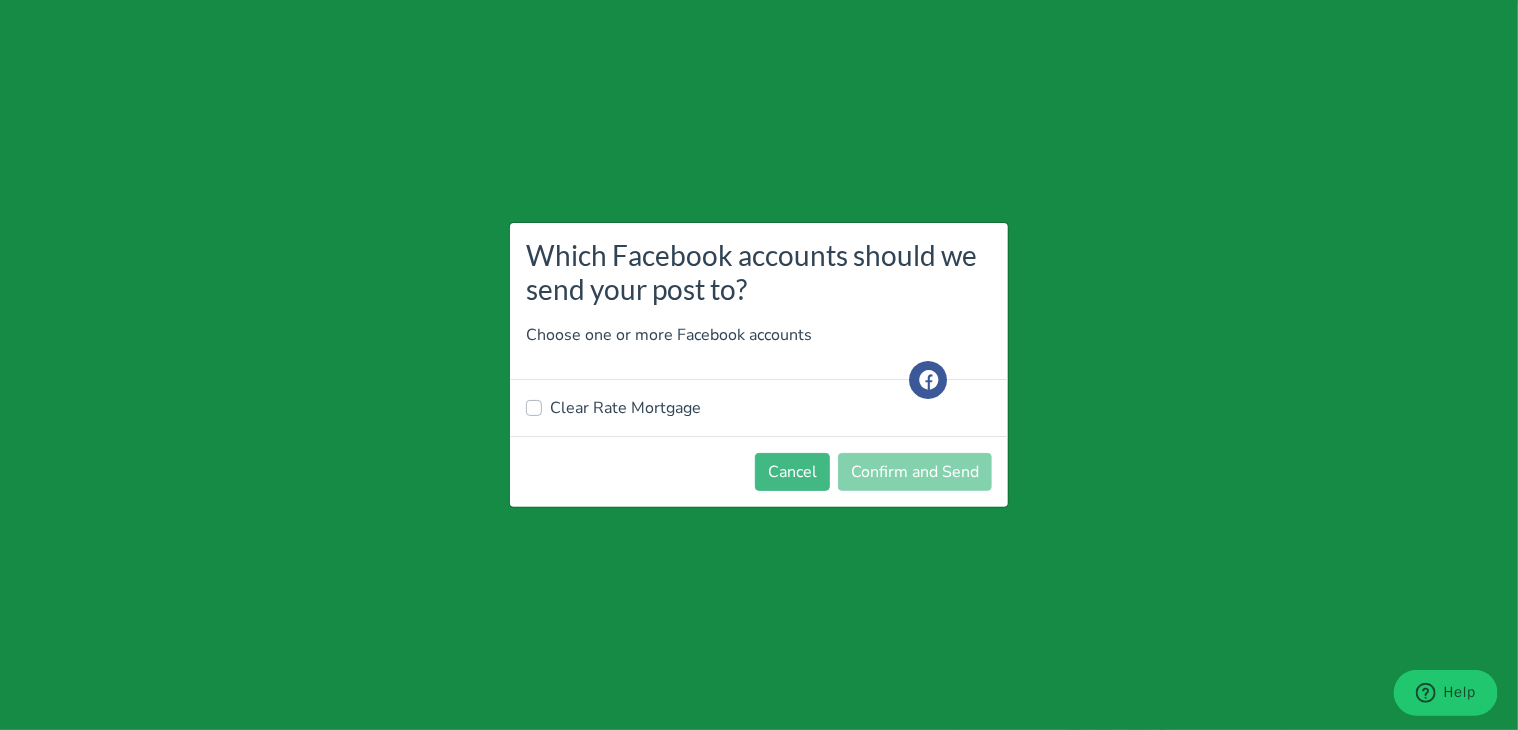 drag, startPoint x: 656, startPoint y: 389, endPoint x: 639, endPoint y: 421, distance: 36.23534 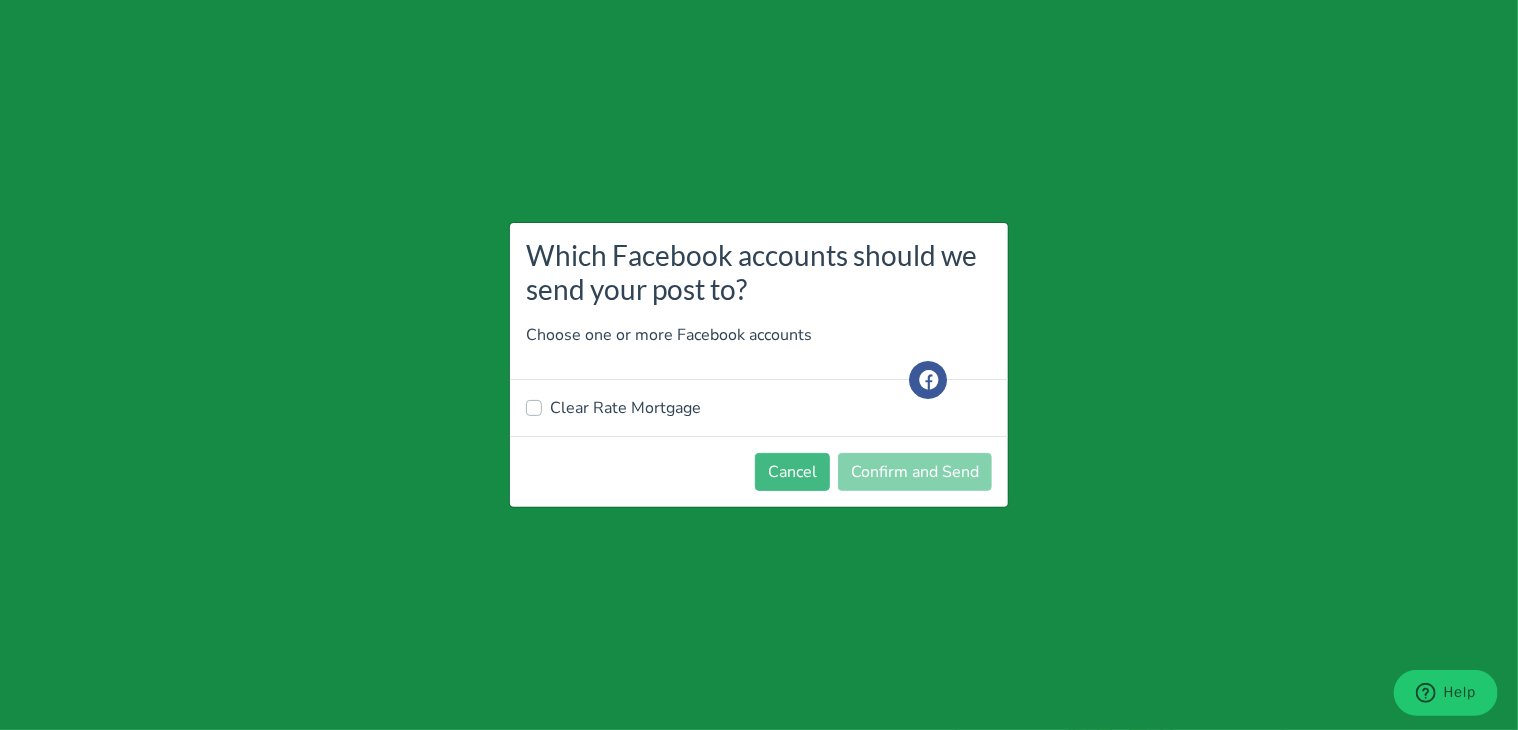 click on "Clear Rate Mortgage" at bounding box center [625, 408] 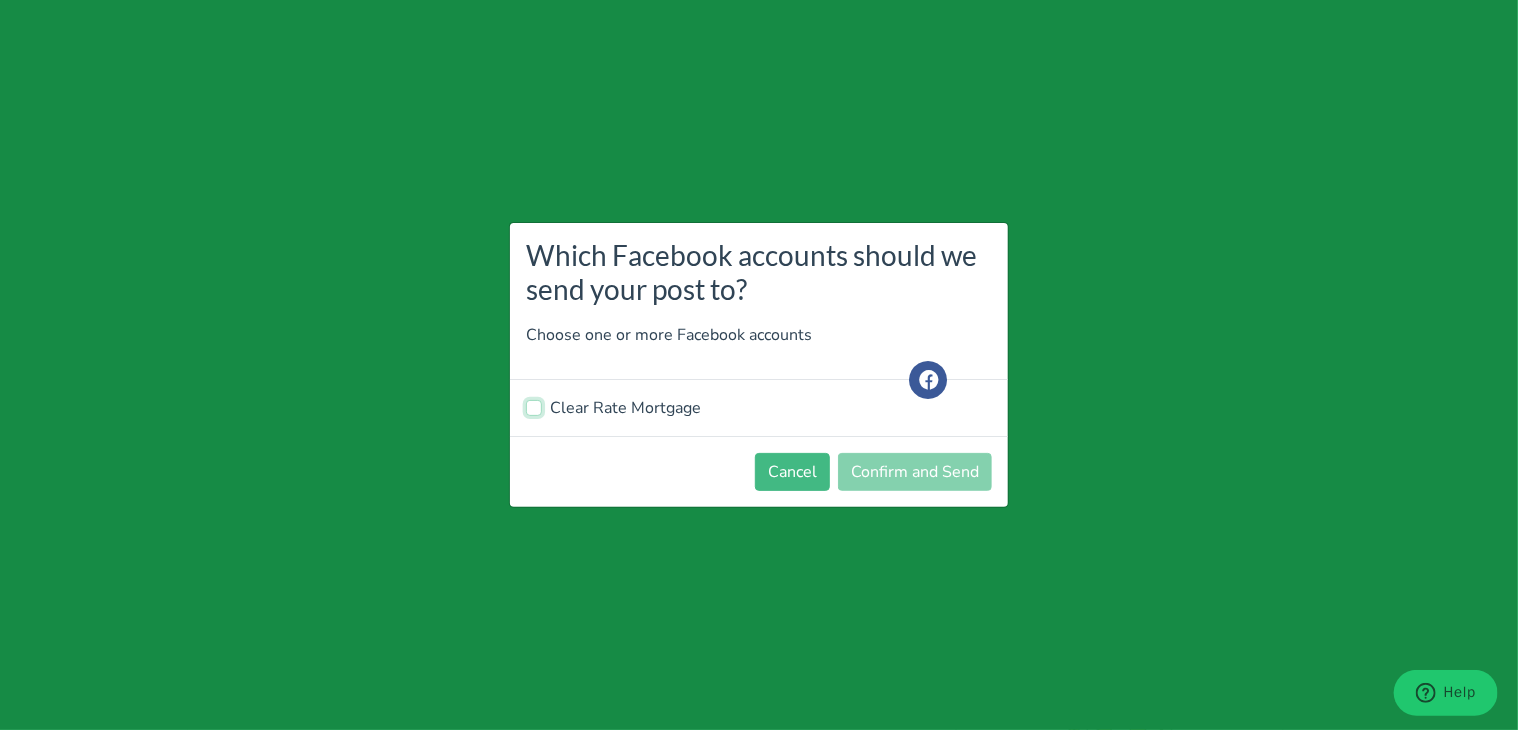 checkbox on "true" 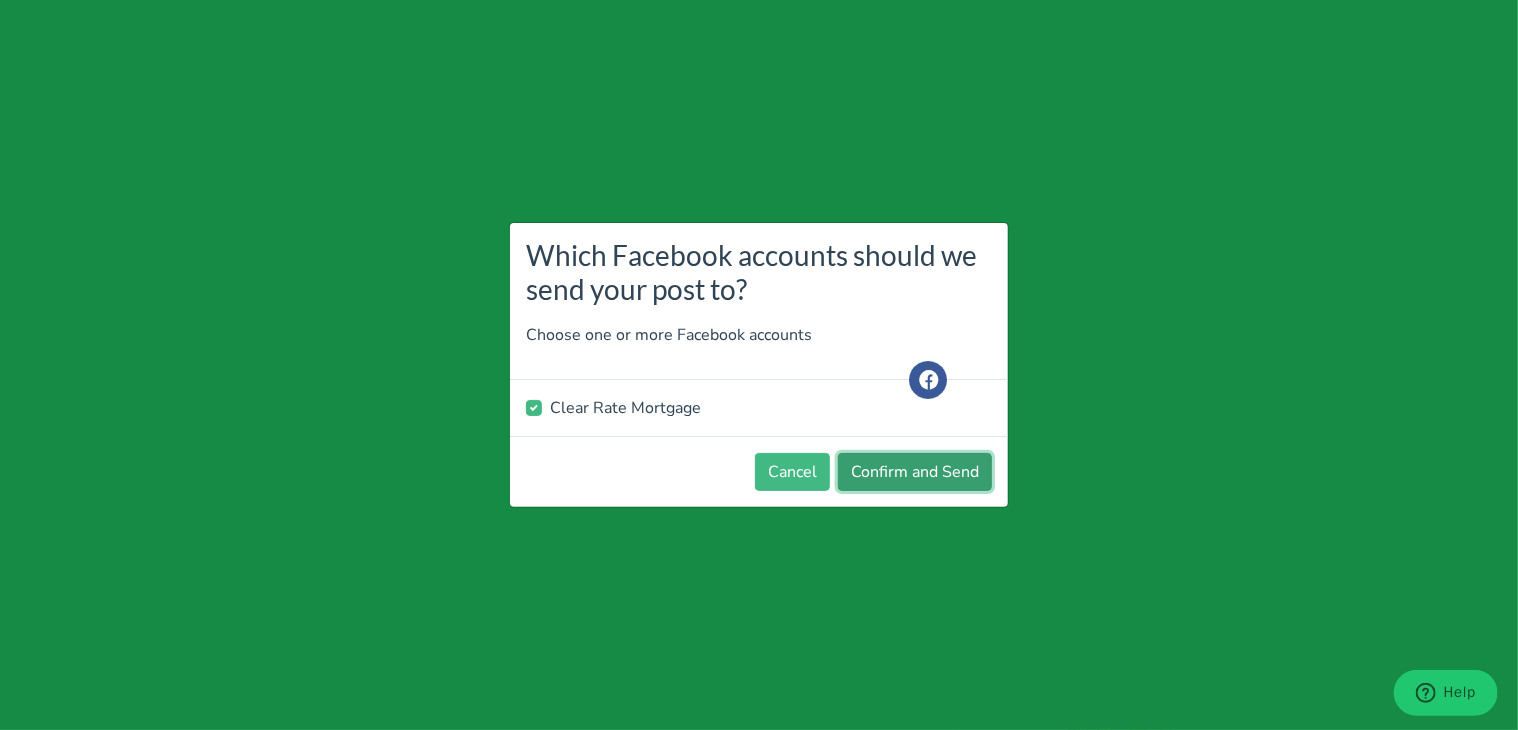 click on "Confirm and Send" at bounding box center (915, 472) 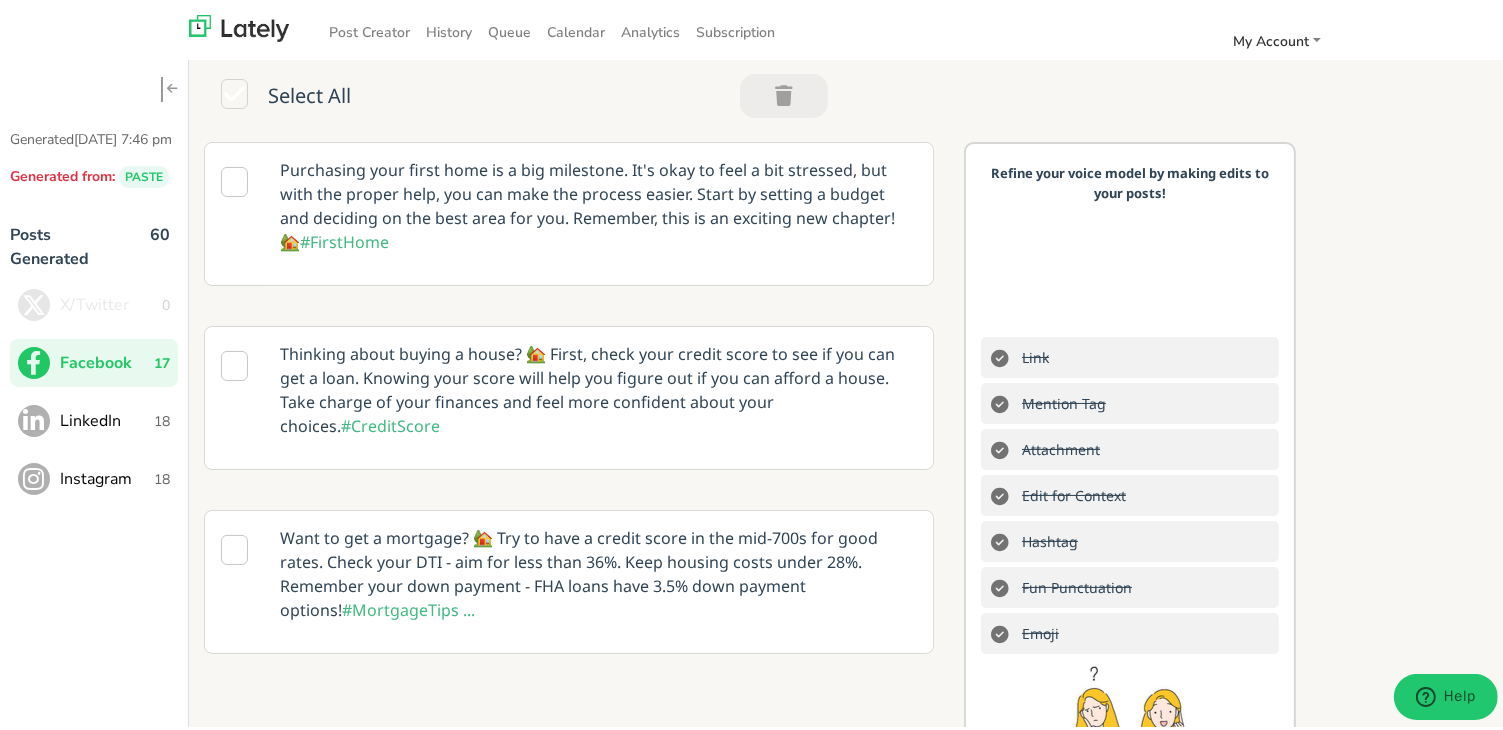 click on "LinkedIn 18" at bounding box center (94, 417) 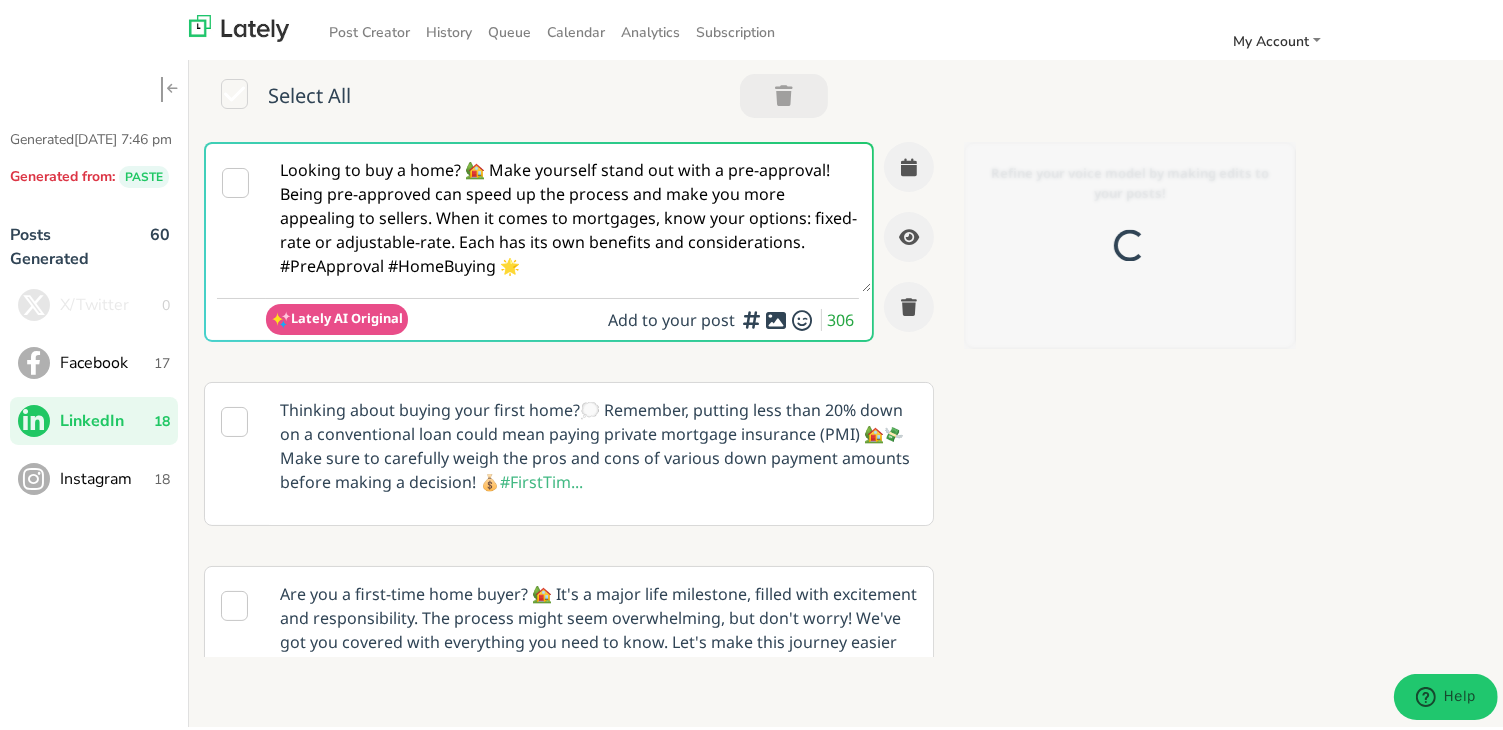 scroll, scrollTop: 0, scrollLeft: 0, axis: both 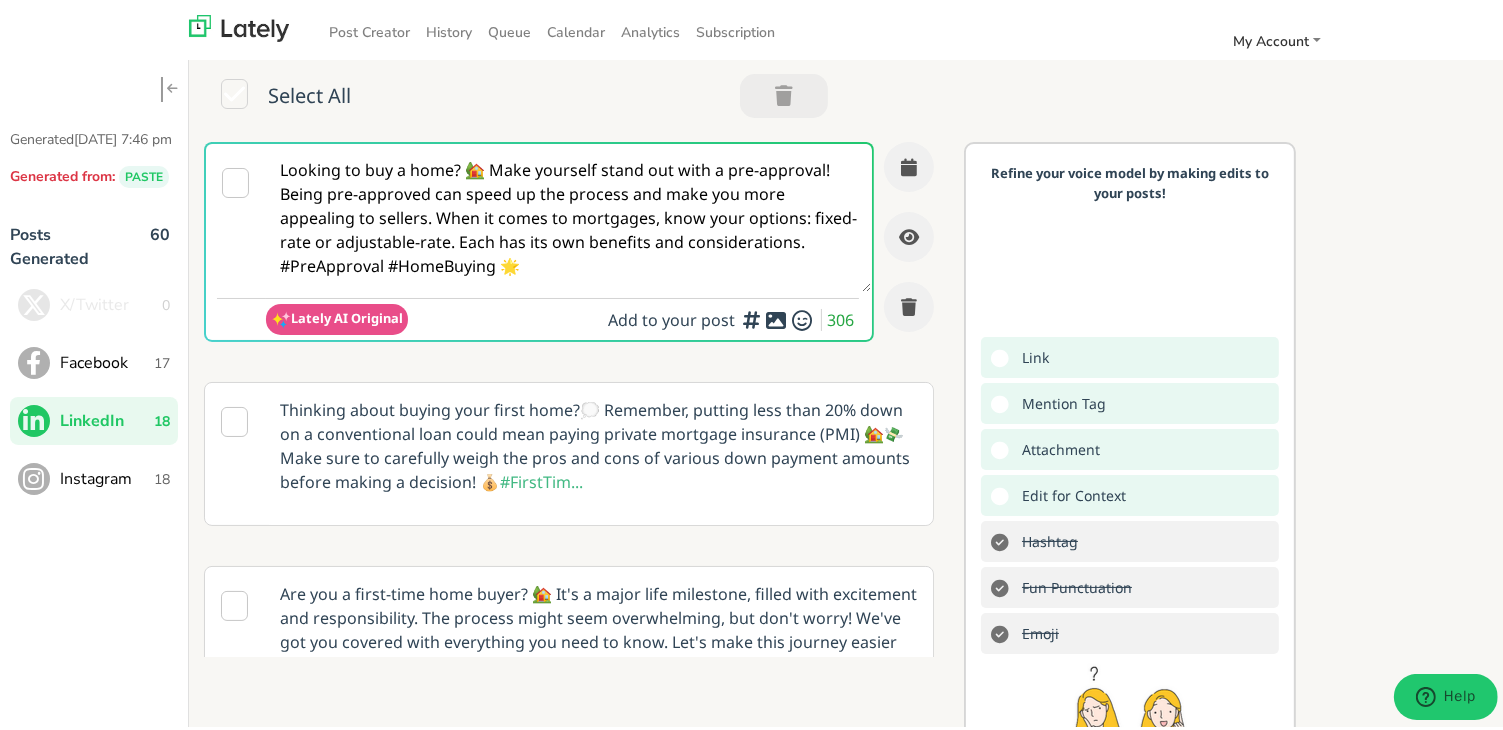 paste on "Follow Us On Our Social Media Platforms!
Facebook: [URL][DOMAIN_NAME]
LinkedIn: [URL][DOMAIN_NAME]
Instagram: [URL][DOMAIN_NAME][DOMAIN_NAME]" 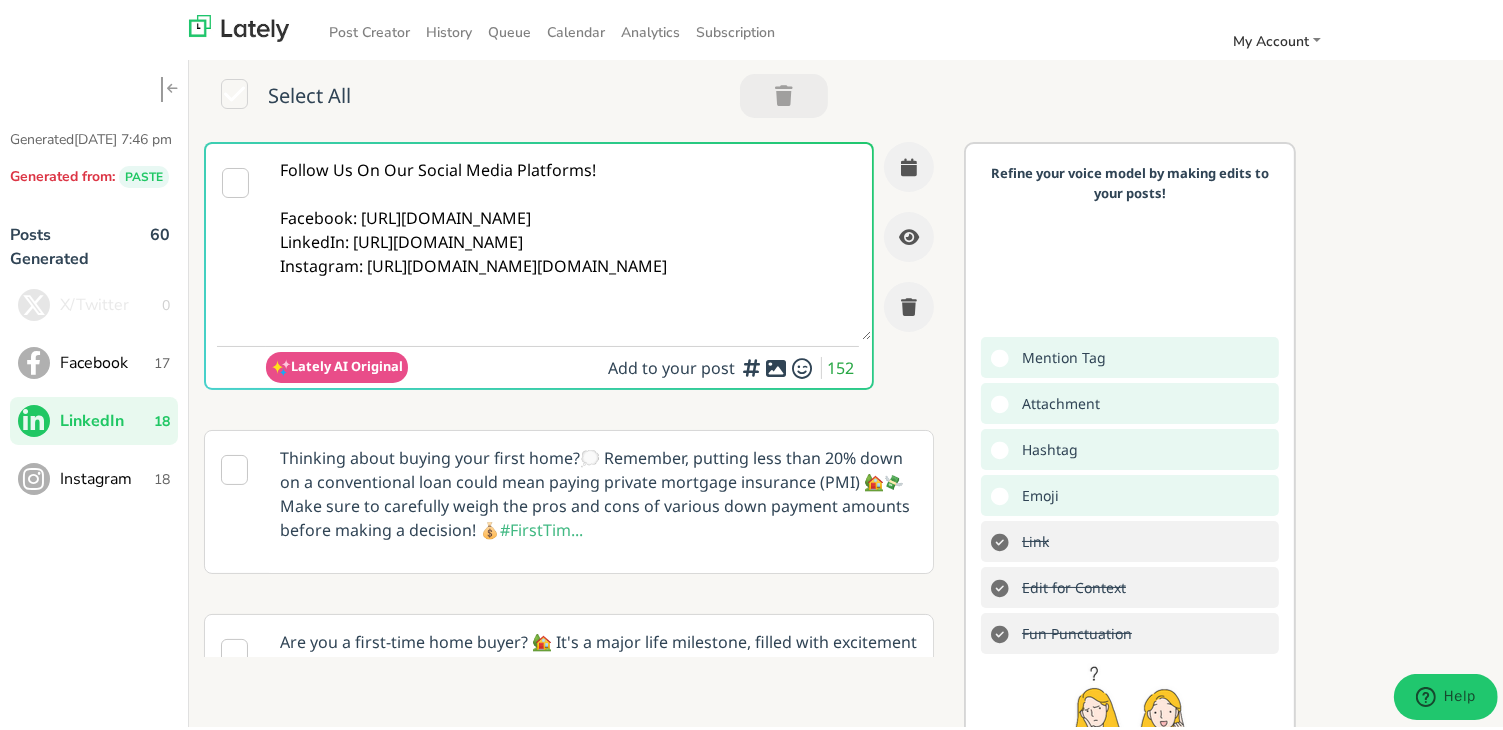 click on "Follow Us On Our Social Media Platforms!
Facebook: [URL][DOMAIN_NAME]
LinkedIn: [URL][DOMAIN_NAME]
Instagram: [URL][DOMAIN_NAME][DOMAIN_NAME]" at bounding box center (568, 238) 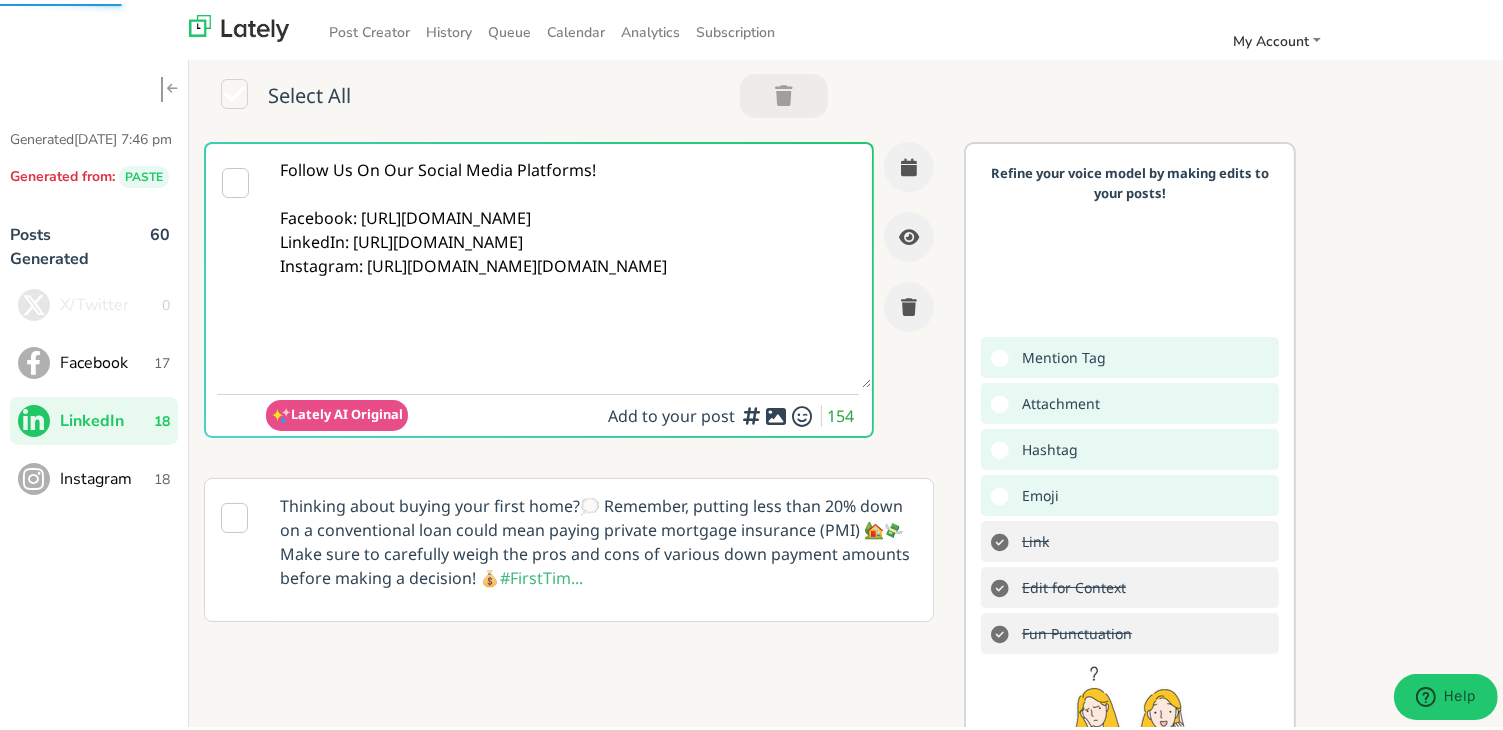 paste on "@linkedinmembers Is a large down payment holding you back?
With a LOW DOWN PAYMENT LOAN, your homeownership journey starts sooner.
Smart planning = smart buying.
👉 Check the steps
✔️ Review your finances
✔️ Discover flexible loan options
✔️ Prepare for smooth closing
✔️ Prequalify now at [DOMAIN_NAME]
#HomeOwnership #LoanSolutions #DownPaymentSupport" 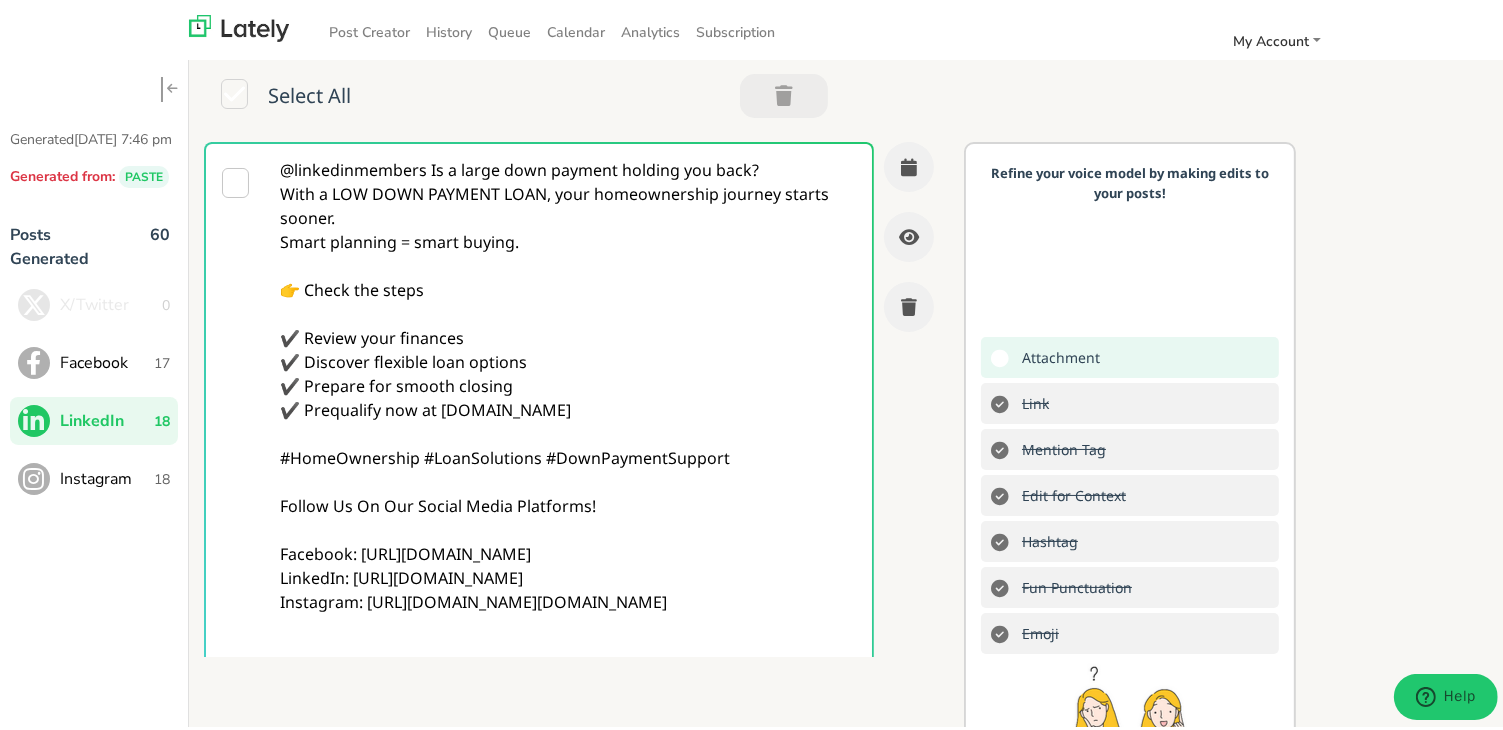click on "@linkedinmembers Is a large down payment holding you back?
With a LOW DOWN PAYMENT LOAN, your homeownership journey starts sooner.
Smart planning = smart buying.
👉 Check the steps
✔️ Review your finances
✔️ Discover flexible loan options
✔️ Prepare for smooth closing
✔️ Prequalify now at [DOMAIN_NAME]
#HomeOwnership #LoanSolutions #DownPaymentSupport
Follow Us On Our Social Media Platforms!
Facebook: [URL][DOMAIN_NAME]
LinkedIn: [URL][DOMAIN_NAME]
Instagram: [URL][DOMAIN_NAME][DOMAIN_NAME]" at bounding box center (568, 406) 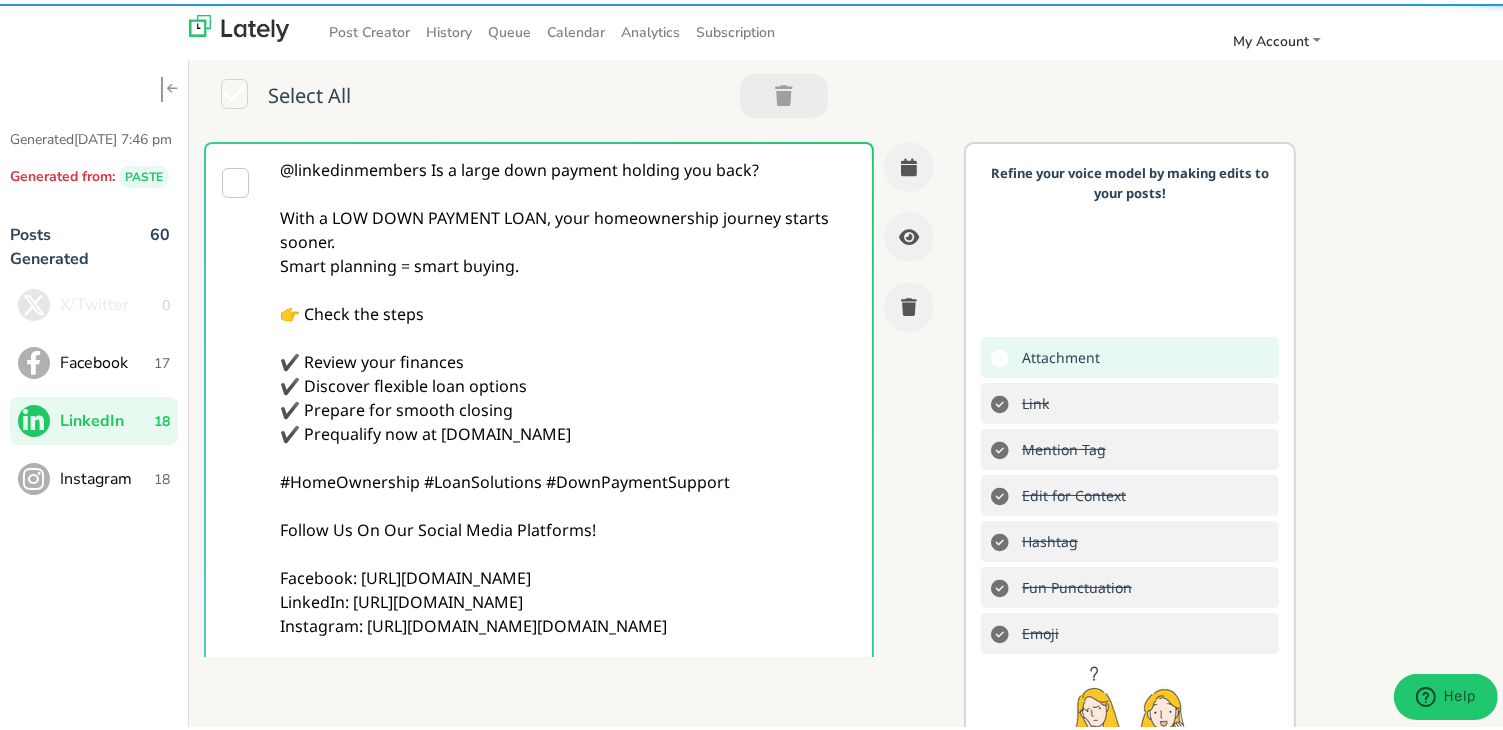 click on "@linkedinmembers Is a large down payment holding you back?
With a LOW DOWN PAYMENT LOAN, your homeownership journey starts sooner.
Smart planning = smart buying.
👉 Check the steps
✔️ Review your finances
✔️ Discover flexible loan options
✔️ Prepare for smooth closing
✔️ Prequalify now at [DOMAIN_NAME]
#HomeOwnership #LoanSolutions #DownPaymentSupport
Follow Us On Our Social Media Platforms!
Facebook: [URL][DOMAIN_NAME]
LinkedIn: [URL][DOMAIN_NAME]
Instagram: [URL][DOMAIN_NAME][DOMAIN_NAME]" at bounding box center [568, 418] 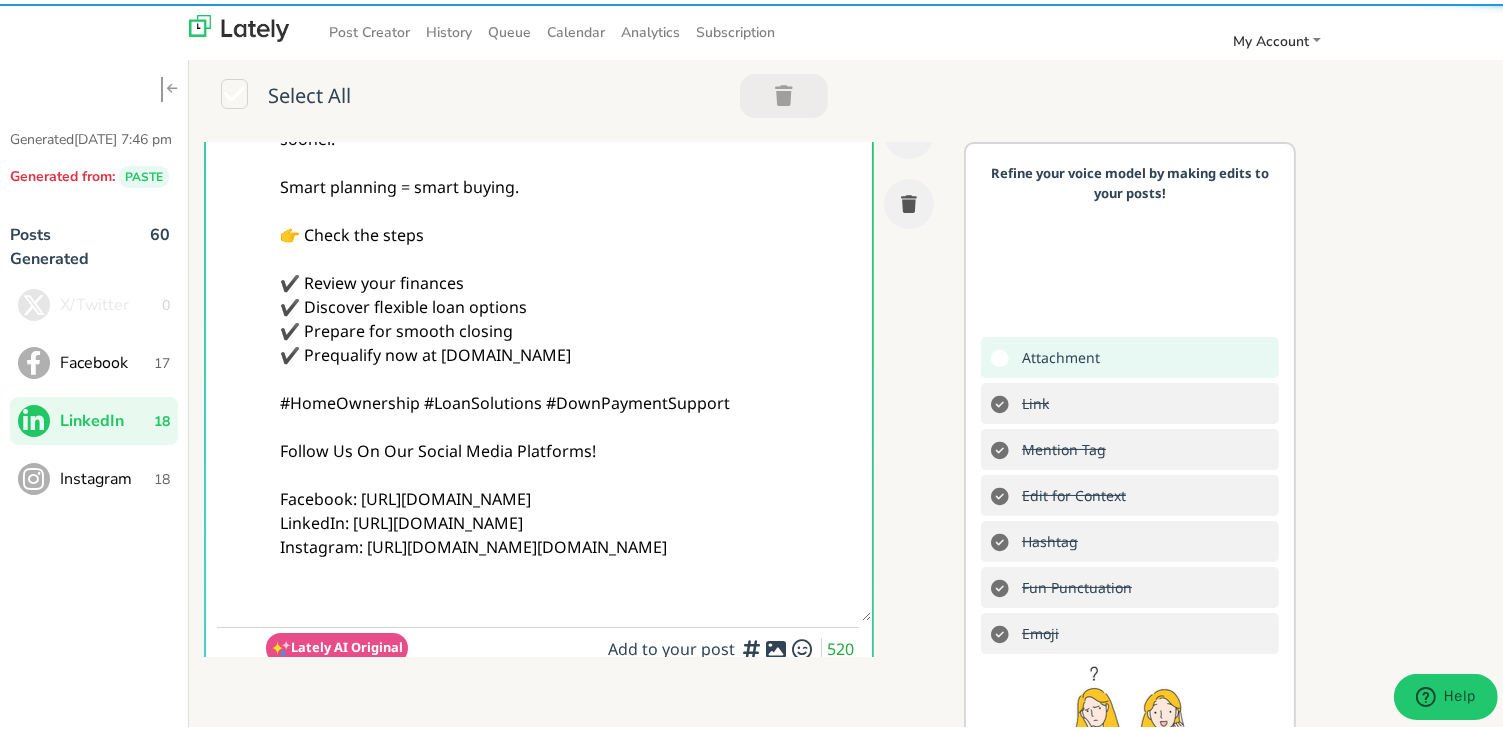 scroll, scrollTop: 300, scrollLeft: 0, axis: vertical 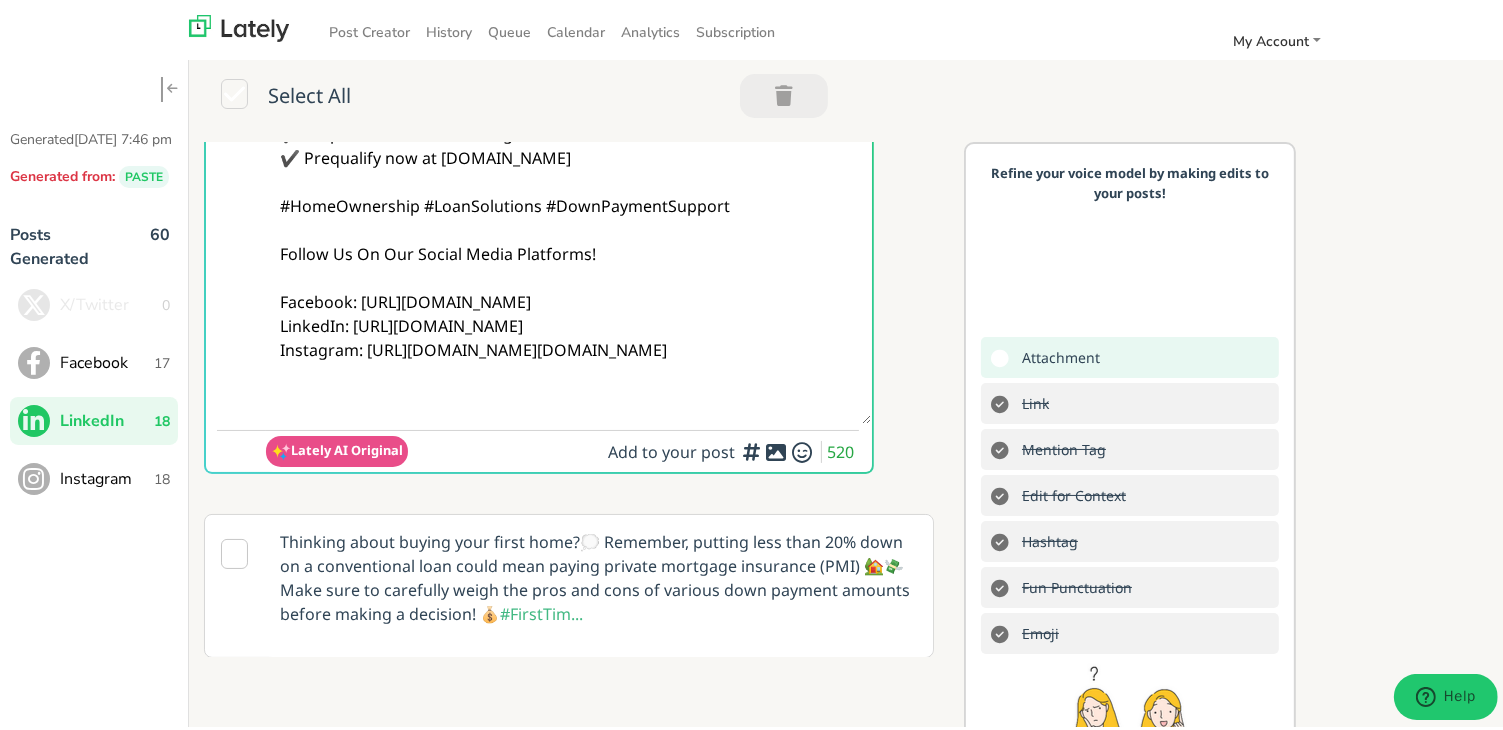 type on "@linkedinmembers Is a large down payment holding you back?
With a LOW DOWN PAYMENT LOAN, your homeownership journey starts sooner.
Smart planning = smart buying.
👉 Check the steps
✔️ Review your finances
✔️ Discover flexible loan options
✔️ Prepare for smooth closing
✔️ Prequalify now at [DOMAIN_NAME]
#HomeOwnership #LoanSolutions #DownPaymentSupport
Follow Us On Our Social Media Platforms!
Facebook: [URL][DOMAIN_NAME]
LinkedIn: [URL][DOMAIN_NAME]
Instagram: [URL][DOMAIN_NAME][DOMAIN_NAME]" 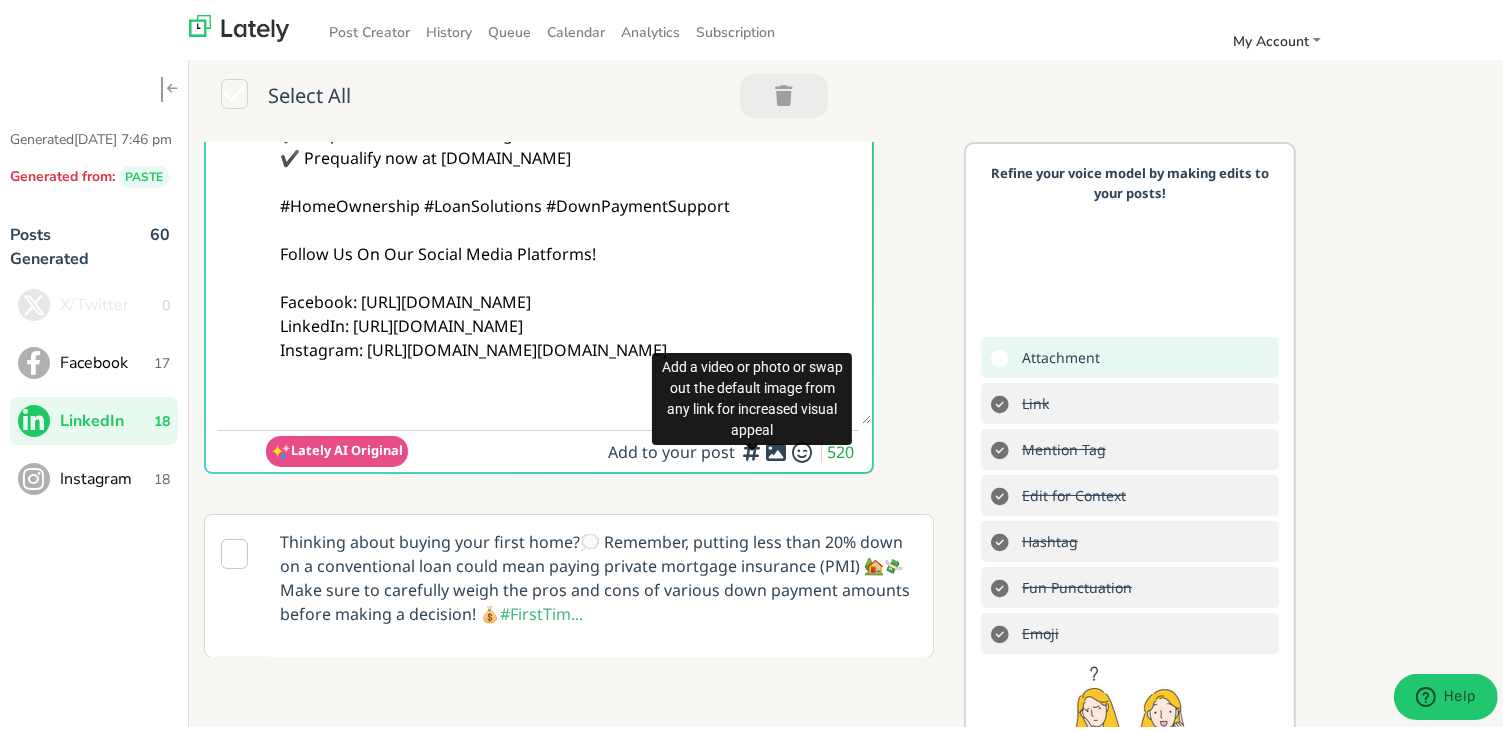 click at bounding box center [776, 448] 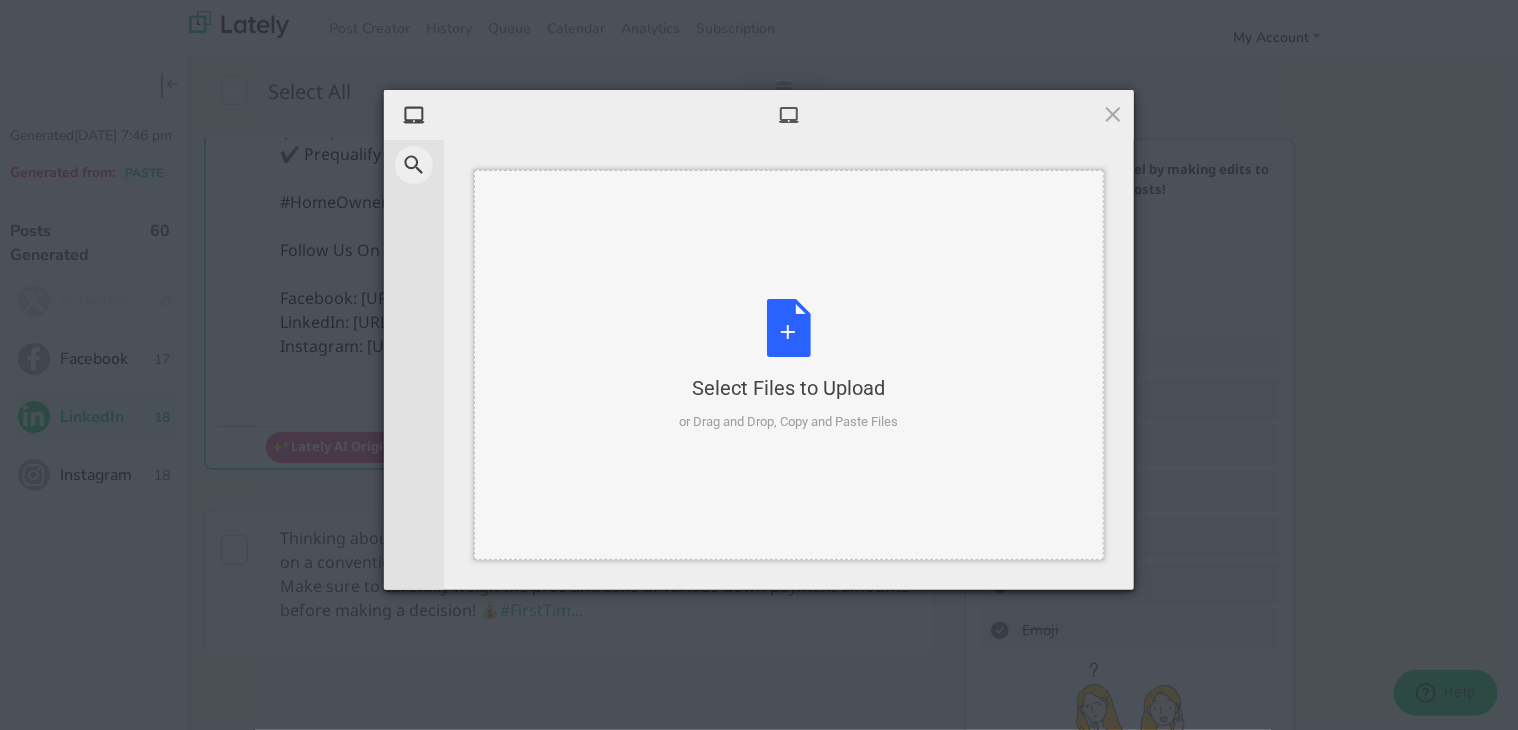 click on "Select Files to Upload
or Drag and Drop, Copy and Paste Files" at bounding box center [789, 365] 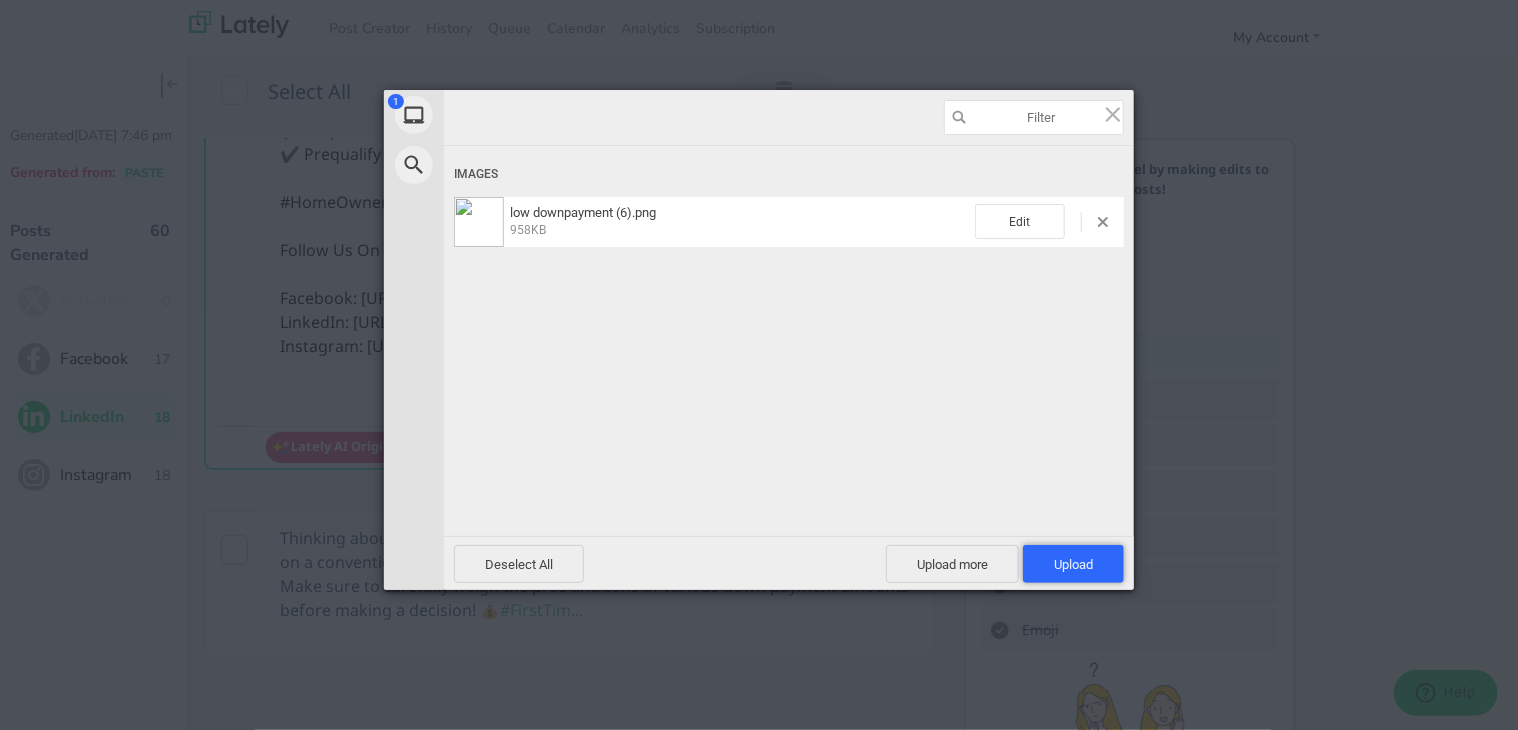 drag, startPoint x: 1072, startPoint y: 563, endPoint x: 866, endPoint y: 359, distance: 289.91724 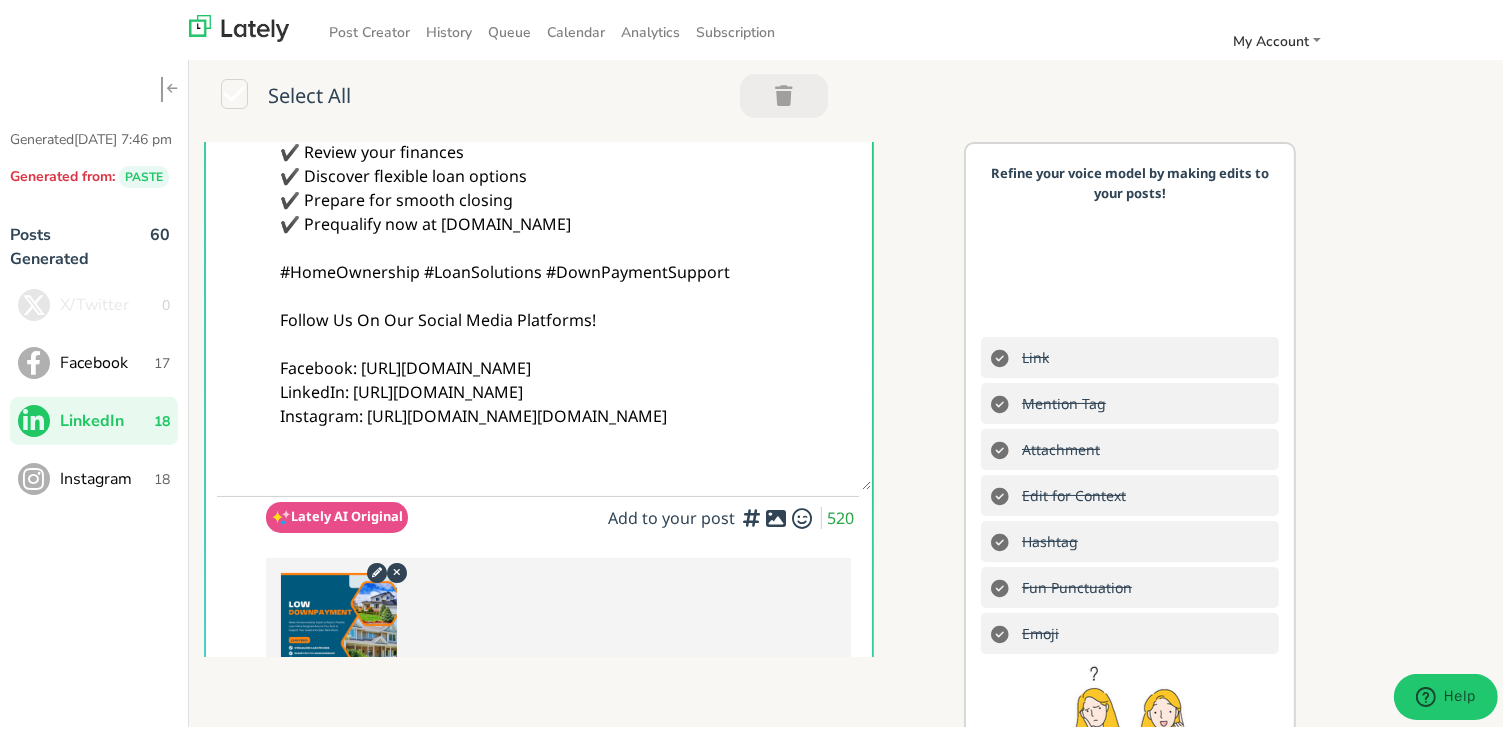 scroll, scrollTop: 200, scrollLeft: 0, axis: vertical 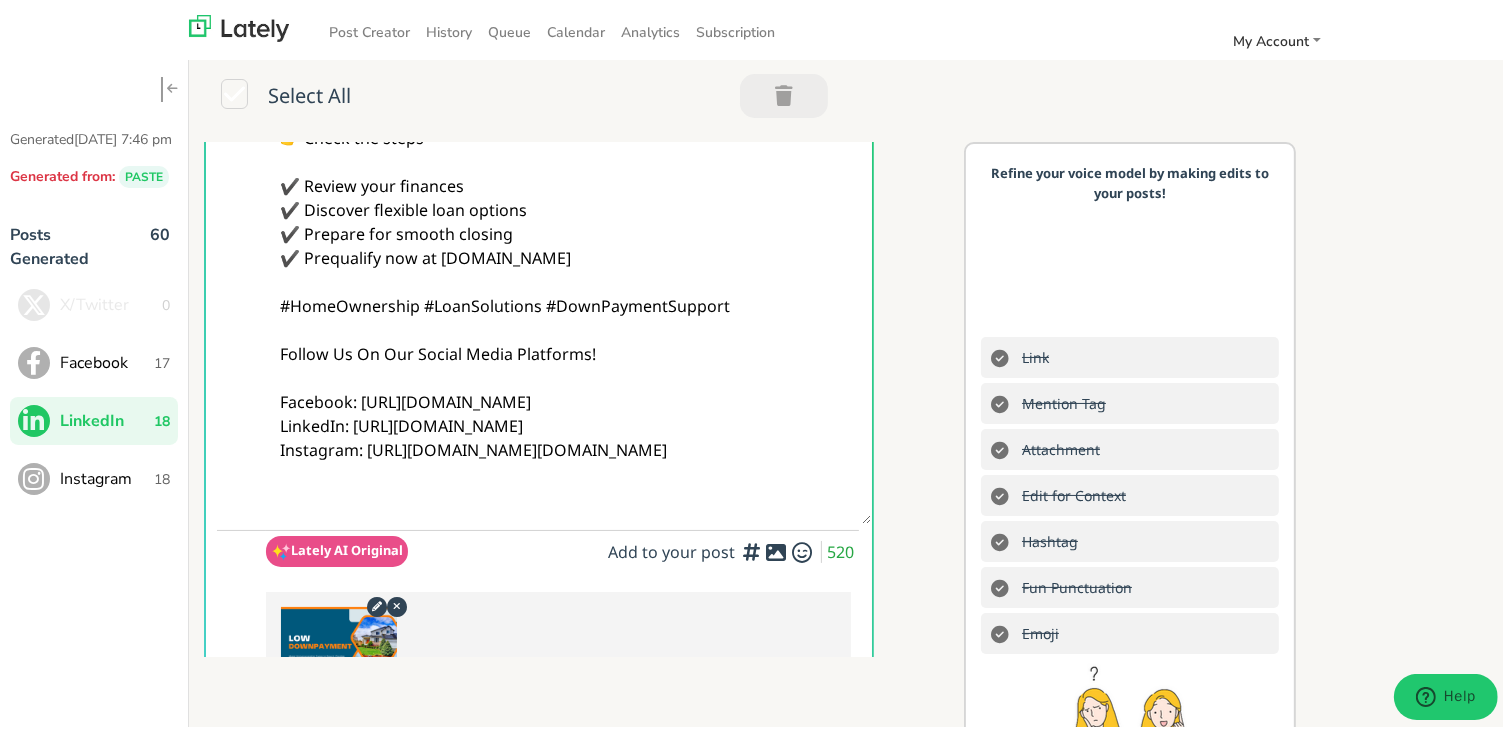 click on "@linkedinmembers Is a large down payment holding you back?
With a LOW DOWN PAYMENT LOAN, your homeownership journey starts sooner.
Smart planning = smart buying.
👉 Check the steps
✔️ Review your finances
✔️ Discover flexible loan options
✔️ Prepare for smooth closing
✔️ Prequalify now at [DOMAIN_NAME]
#HomeOwnership #LoanSolutions #DownPaymentSupport
Follow Us On Our Social Media Platforms!
Facebook: [URL][DOMAIN_NAME]
LinkedIn: [URL][DOMAIN_NAME]
Instagram: [URL][DOMAIN_NAME][DOMAIN_NAME]" at bounding box center [568, 230] 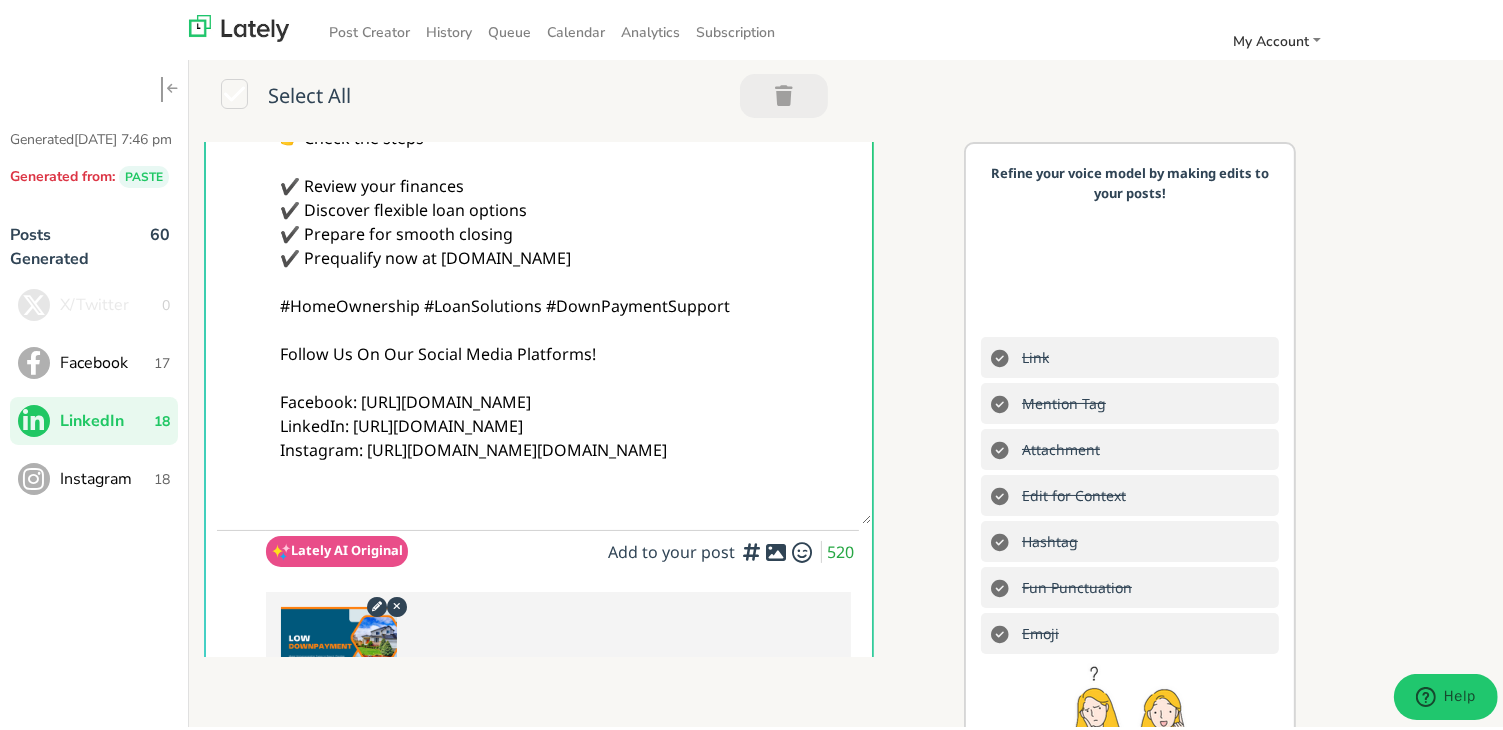 click on "@linkedinmembers Is a large down payment holding you back?
With a LOW DOWN PAYMENT LOAN, your homeownership journey starts sooner.
Smart planning = smart buying.
👉 Check the steps
✔️ Review your finances
✔️ Discover flexible loan options
✔️ Prepare for smooth closing
✔️ Prequalify now at [DOMAIN_NAME]
#HomeOwnership #LoanSolutions #DownPaymentSupport
Follow Us On Our Social Media Platforms!
Facebook: [URL][DOMAIN_NAME]
LinkedIn: [URL][DOMAIN_NAME]
Instagram: [URL][DOMAIN_NAME][DOMAIN_NAME]" at bounding box center [568, 230] 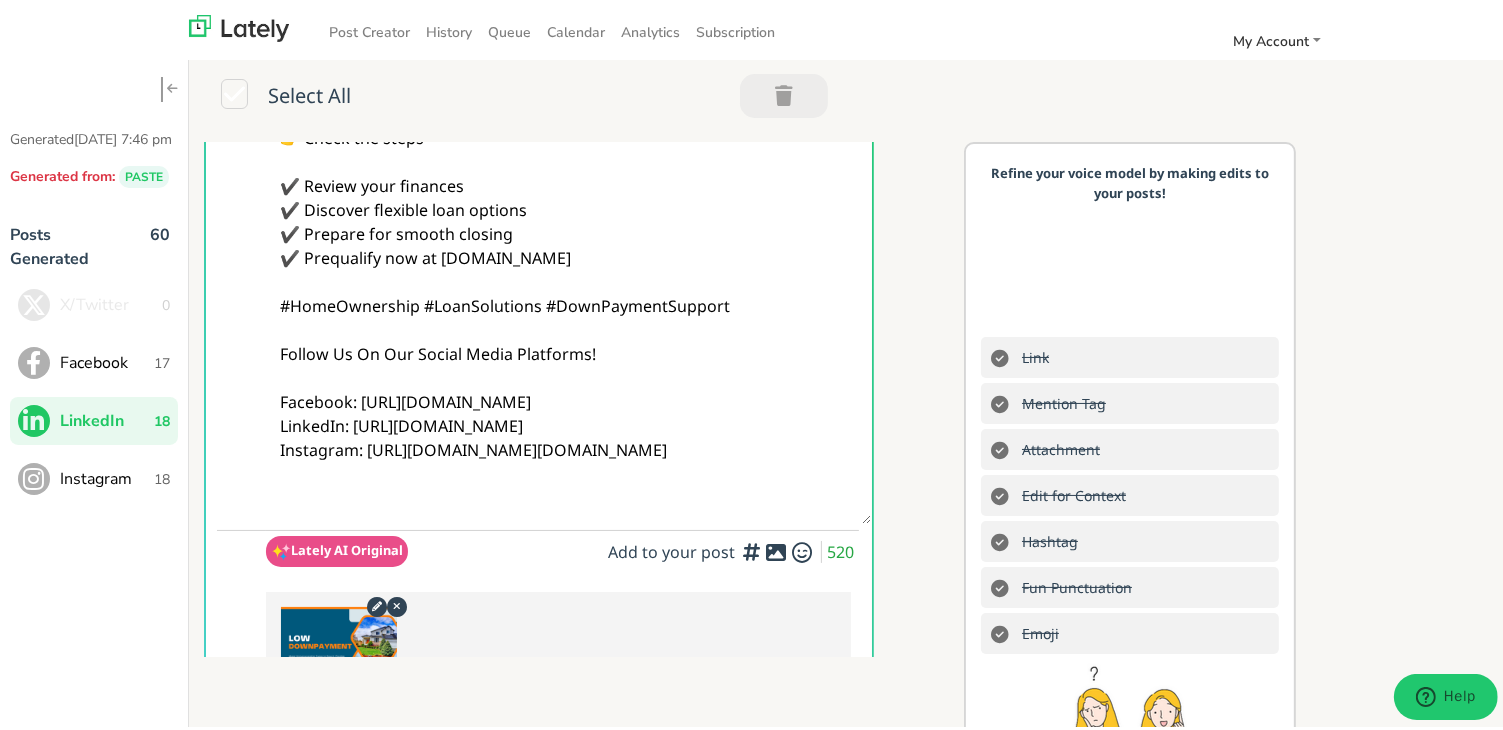 drag, startPoint x: 264, startPoint y: 344, endPoint x: 745, endPoint y: 404, distance: 484.72775 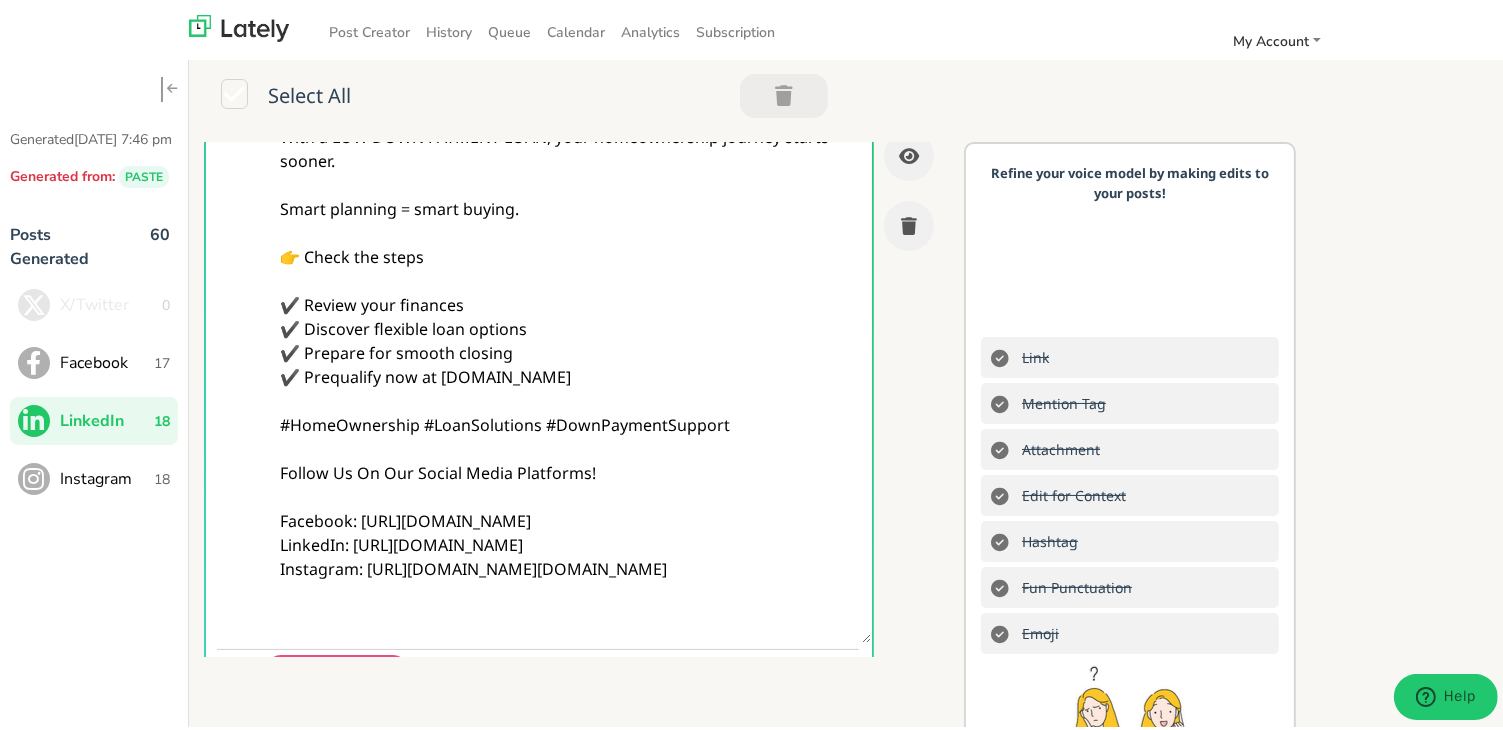 scroll, scrollTop: 0, scrollLeft: 0, axis: both 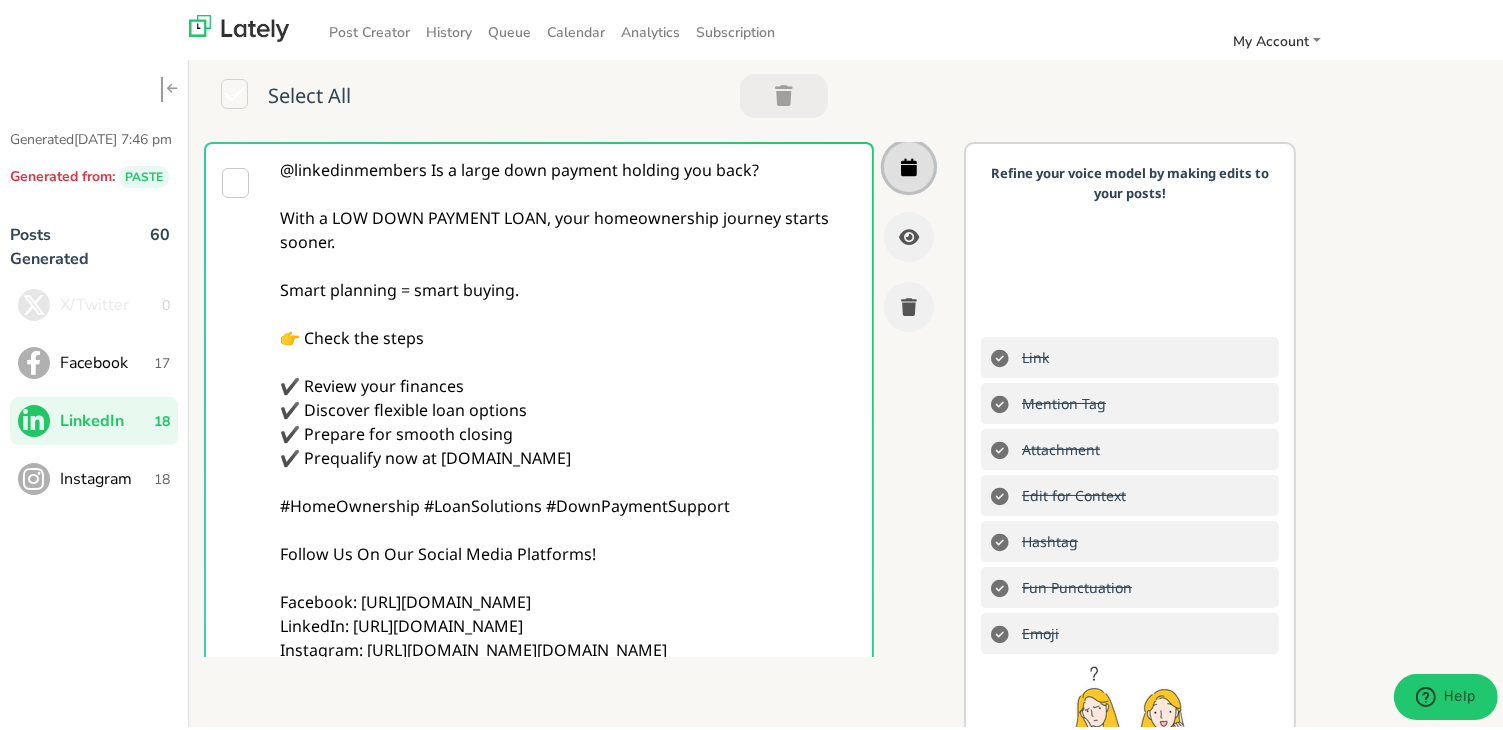 click at bounding box center (909, 163) 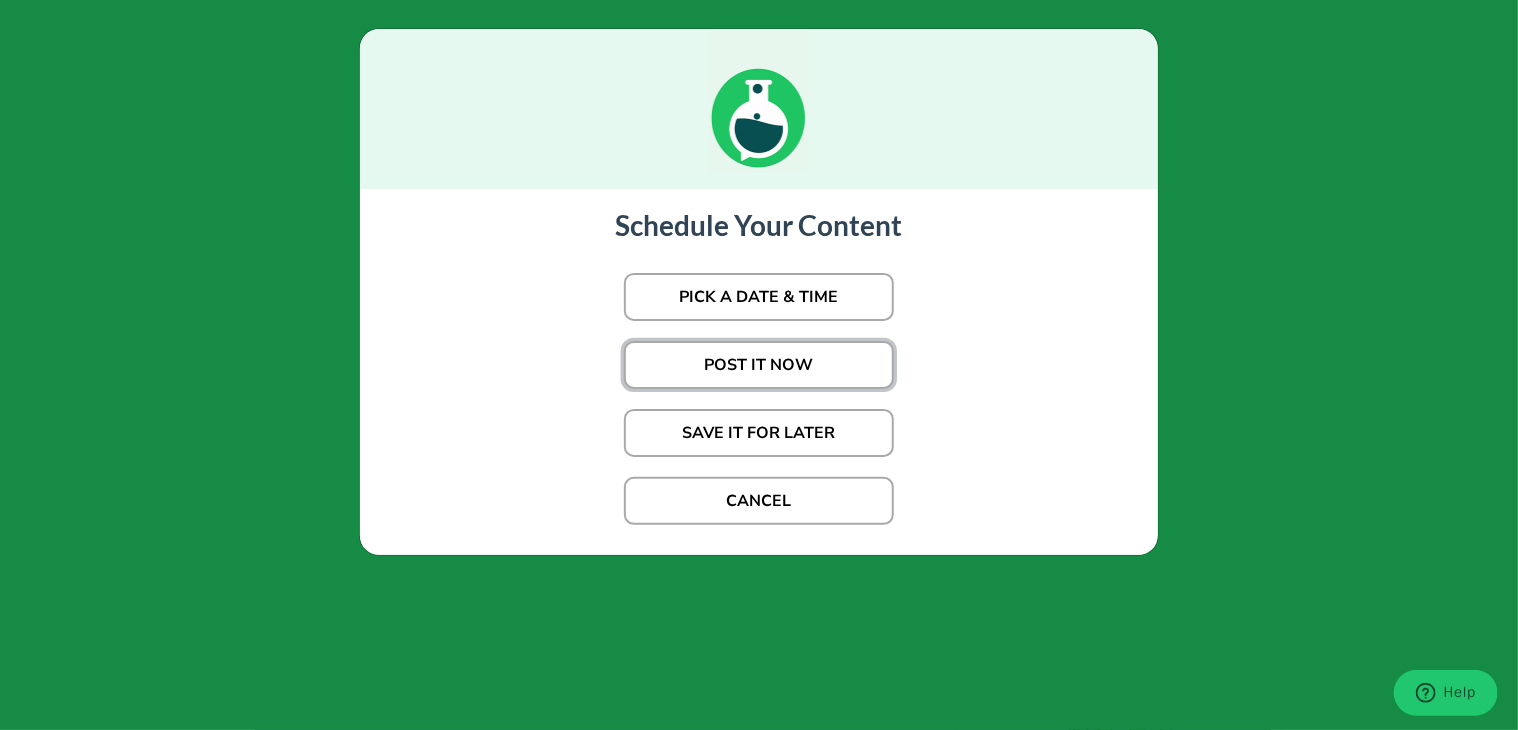 click on "POST IT NOW" at bounding box center (759, 365) 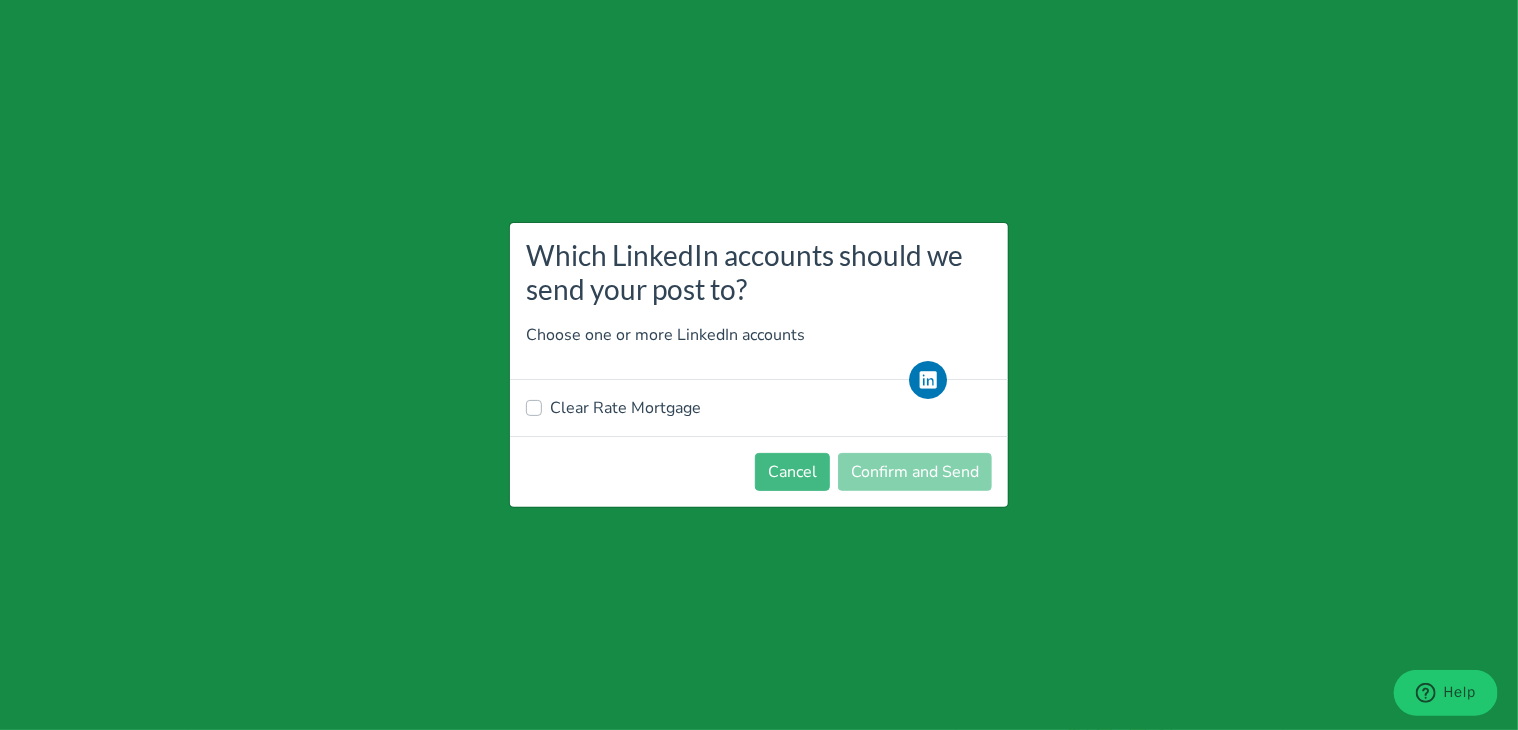 click on "Clear Rate Mortgage" at bounding box center [625, 408] 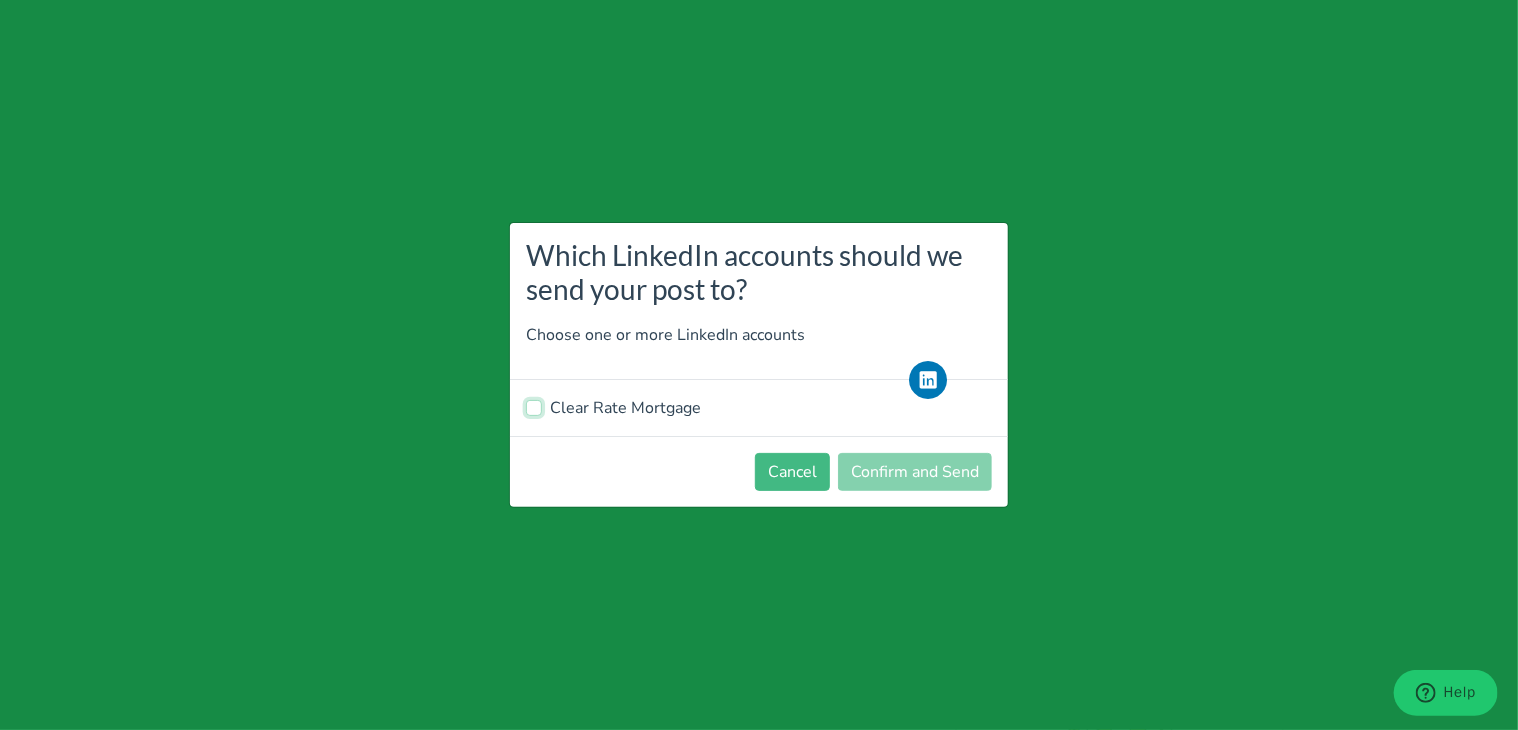 click on "Clear Rate Mortgage" at bounding box center [534, 406] 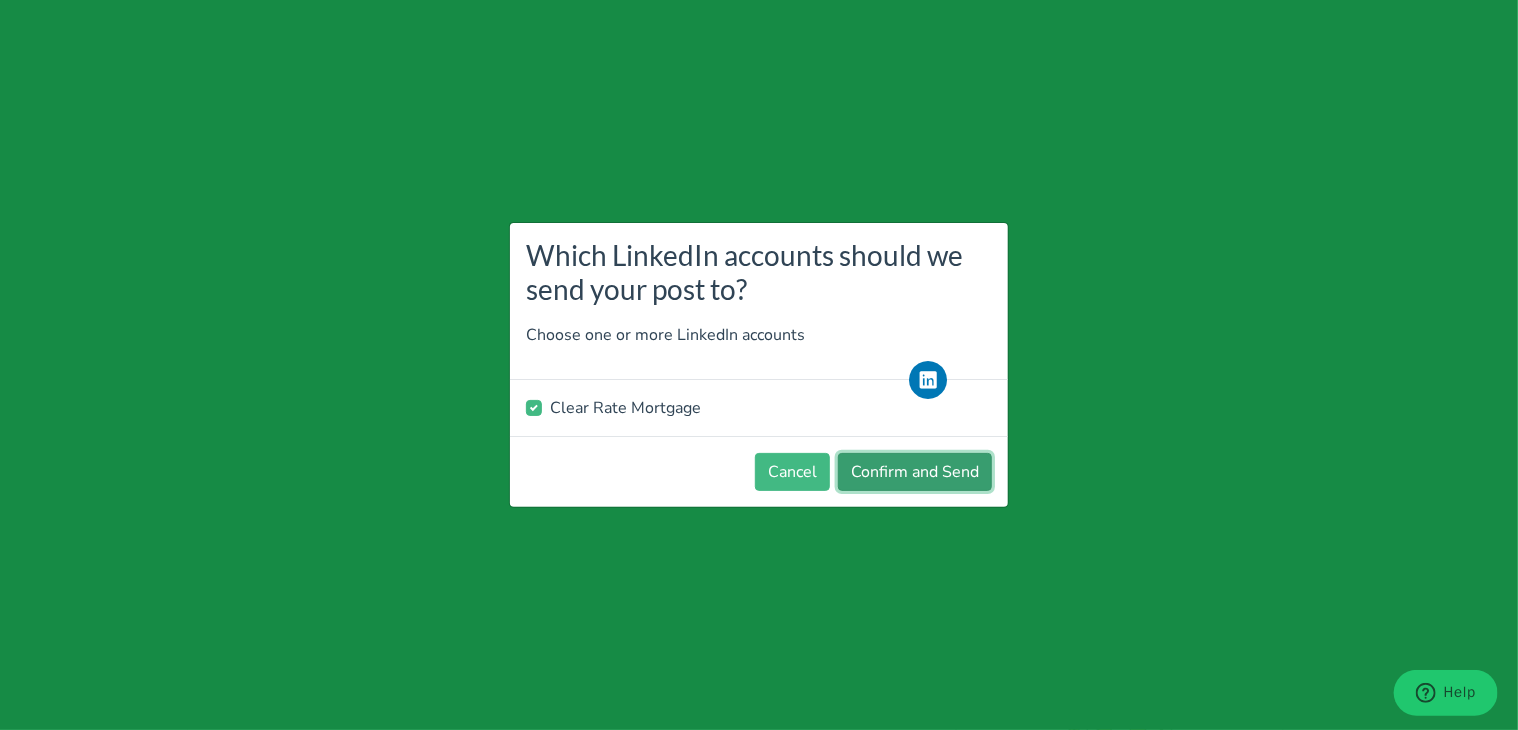 click on "Confirm and Send" at bounding box center [915, 472] 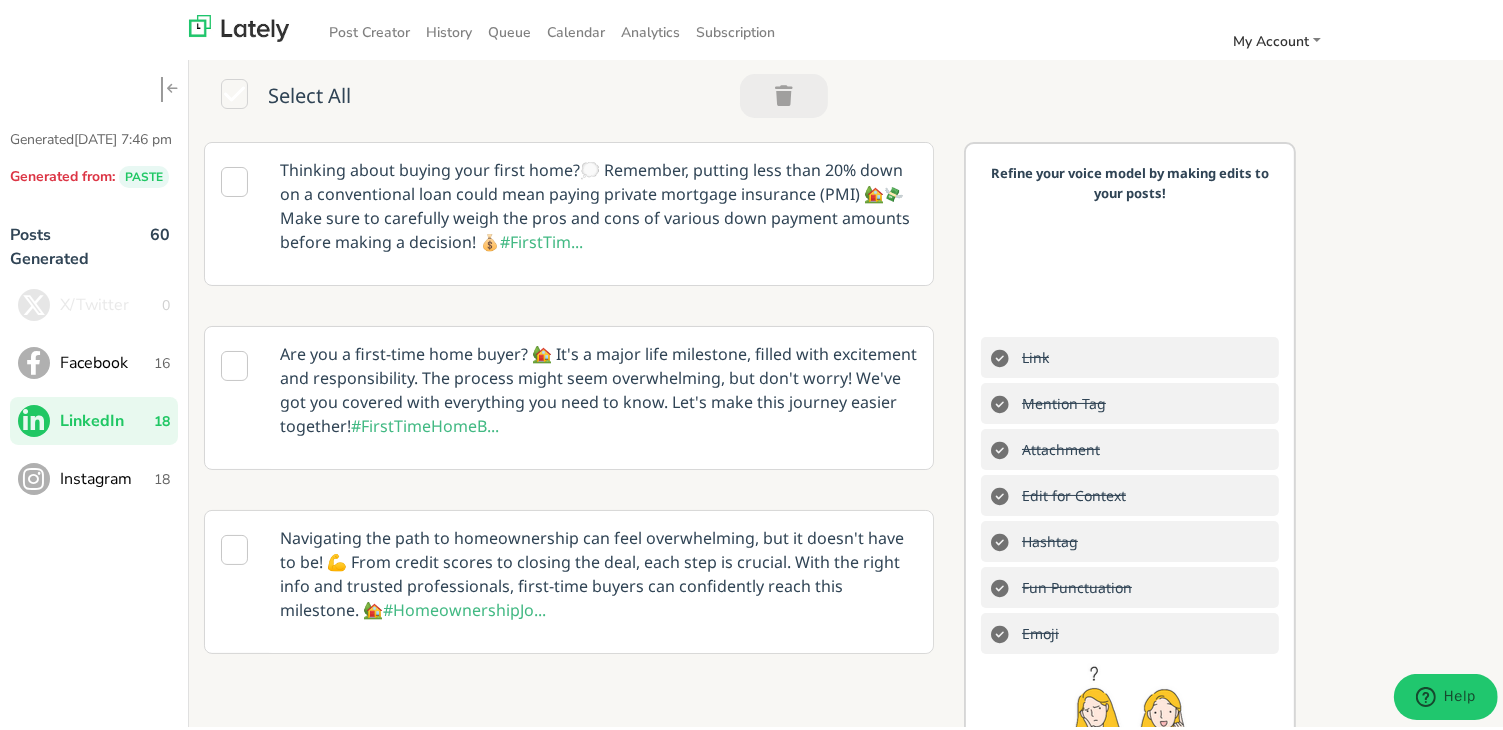 click on "Instagram" at bounding box center [107, 475] 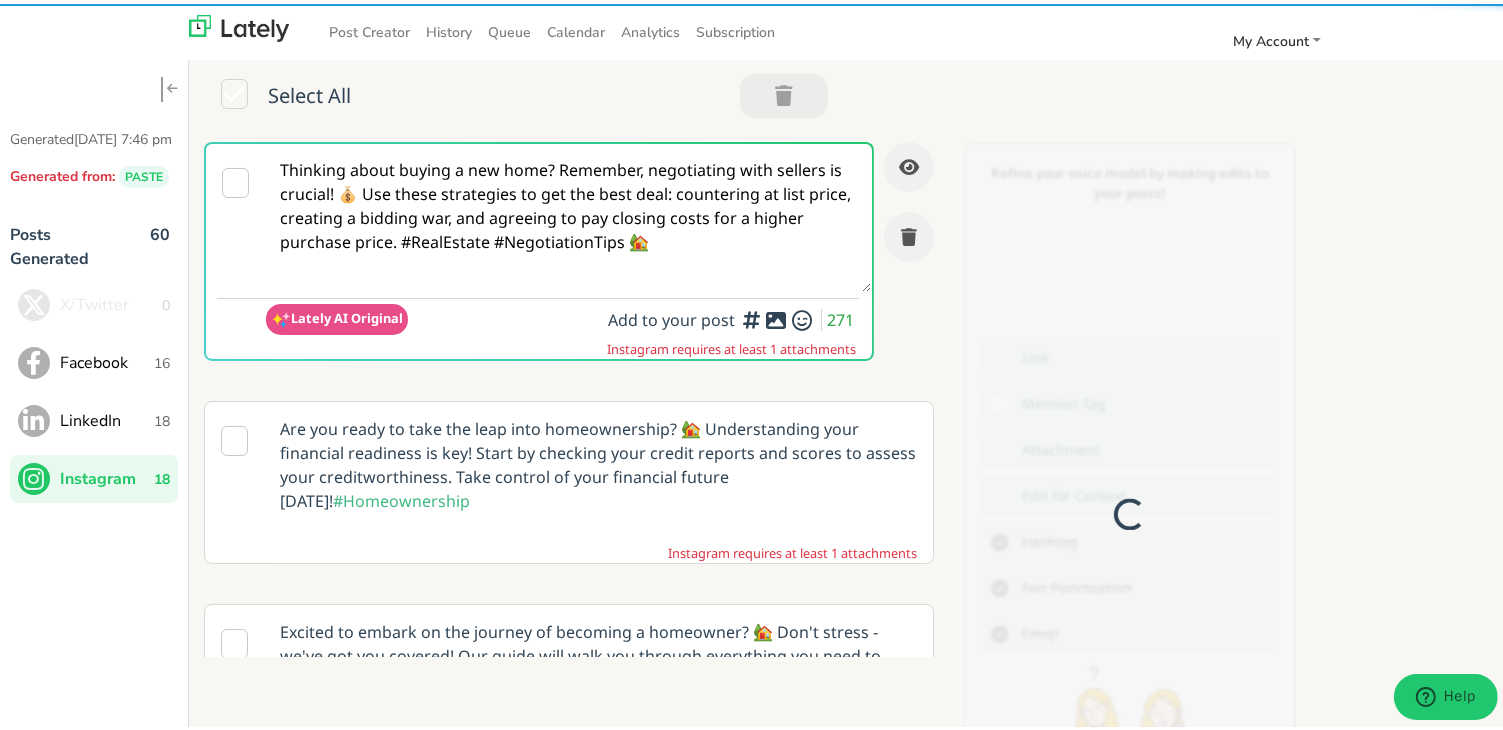 scroll, scrollTop: 0, scrollLeft: 0, axis: both 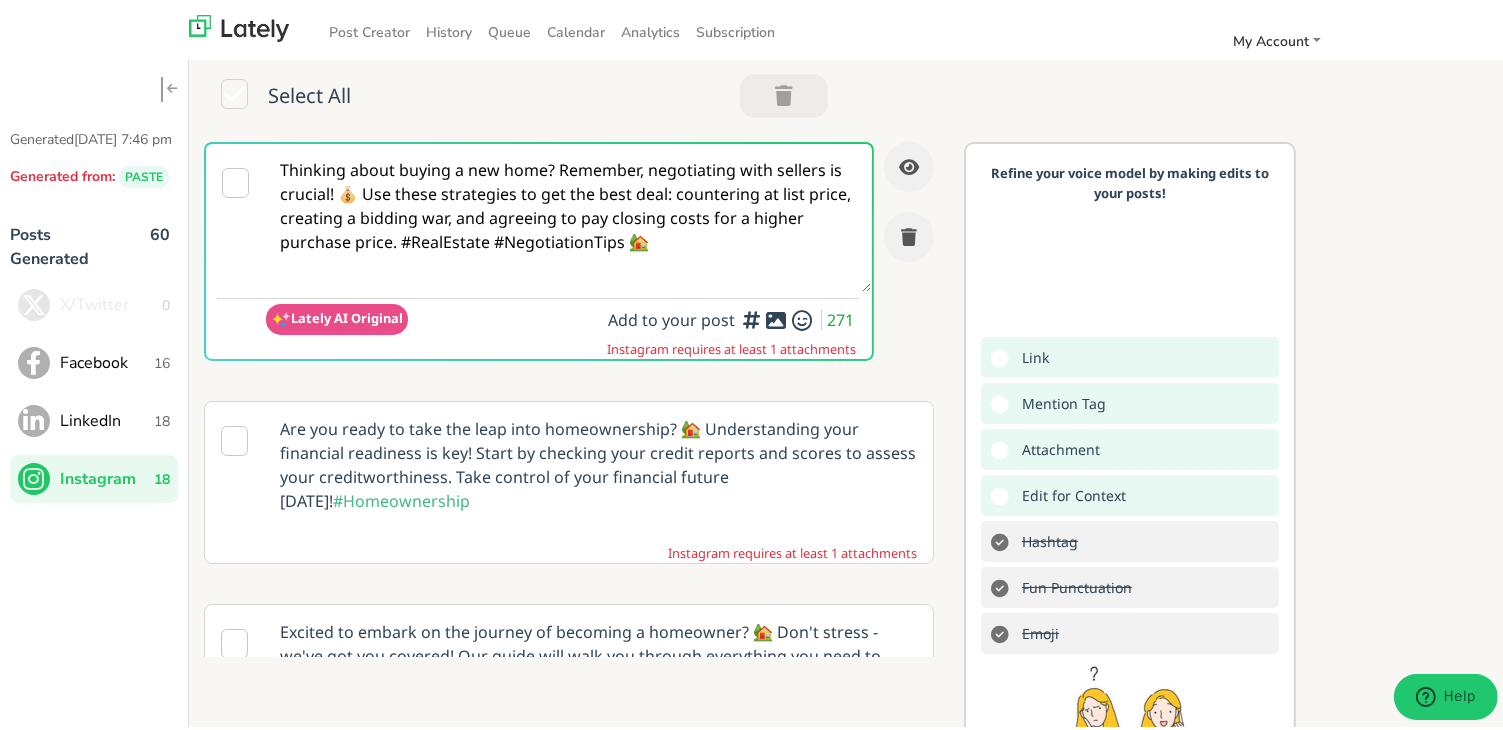 click on "Thinking about buying a new home? Remember, negotiating with sellers is crucial! 💰 Use these strategies to get the best deal: countering at list price, creating a bidding war, and agreeing to pay closing costs for a higher purchase price. #RealEstate #NegotiationTips 🏡" at bounding box center [568, 214] 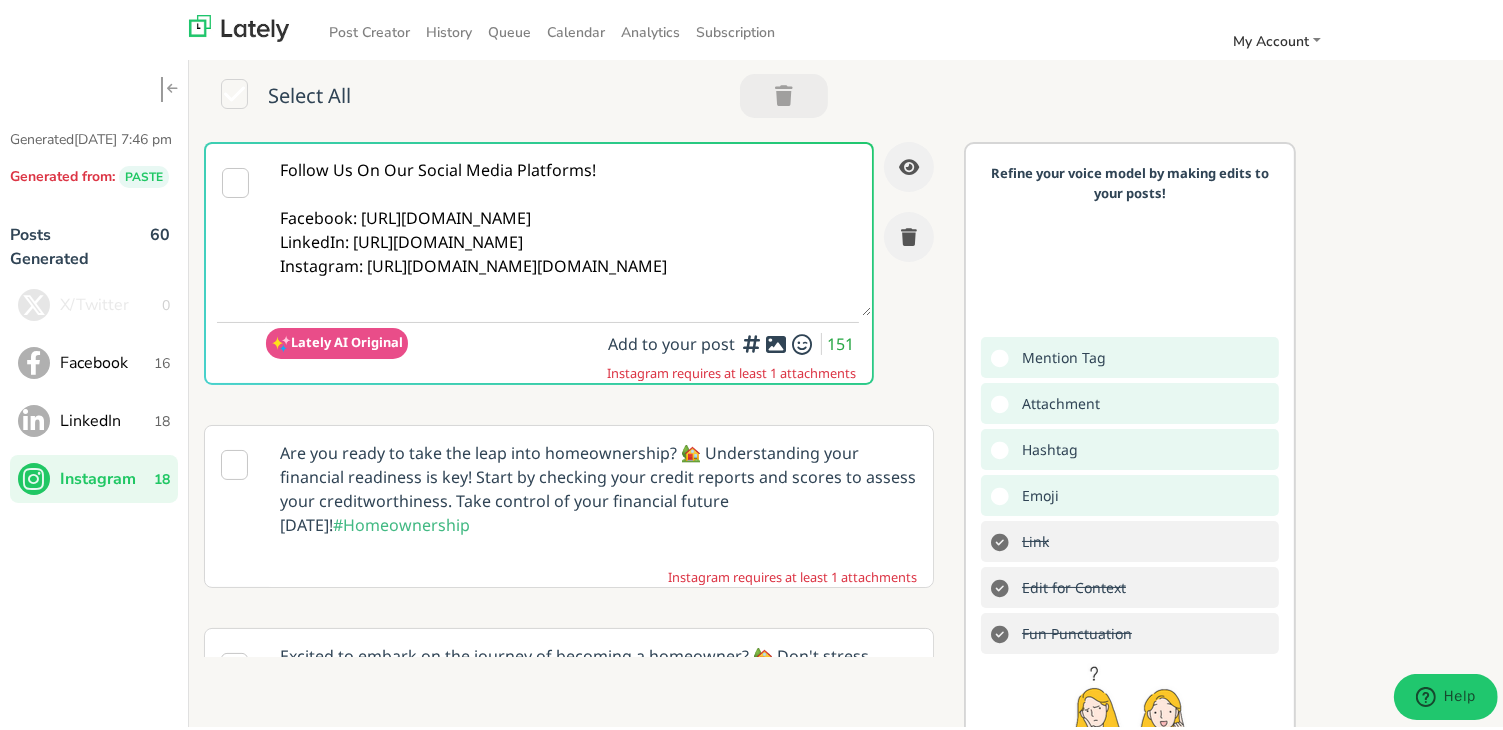 click on "Follow Us On Our Social Media Platforms!
Facebook: [URL][DOMAIN_NAME]
LinkedIn: [URL][DOMAIN_NAME]
Instagram: [URL][DOMAIN_NAME][DOMAIN_NAME]" at bounding box center [568, 226] 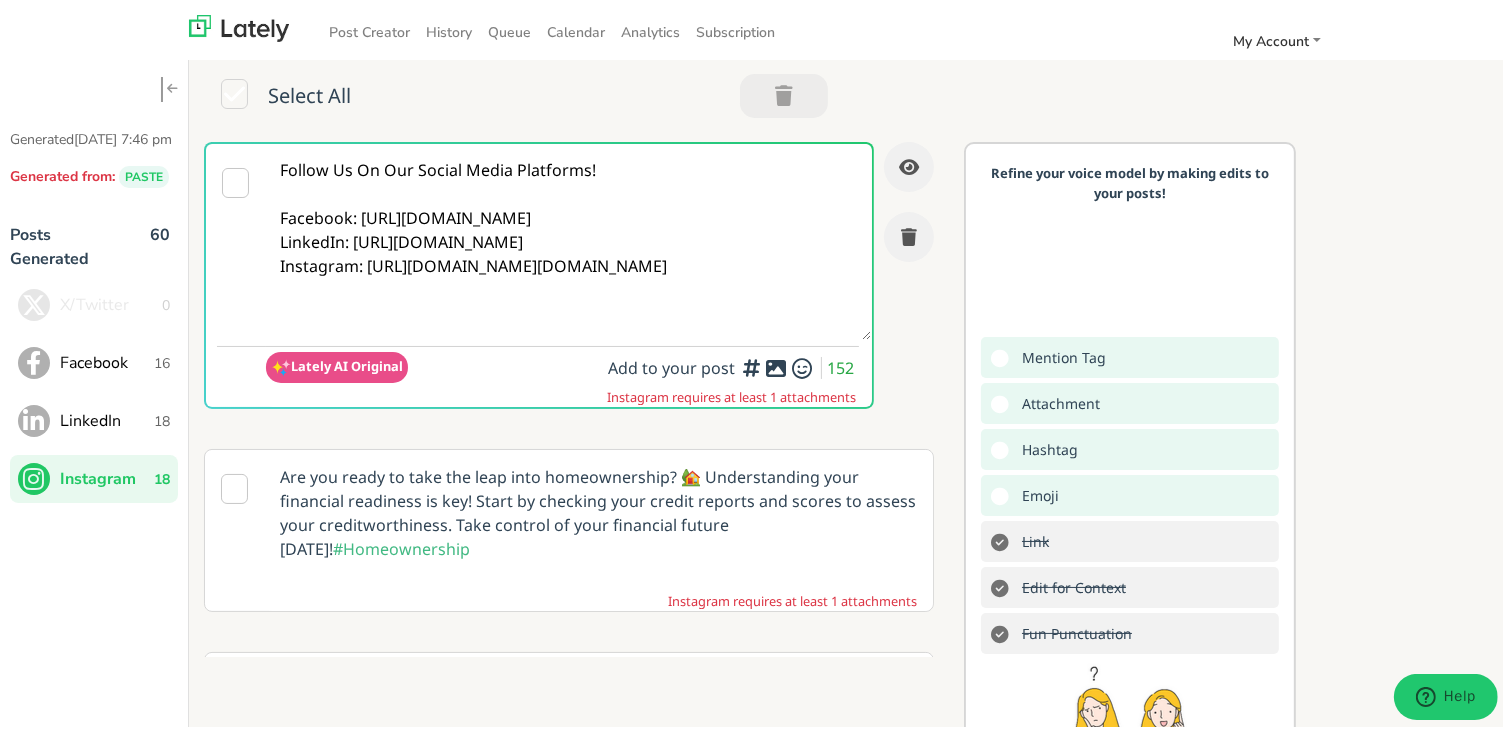 paste on "@futurehomeowners Think home buying needs a lot upfront? Think again.
A LOW DOWN PAYMENT LOAN lets you move forward with less.
Let your home goals begin.
✨ Tap to explore
✅ Know your steps
✅ Choose a low-entry option
✅ Keep your savings
✅ Prequalify now at [DOMAIN_NAME]
#HomeLoanReady #BuySmarter #LowDownStart" 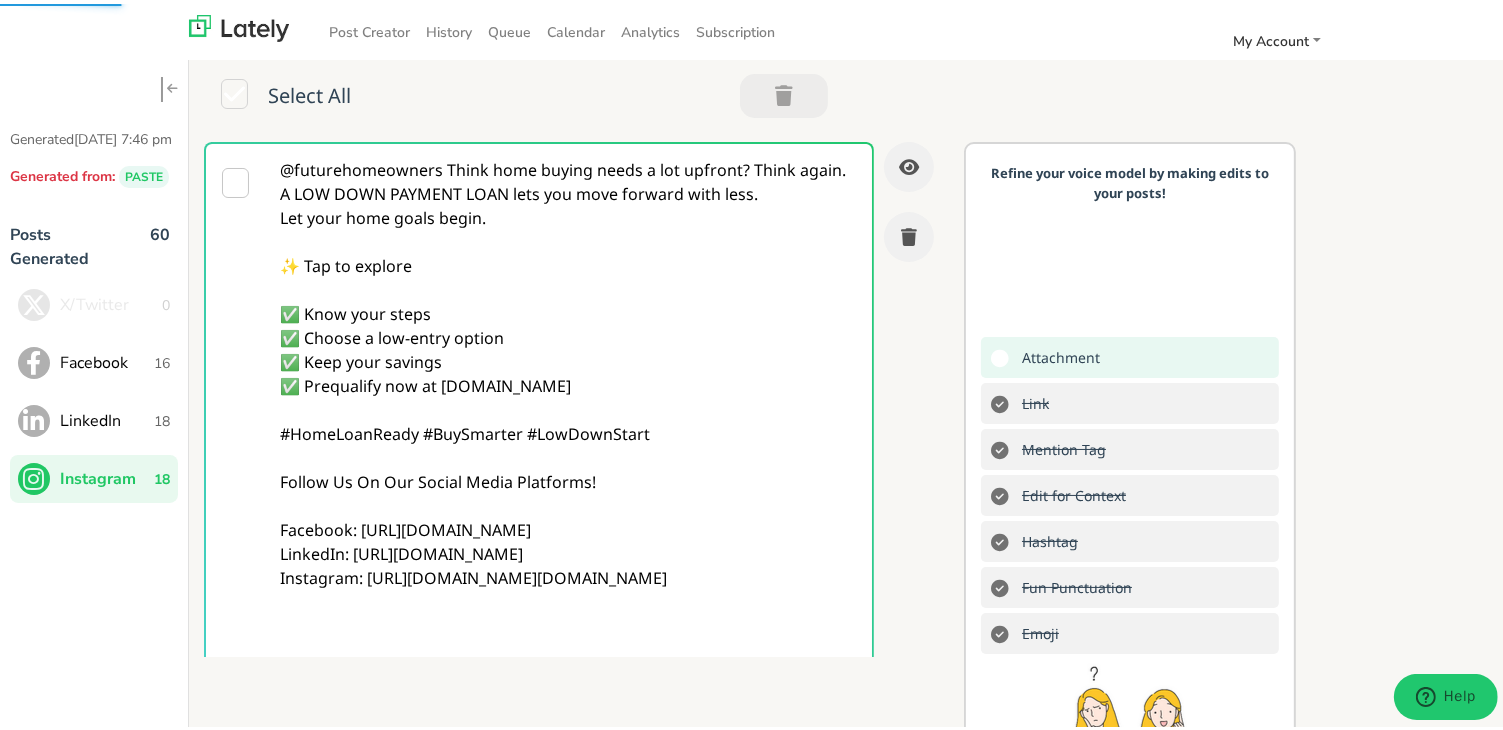 click on "@futurehomeowners Think home buying needs a lot upfront? Think again.
A LOW DOWN PAYMENT LOAN lets you move forward with less.
Let your home goals begin.
✨ Tap to explore
✅ Know your steps
✅ Choose a low-entry option
✅ Keep your savings
✅ Prequalify now at [DOMAIN_NAME]
#HomeLoanReady #BuySmarter #LowDownStart
Follow Us On Our Social Media Platforms!
Facebook: [URL][DOMAIN_NAME]
LinkedIn: [URL][DOMAIN_NAME]
Instagram: [URL][DOMAIN_NAME][DOMAIN_NAME]" at bounding box center [568, 418] 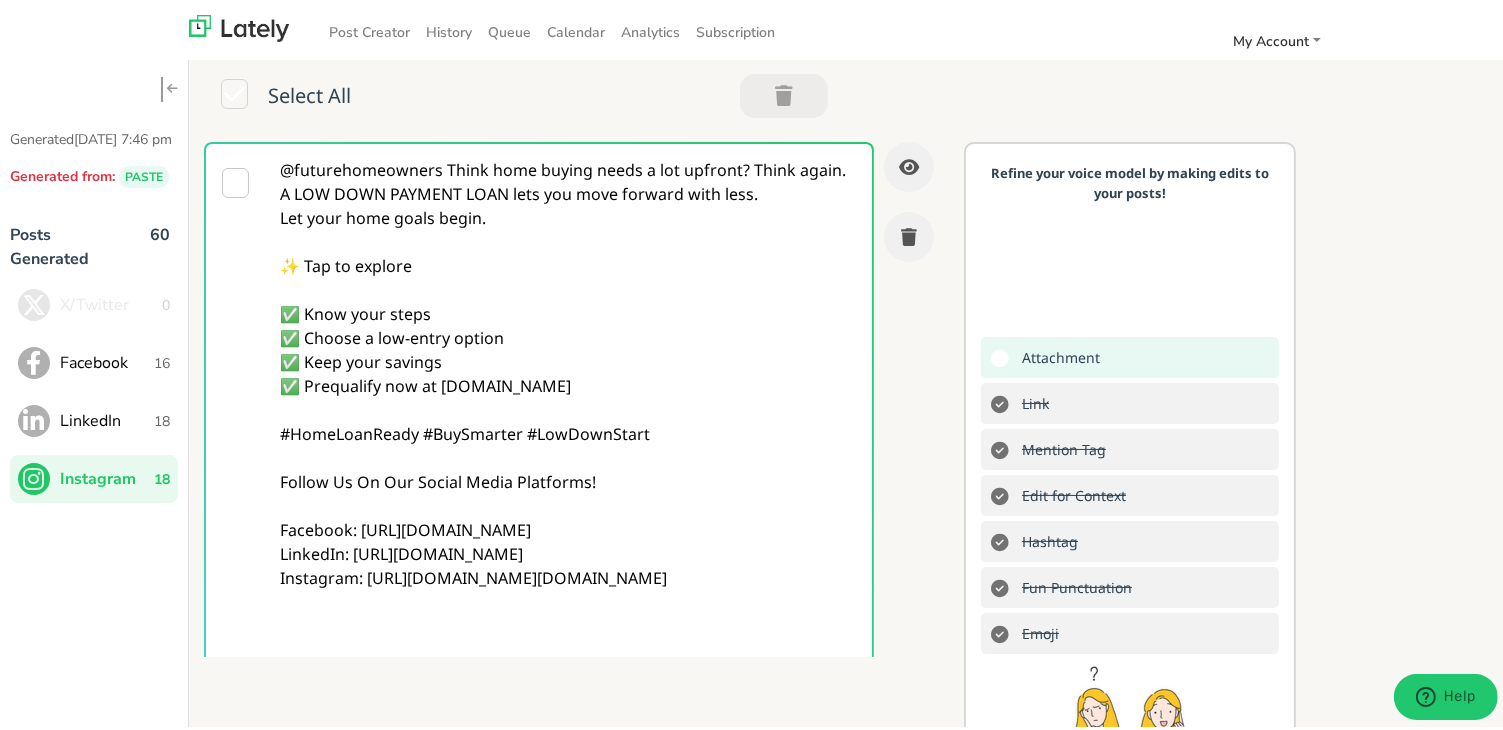 click on "@futurehomeowners Think home buying needs a lot upfront? Think again.
A LOW DOWN PAYMENT LOAN lets you move forward with less.
Let your home goals begin.
✨ Tap to explore
✅ Know your steps
✅ Choose a low-entry option
✅ Keep your savings
✅ Prequalify now at [DOMAIN_NAME]
#HomeLoanReady #BuySmarter #LowDownStart
Follow Us On Our Social Media Platforms!
Facebook: [URL][DOMAIN_NAME]
LinkedIn: [URL][DOMAIN_NAME]
Instagram: [URL][DOMAIN_NAME][DOMAIN_NAME]" at bounding box center (568, 418) 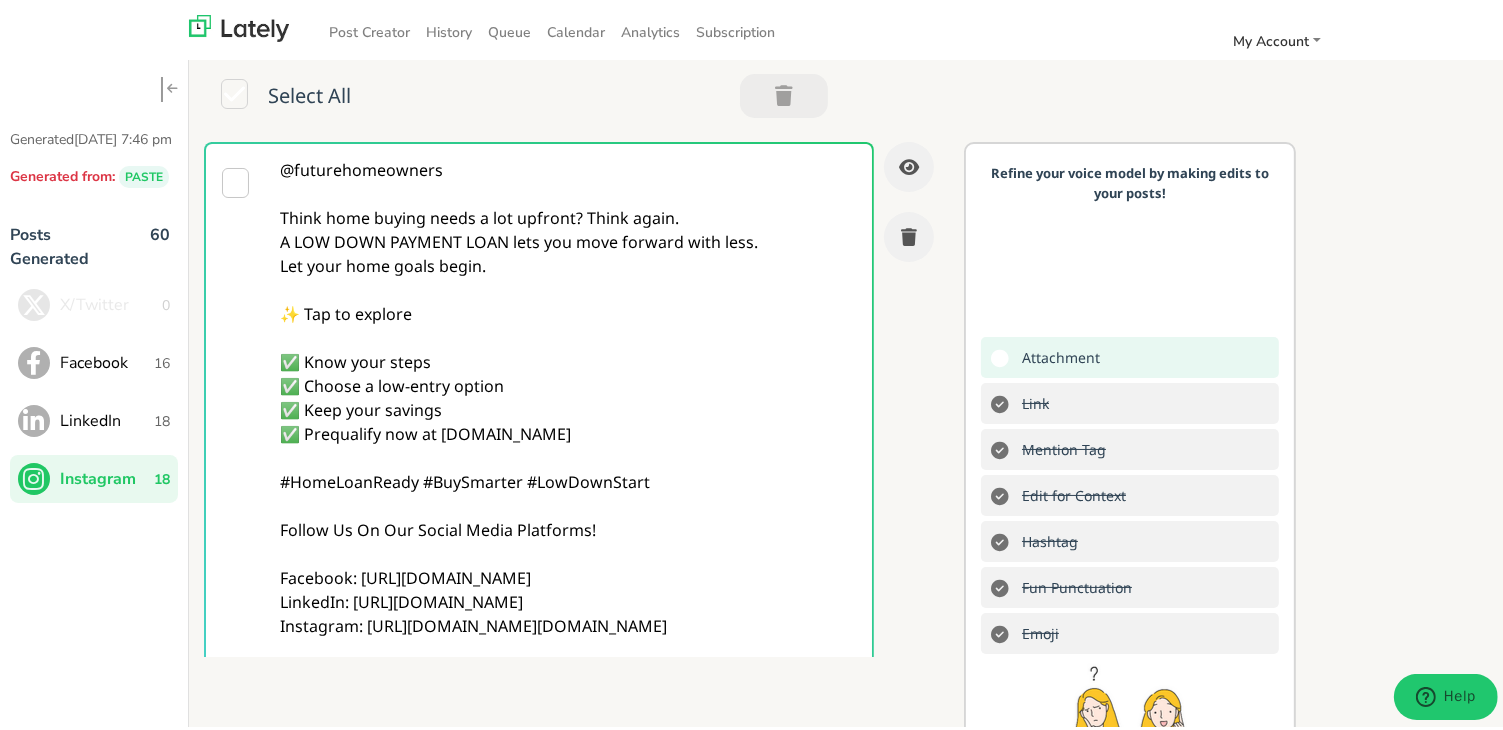 click on "@futurehomeowners
Think home buying needs a lot upfront? Think again.
A LOW DOWN PAYMENT LOAN lets you move forward with less.
Let your home goals begin.
✨ Tap to explore
✅ Know your steps
✅ Choose a low-entry option
✅ Keep your savings
✅ Prequalify now at [DOMAIN_NAME]
#HomeLoanReady #BuySmarter #LowDownStart
Follow Us On Our Social Media Platforms!
Facebook: [URL][DOMAIN_NAME]
LinkedIn: [URL][DOMAIN_NAME]
Instagram: [URL][DOMAIN_NAME][DOMAIN_NAME]" at bounding box center [568, 418] 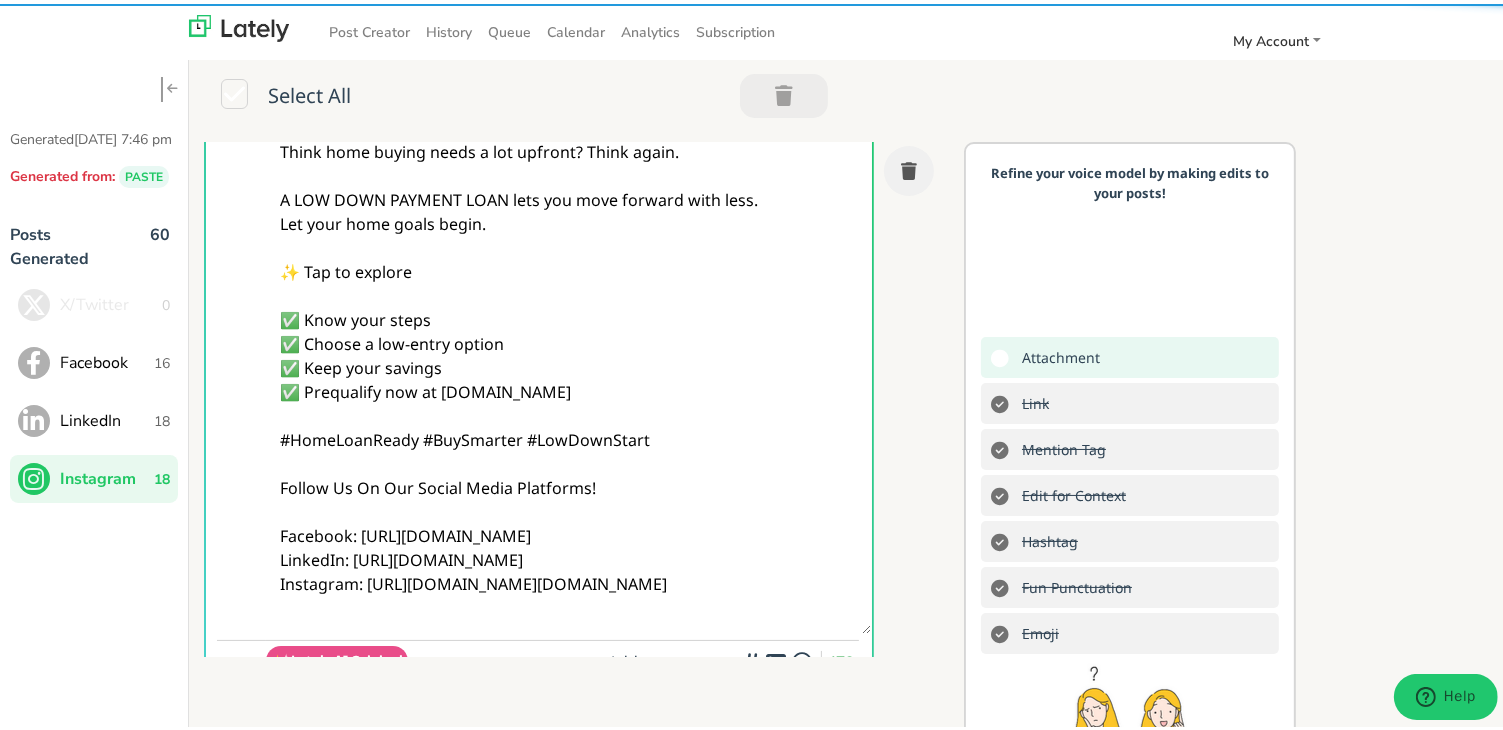 scroll, scrollTop: 200, scrollLeft: 0, axis: vertical 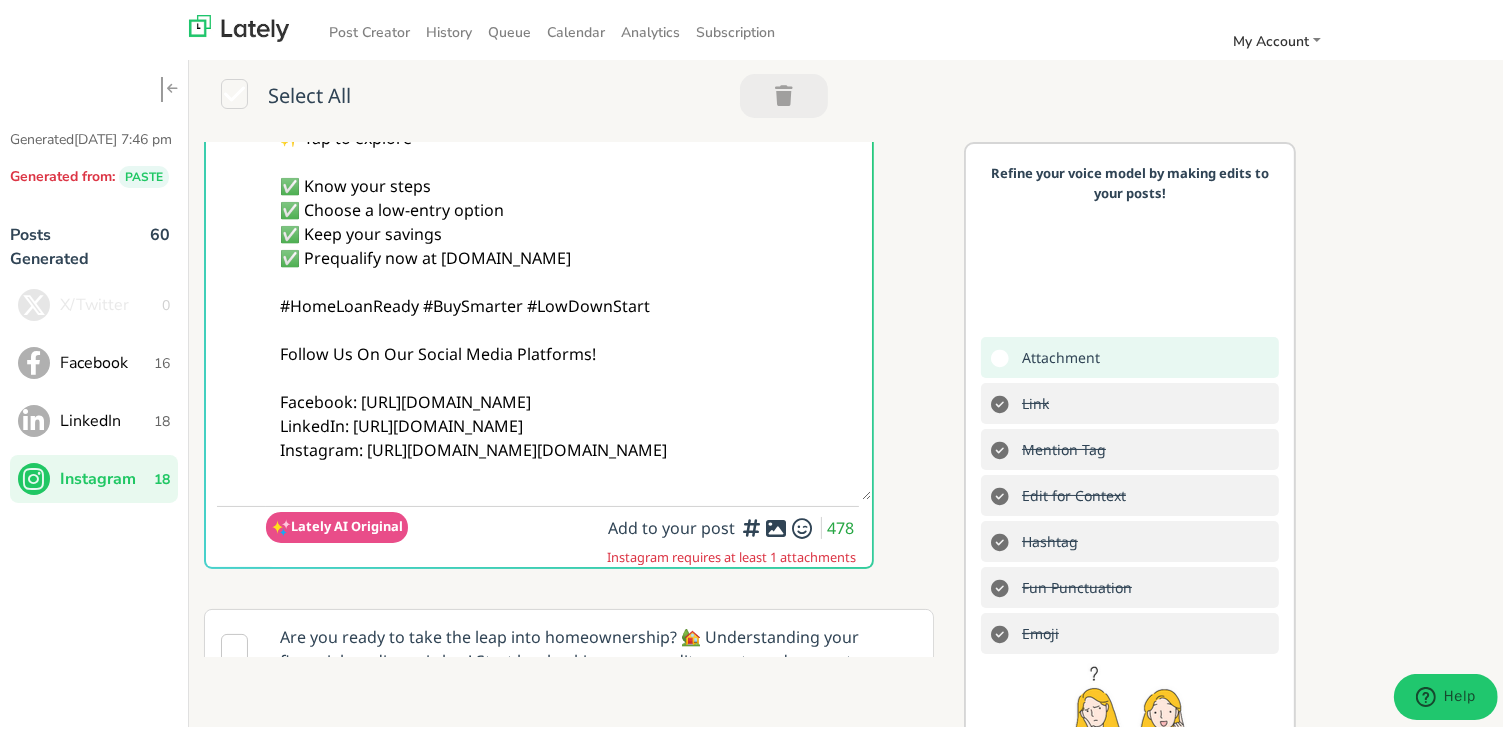 click on "@futurehomeowners
Think home buying needs a lot upfront? Think again.
A LOW DOWN PAYMENT LOAN lets you move forward with less.
Let your home goals begin.
✨ Tap to explore
✅ Know your steps
✅ Choose a low-entry option
✅ Keep your savings
✅ Prequalify now at [DOMAIN_NAME]
#HomeLoanReady #BuySmarter #LowDownStart
Follow Us On Our Social Media Platforms!
Facebook: [URL][DOMAIN_NAME]
LinkedIn: [URL][DOMAIN_NAME]
Instagram: [URL][DOMAIN_NAME][DOMAIN_NAME]" at bounding box center (568, 218) 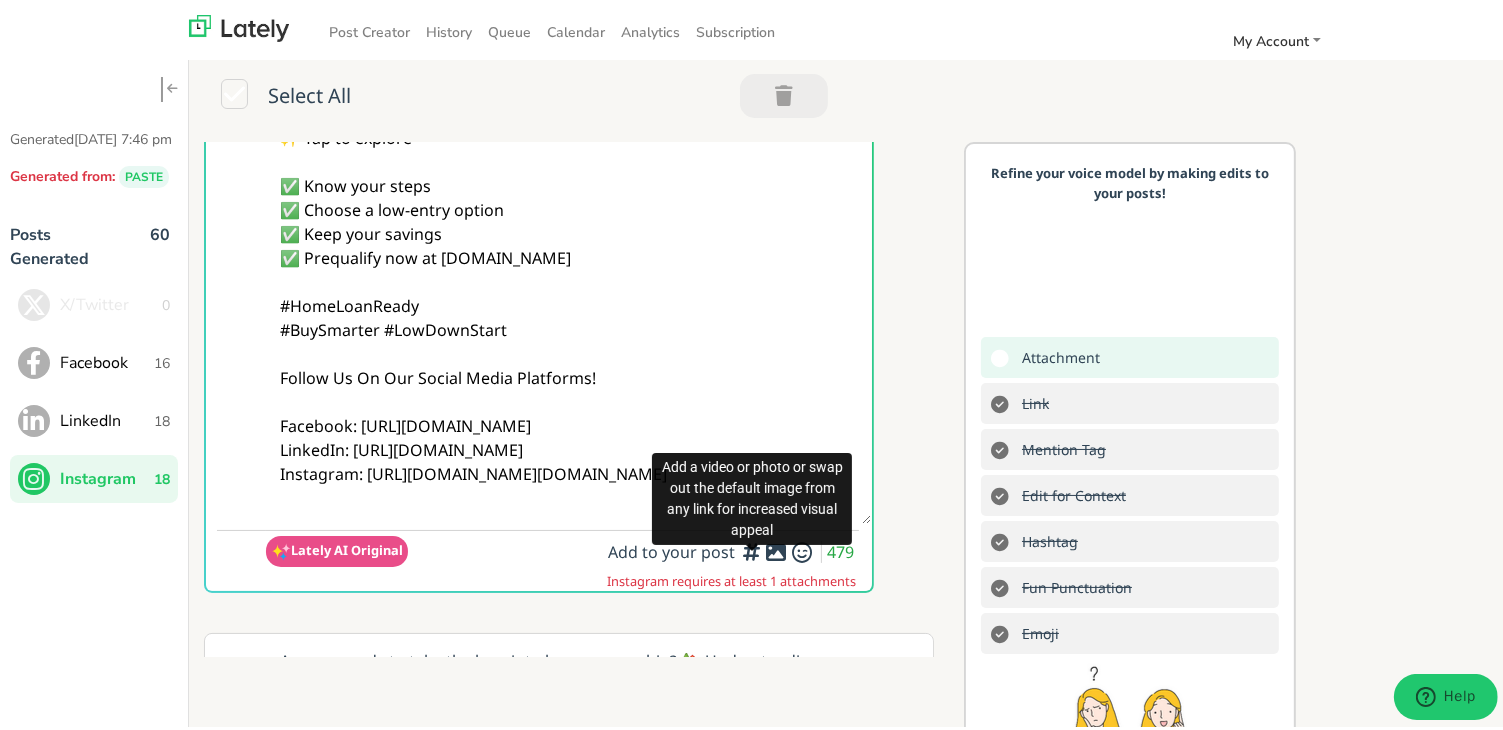 type on "@futurehomeowners
Think home buying needs a lot upfront? Think again.
A LOW DOWN PAYMENT LOAN lets you move forward with less.
Let your home goals begin.
✨ Tap to explore
✅ Know your steps
✅ Choose a low-entry option
✅ Keep your savings
✅ Prequalify now at [DOMAIN_NAME]
#HomeLoanReady
#BuySmarter #LowDownStart
Follow Us On Our Social Media Platforms!
Facebook: [URL][DOMAIN_NAME]
LinkedIn: [URL][DOMAIN_NAME]
Instagram: [URL][DOMAIN_NAME][DOMAIN_NAME]" 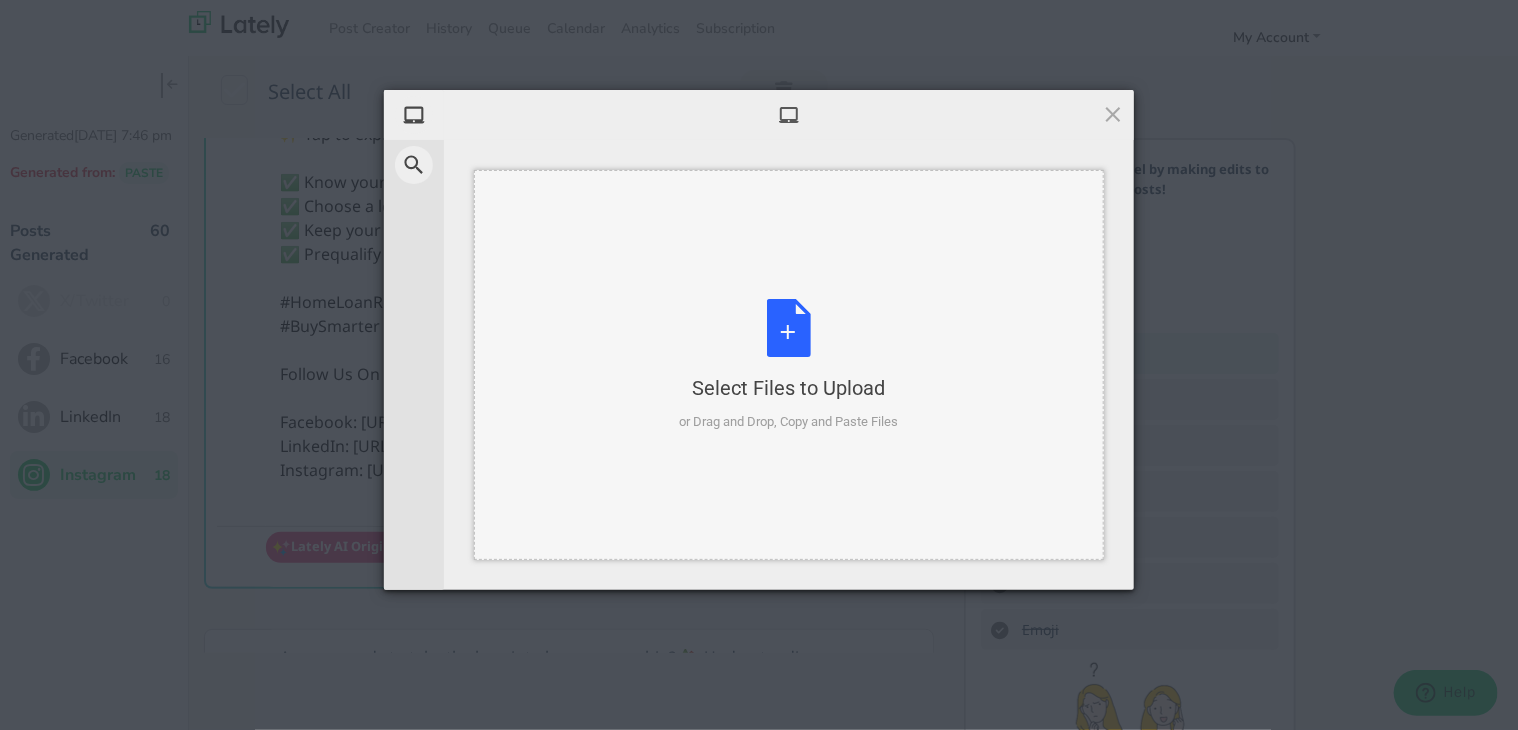 click on "Select Files to Upload
or Drag and Drop, Copy and Paste Files" at bounding box center [789, 365] 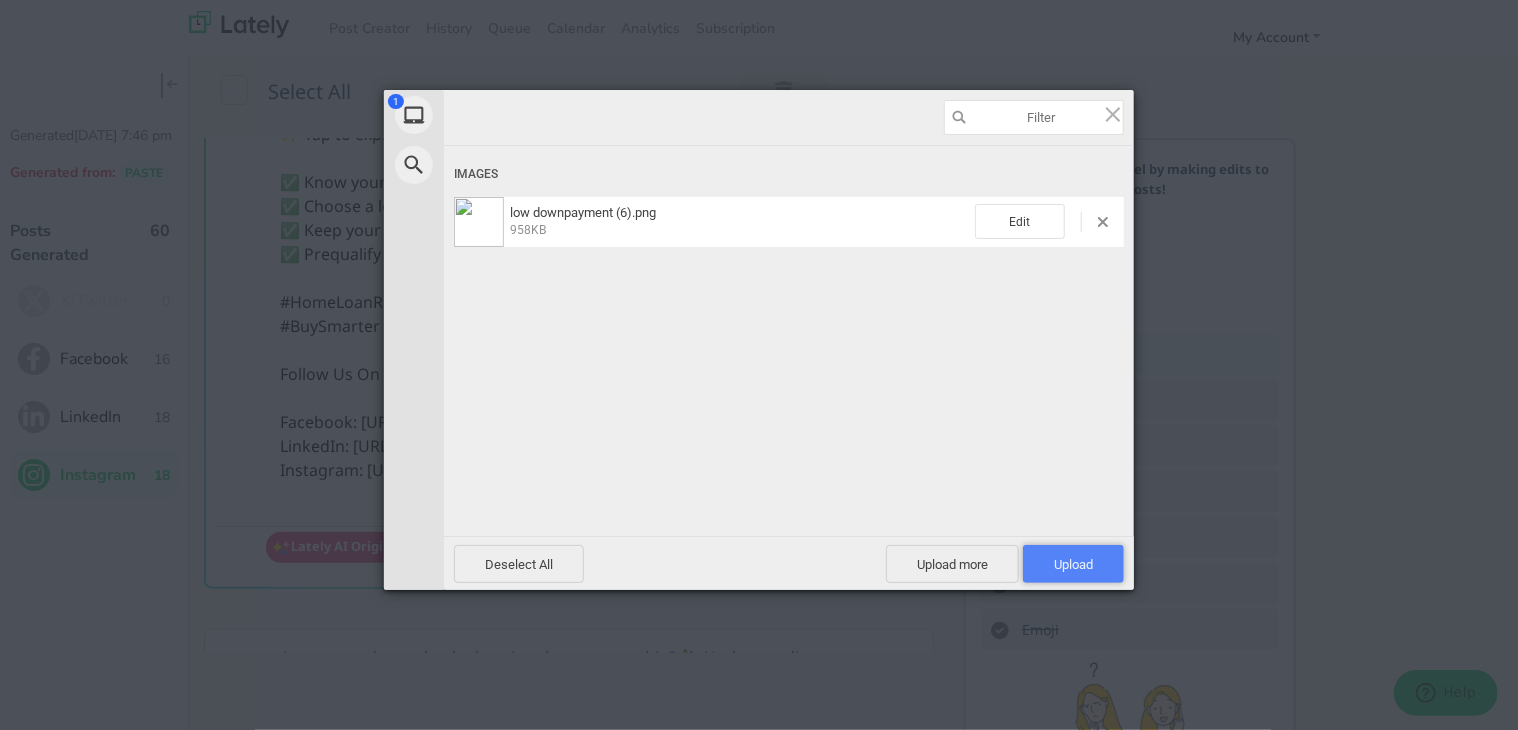 click on "Upload
1" at bounding box center [1073, 564] 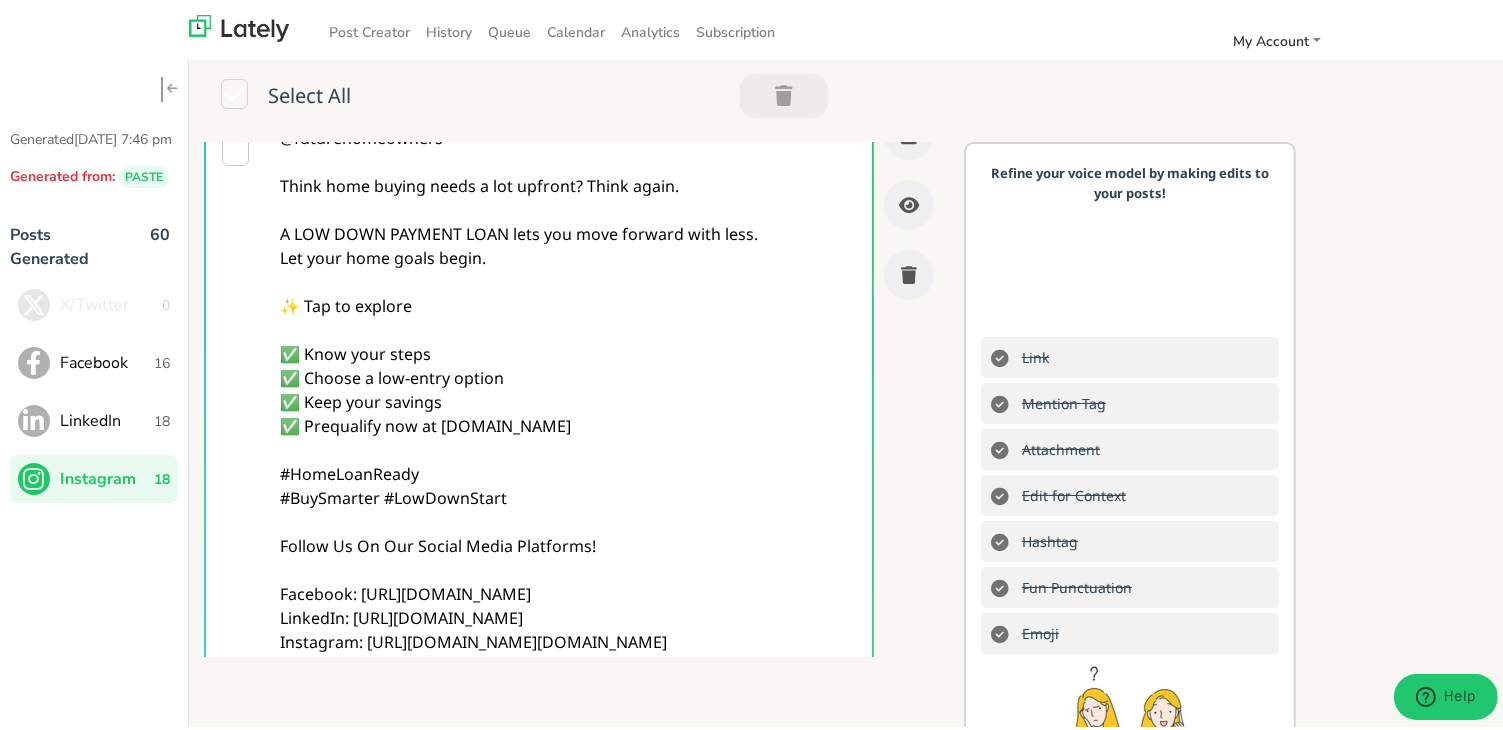 scroll, scrollTop: 0, scrollLeft: 0, axis: both 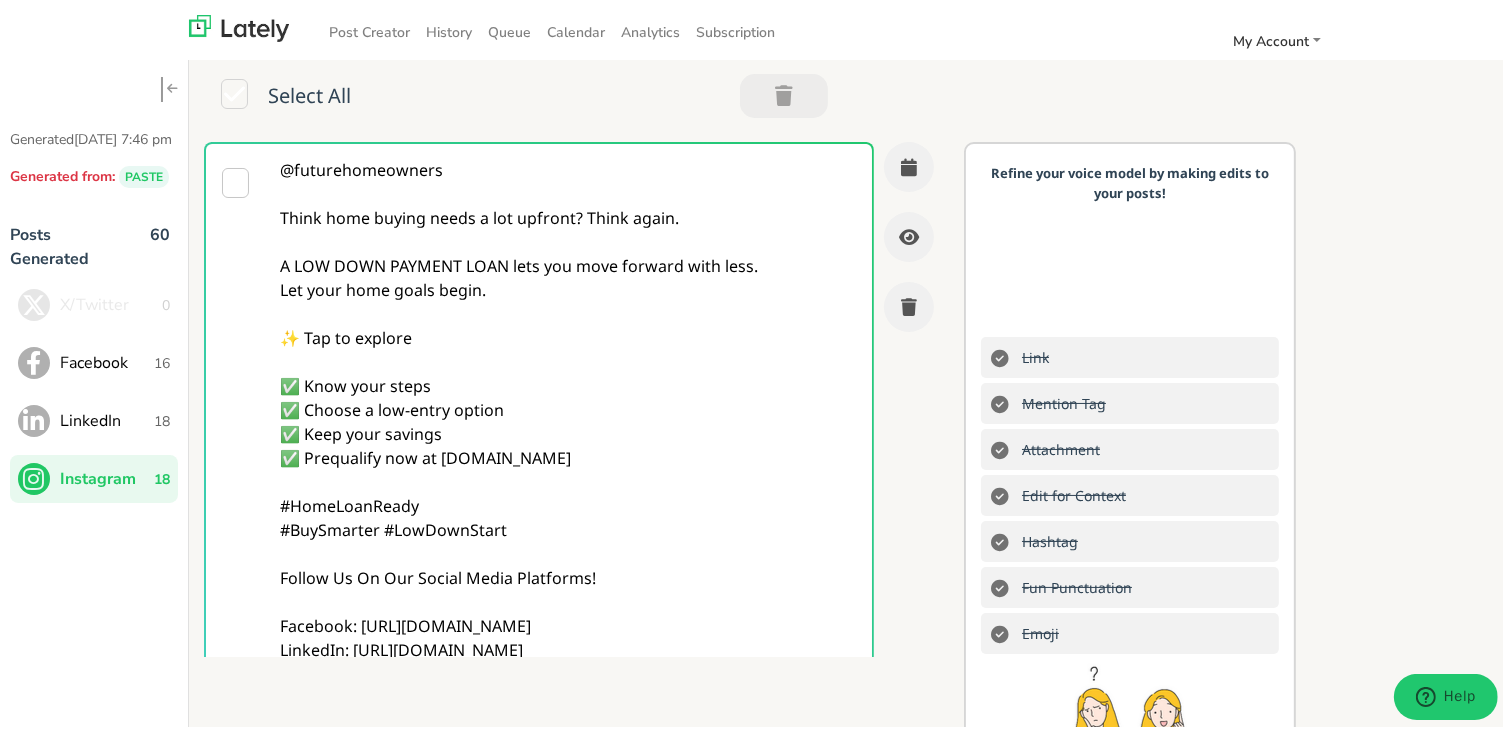 click at bounding box center [909, 233] 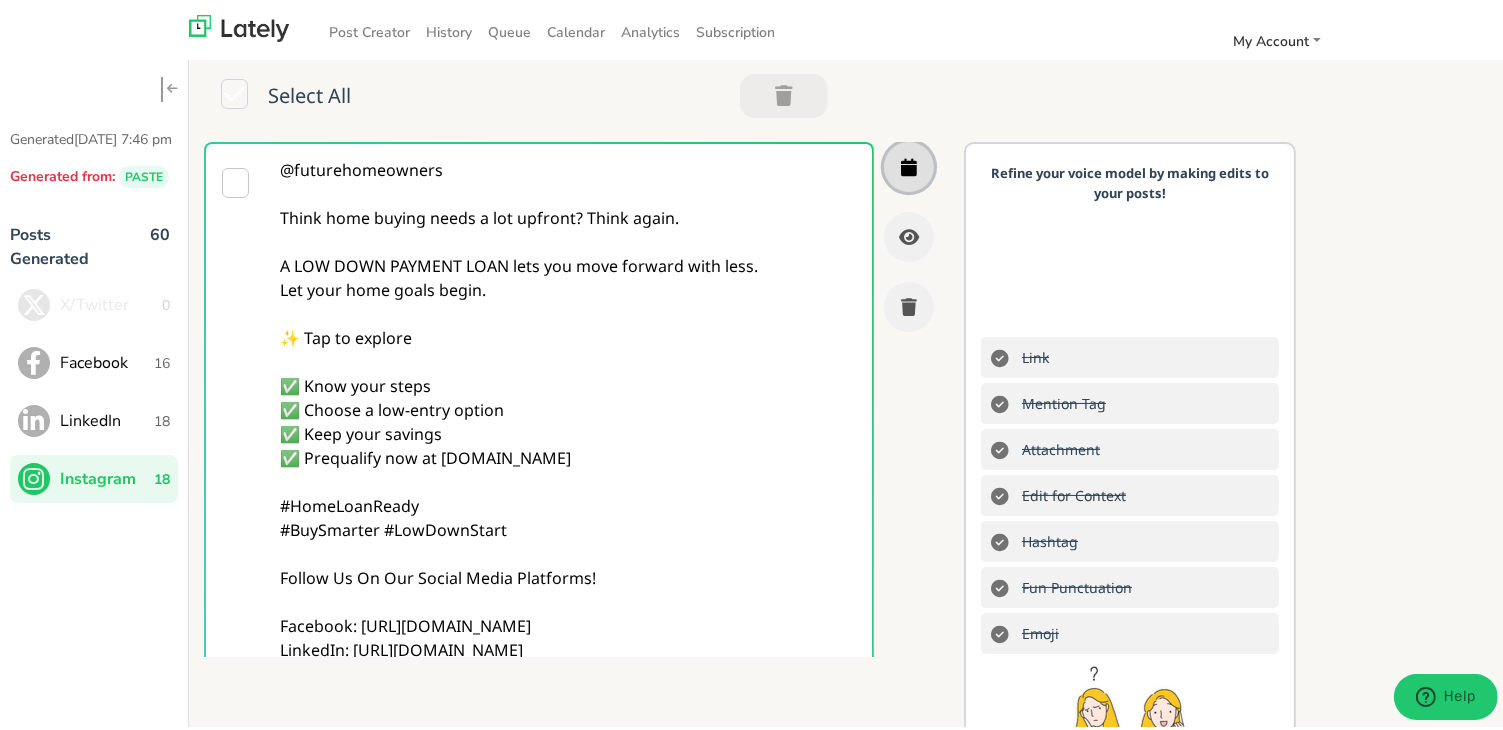 click at bounding box center (909, 163) 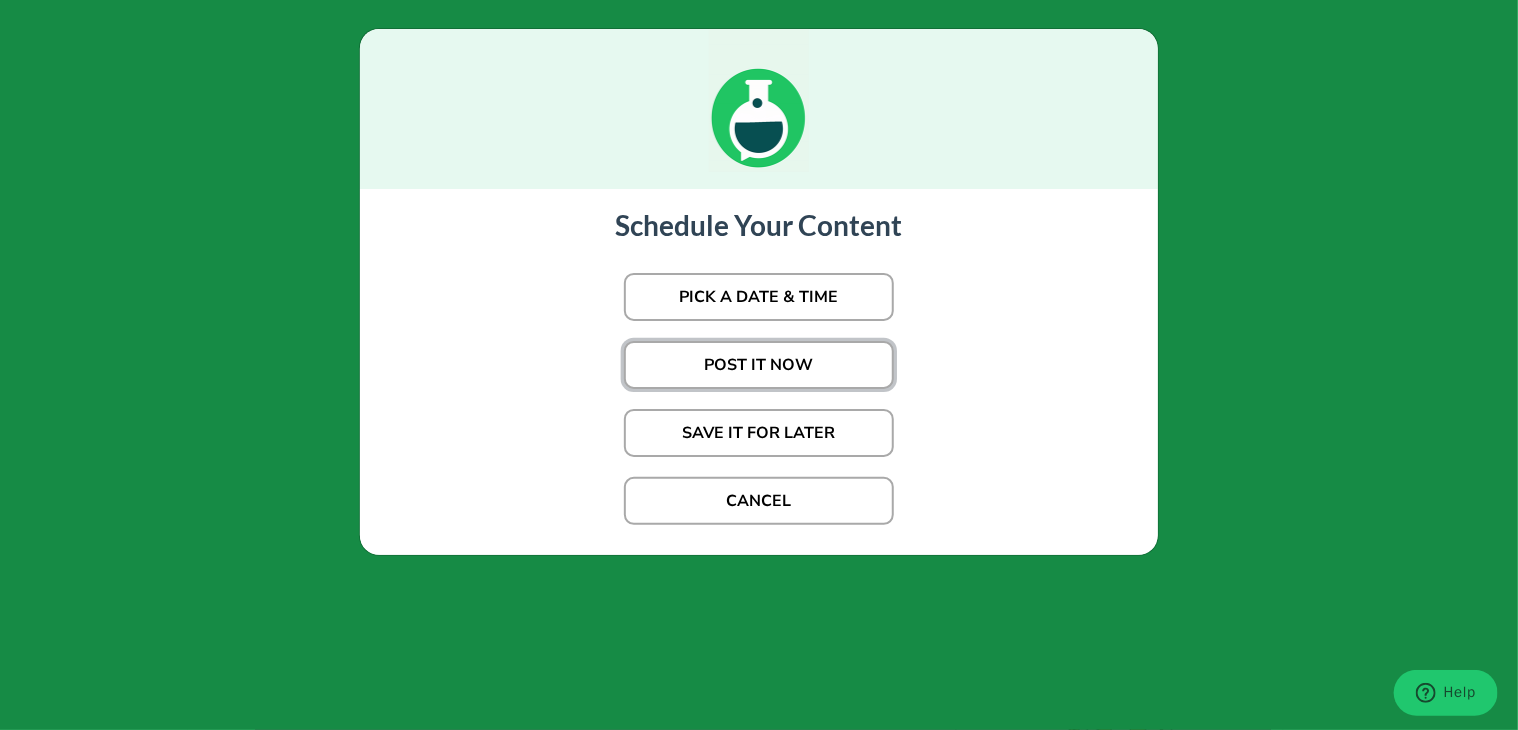 click on "POST IT NOW" at bounding box center (759, 365) 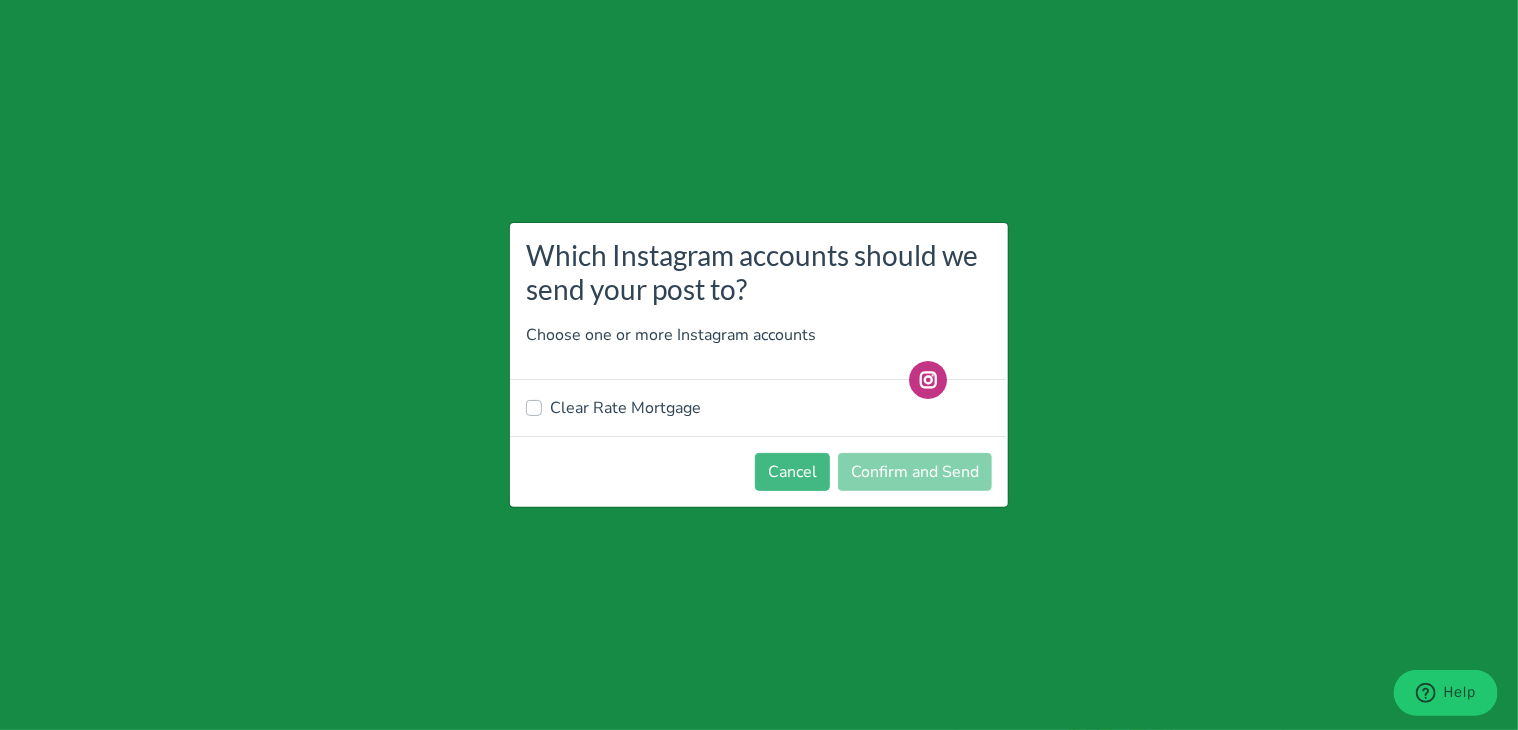 click on "Clear Rate Mortgage" at bounding box center (625, 408) 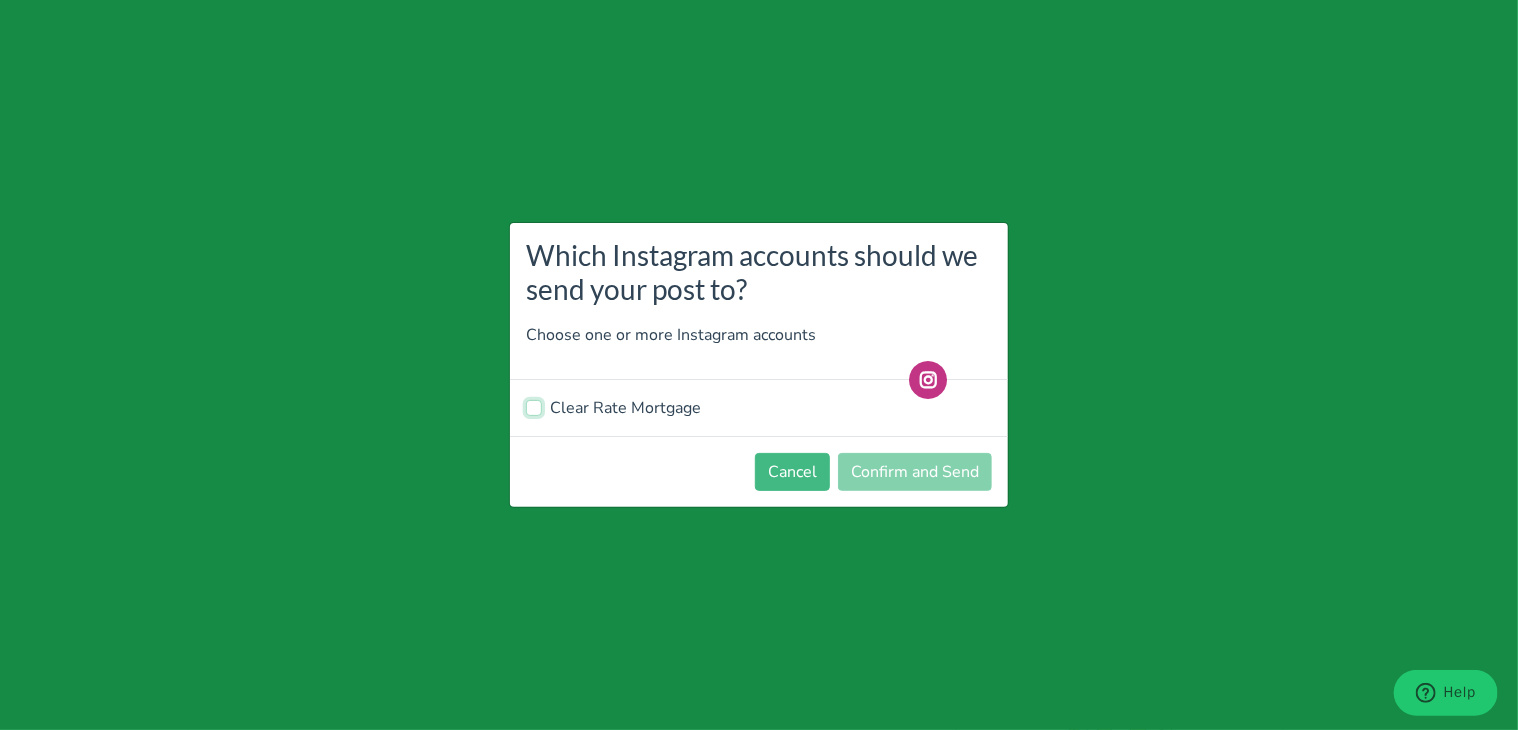checkbox on "true" 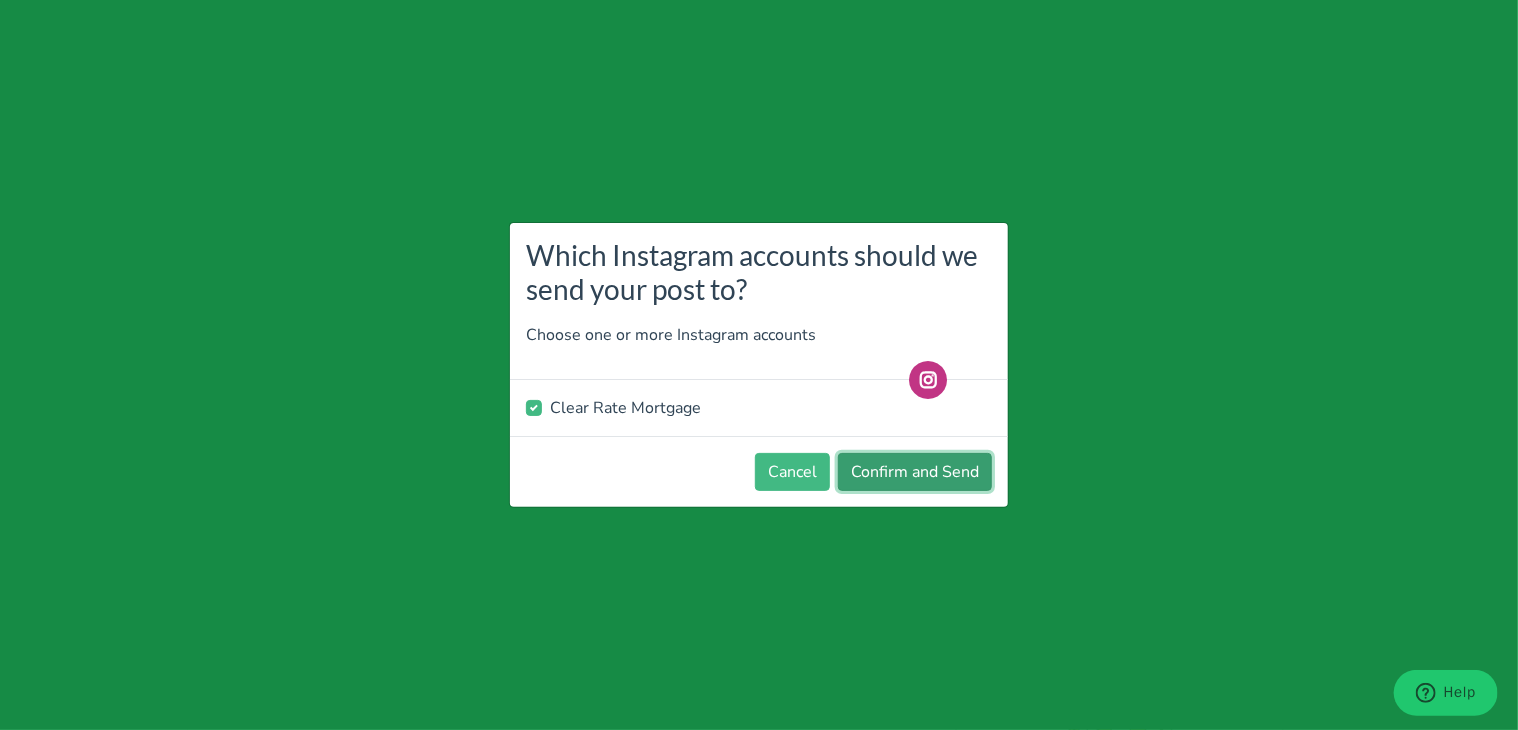 click on "Confirm and Send" at bounding box center (915, 472) 